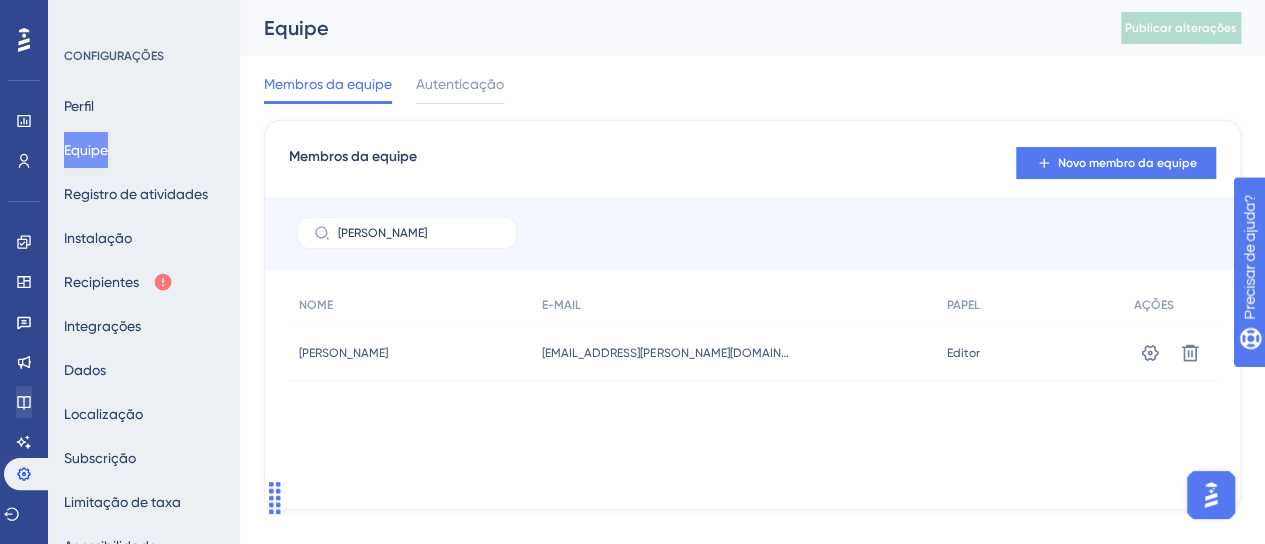 scroll, scrollTop: 0, scrollLeft: 0, axis: both 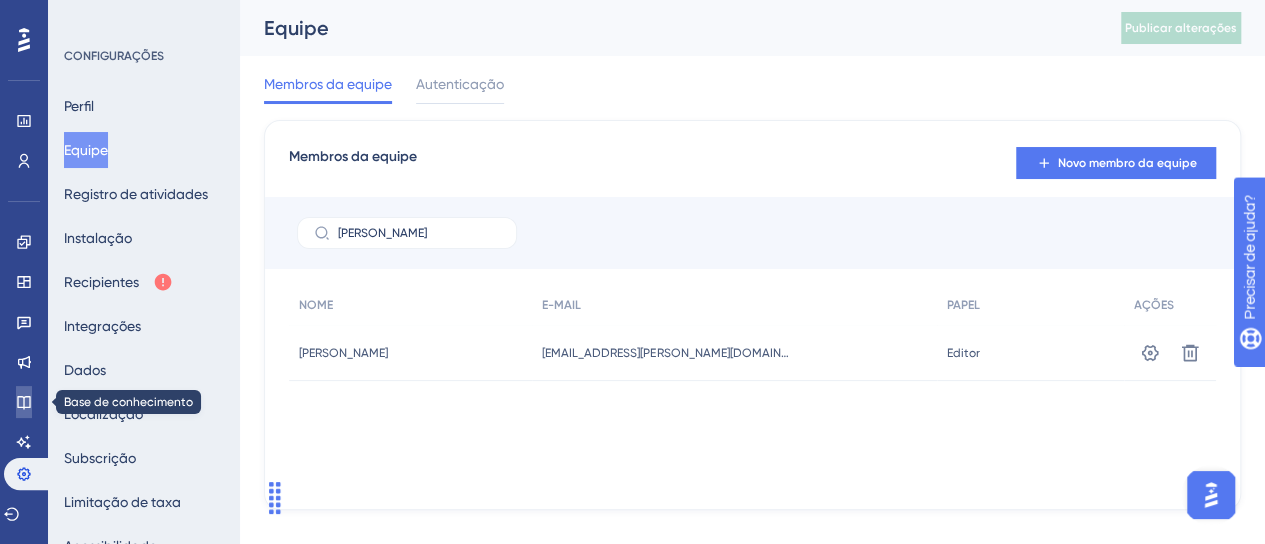 click 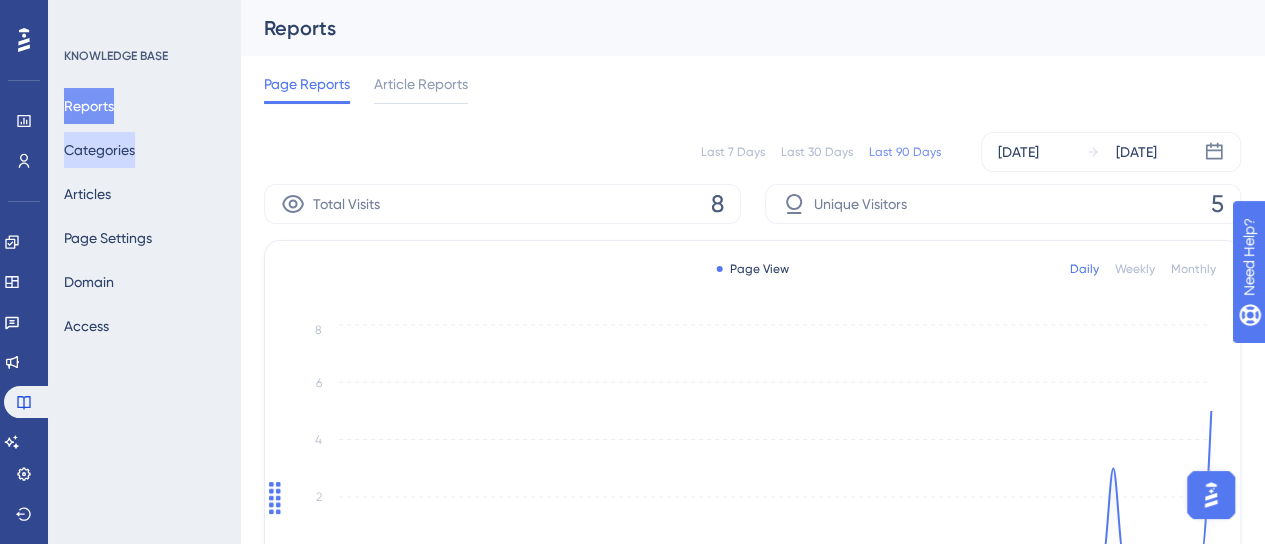 click on "Categories" at bounding box center (99, 150) 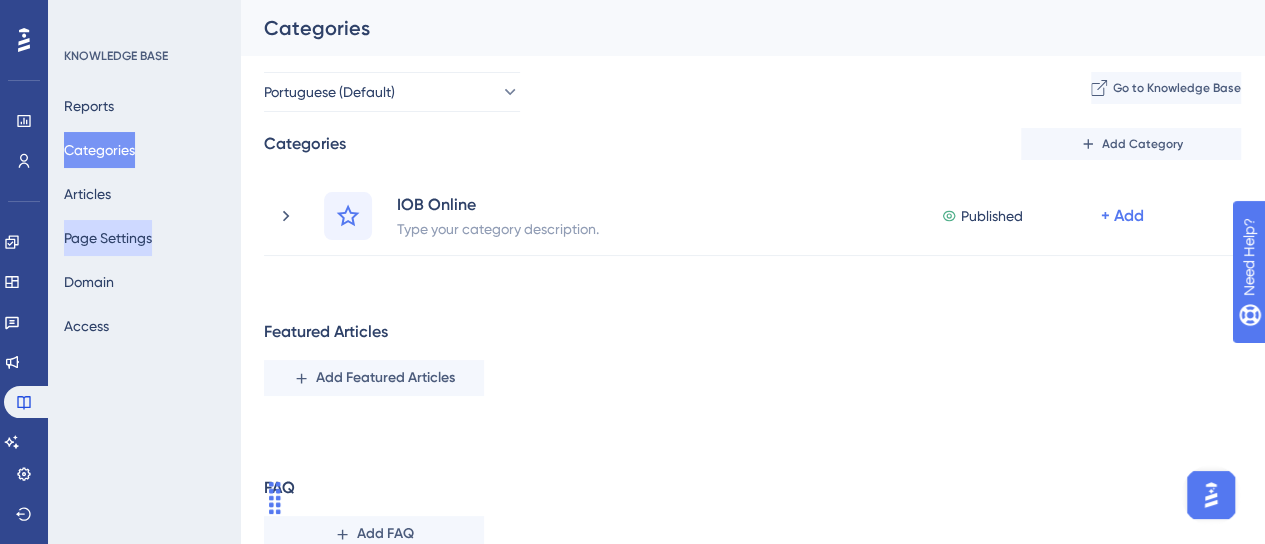 click on "Page Settings" at bounding box center [108, 238] 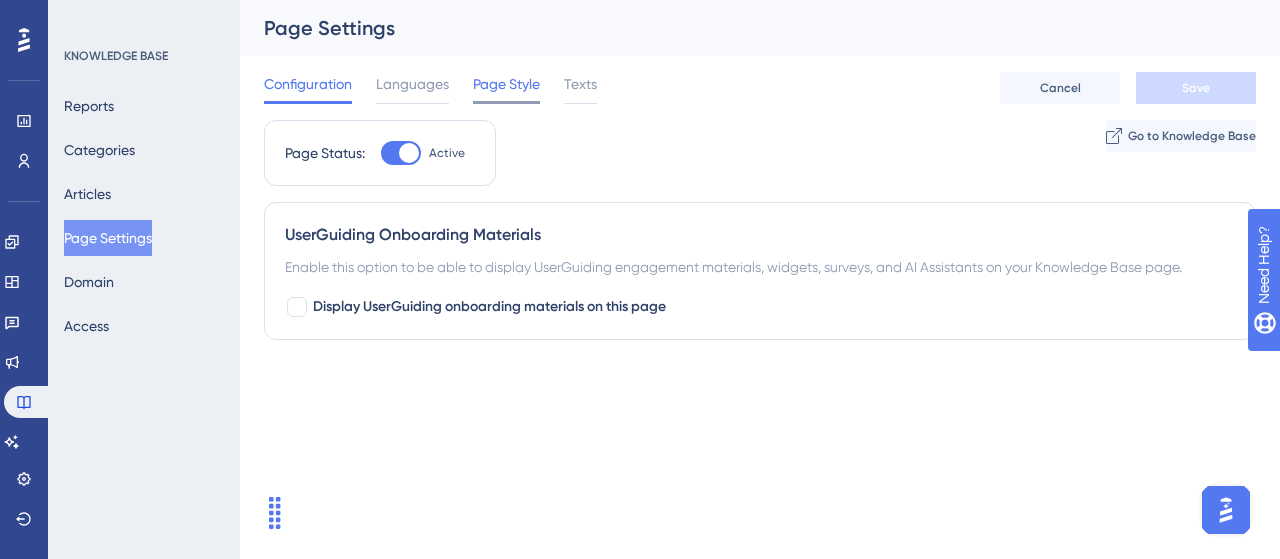 click on "Page Style" at bounding box center [506, 84] 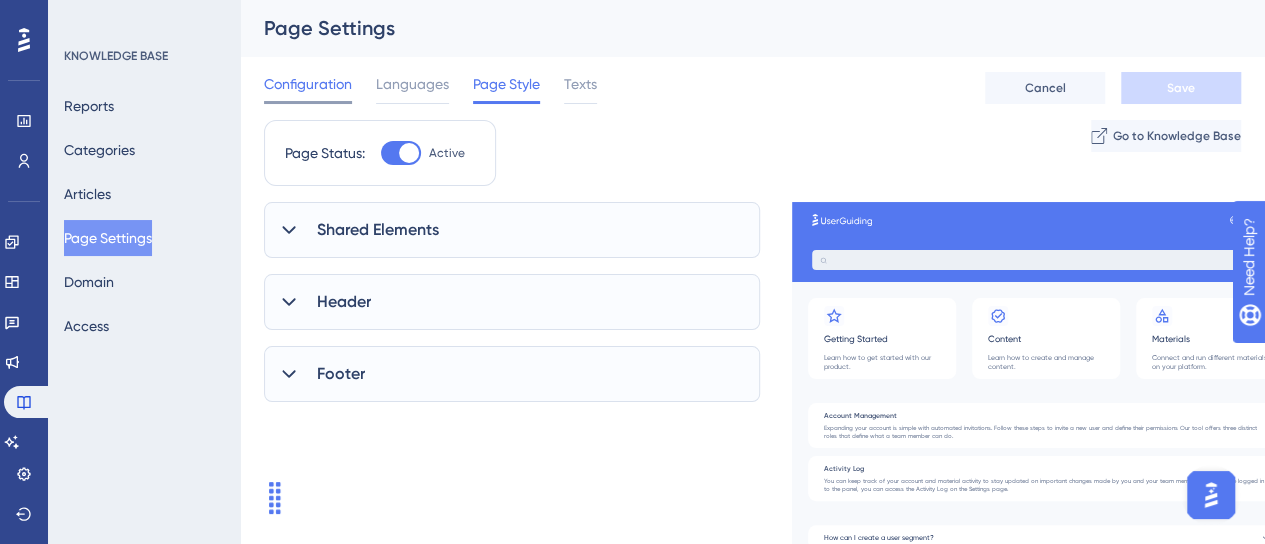 click on "Configuration" at bounding box center (308, 84) 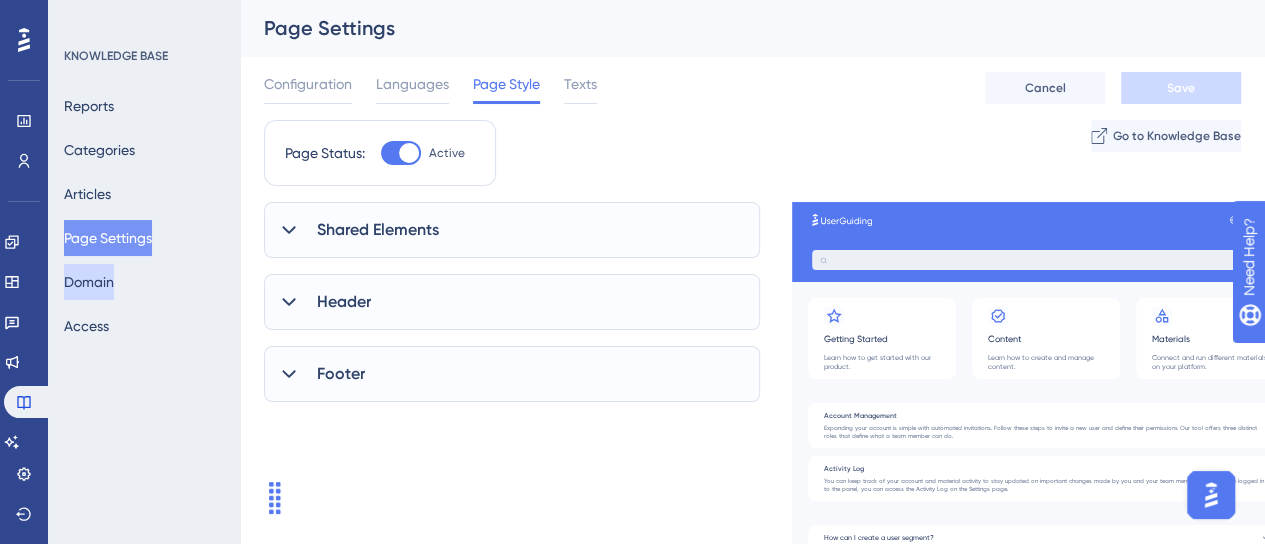 click on "Domain" at bounding box center [89, 282] 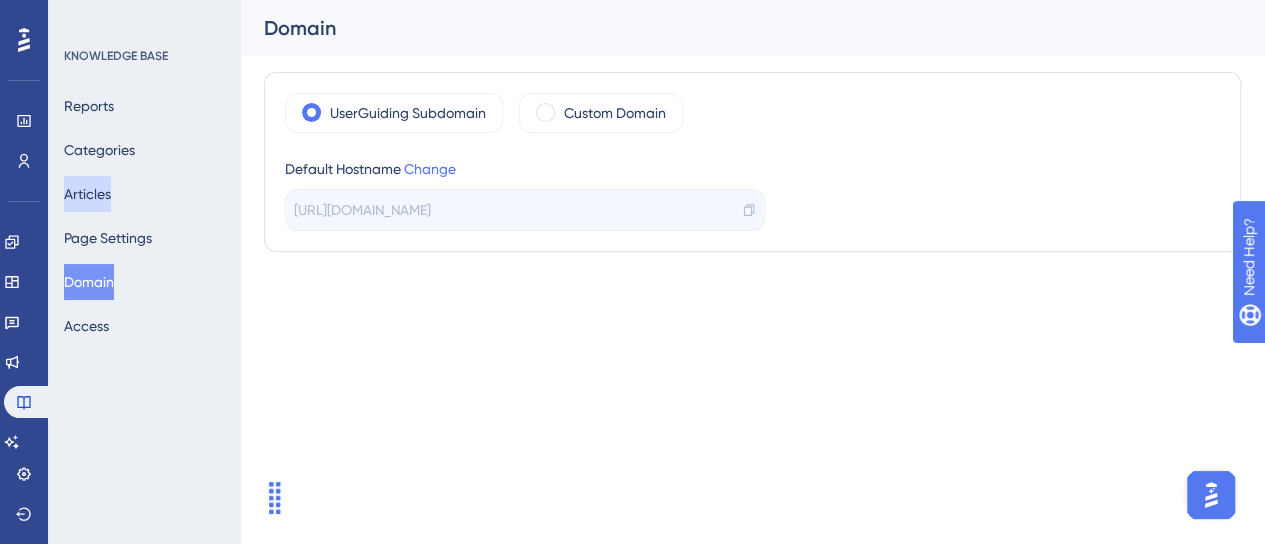 click on "Articles" at bounding box center (87, 194) 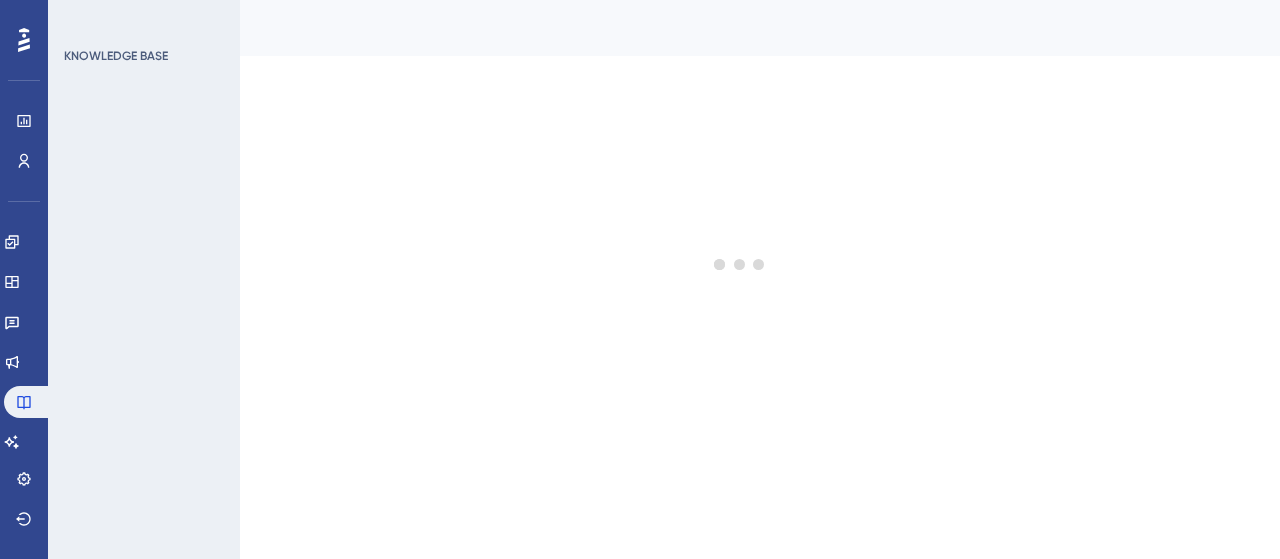 scroll, scrollTop: 0, scrollLeft: 0, axis: both 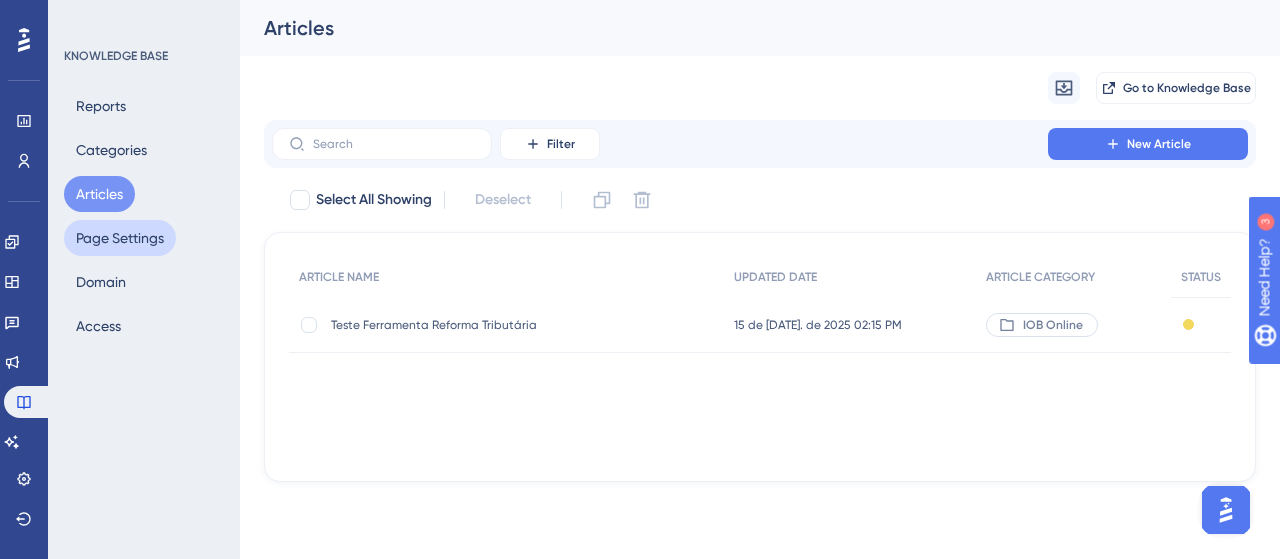 click on "Page Settings" at bounding box center [120, 238] 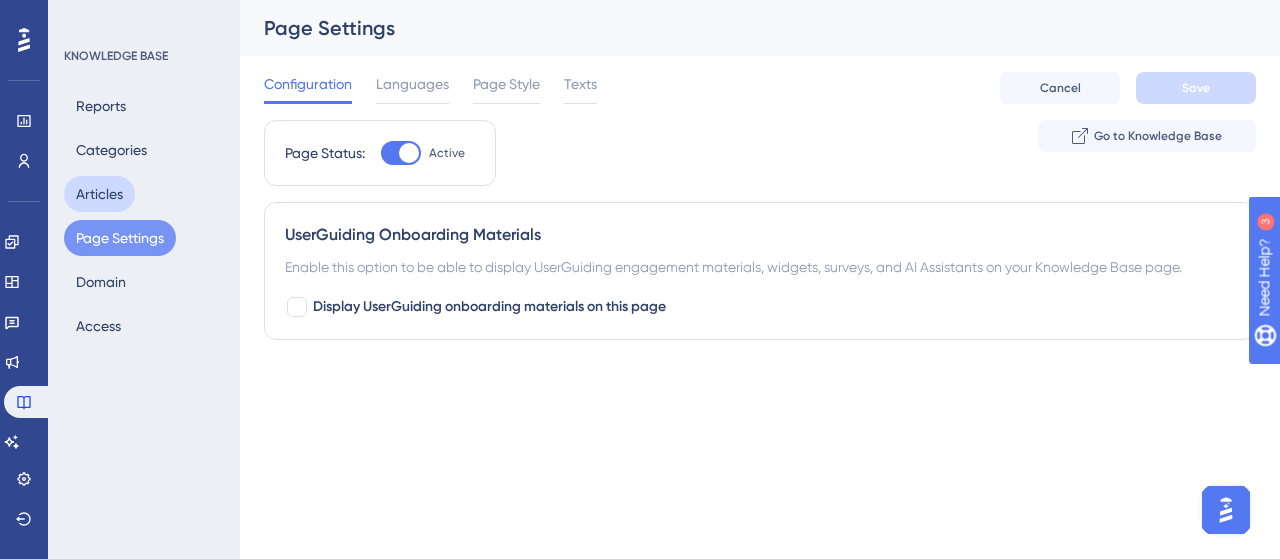 click on "Articles" at bounding box center (99, 194) 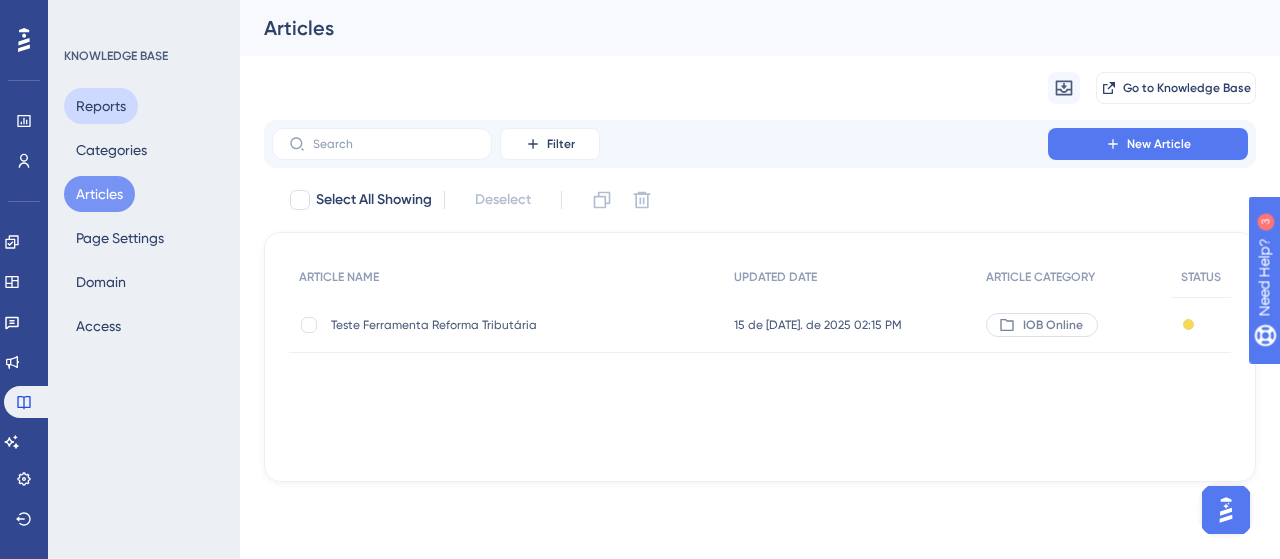 click on "Reports" at bounding box center [101, 106] 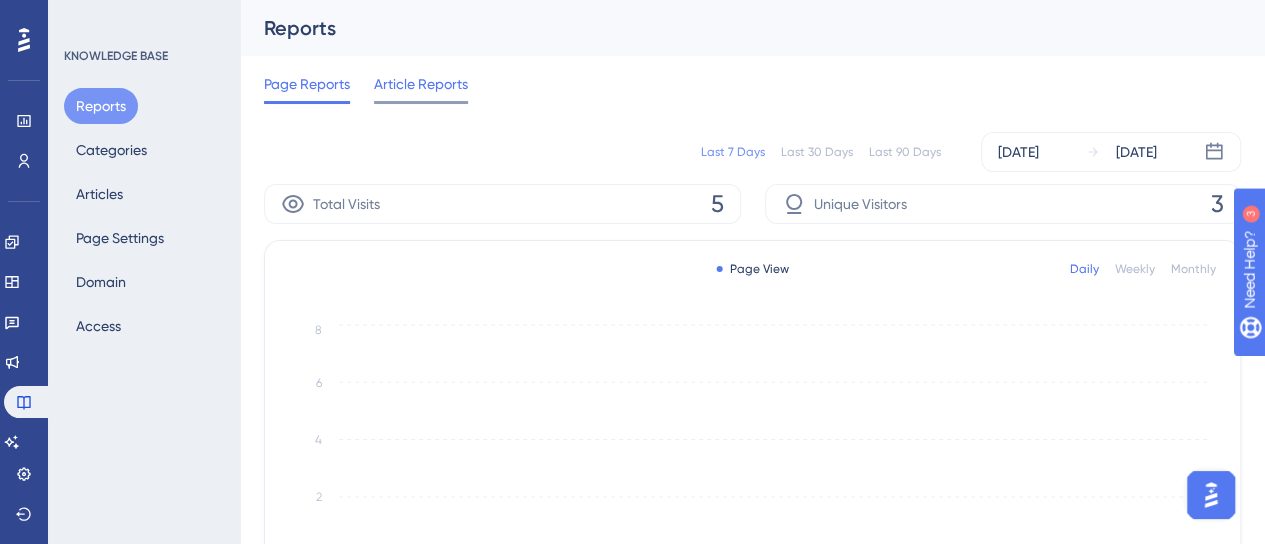 click on "Article Reports" at bounding box center (421, 84) 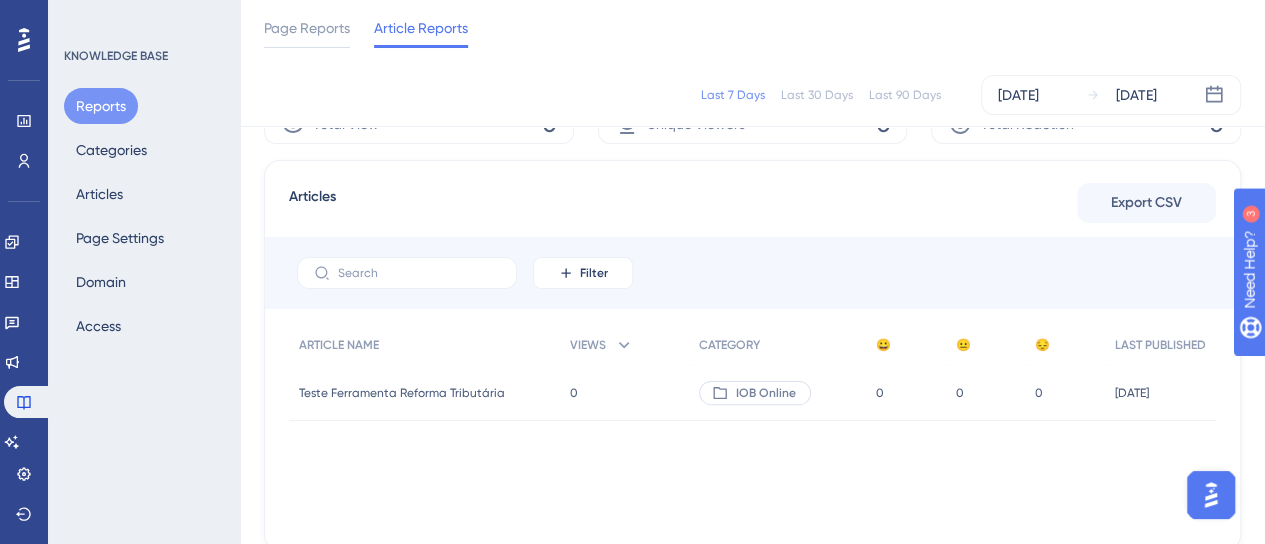 scroll, scrollTop: 41, scrollLeft: 0, axis: vertical 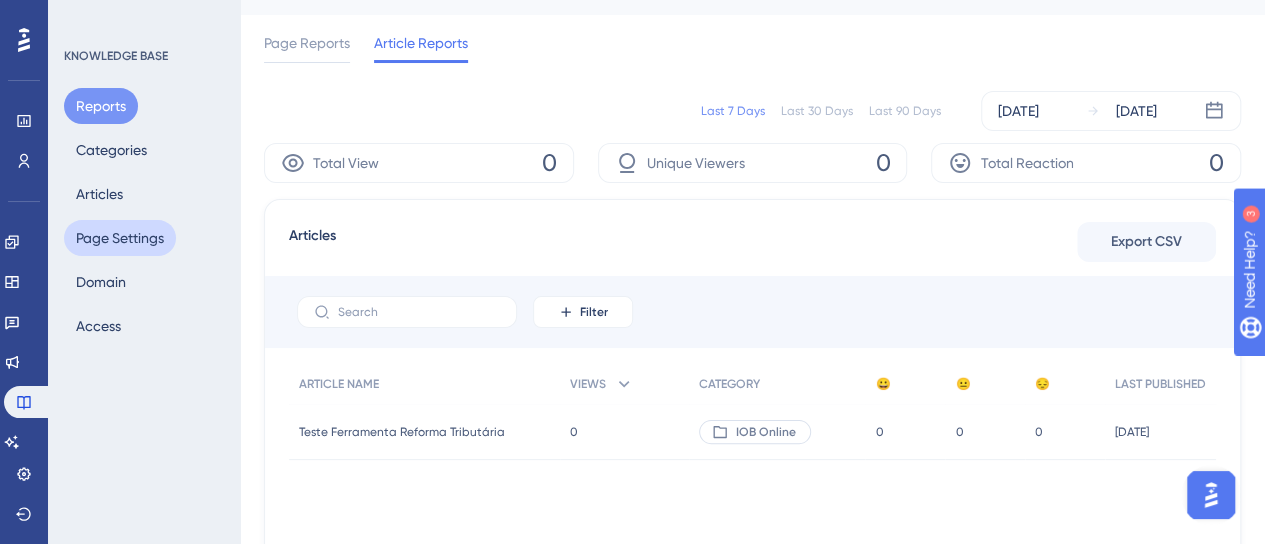 click on "Page Settings" at bounding box center [120, 238] 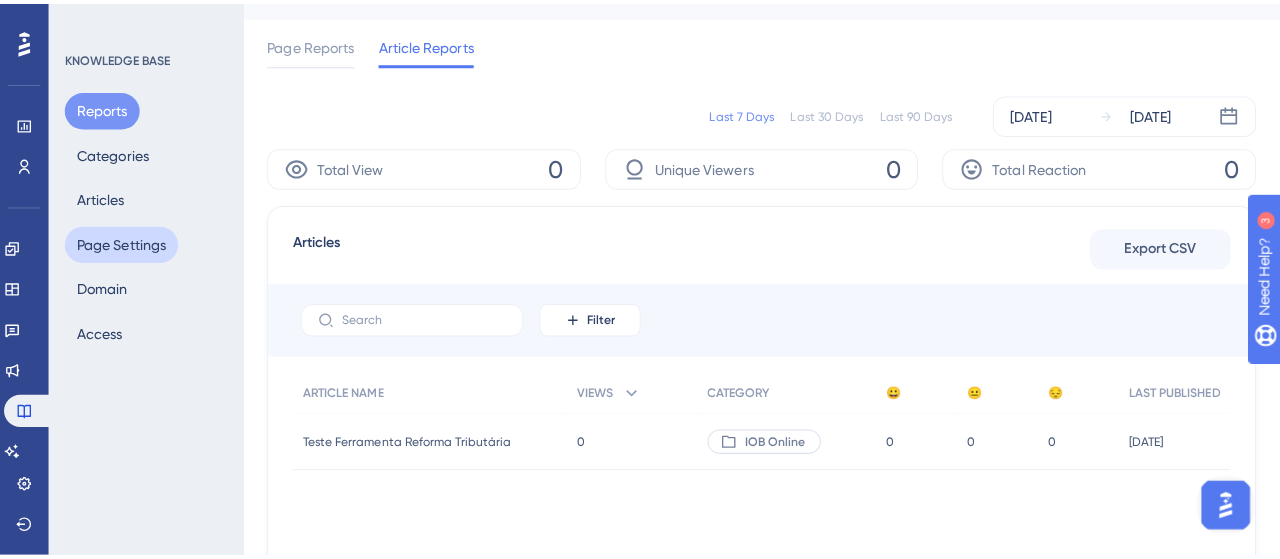 scroll, scrollTop: 0, scrollLeft: 0, axis: both 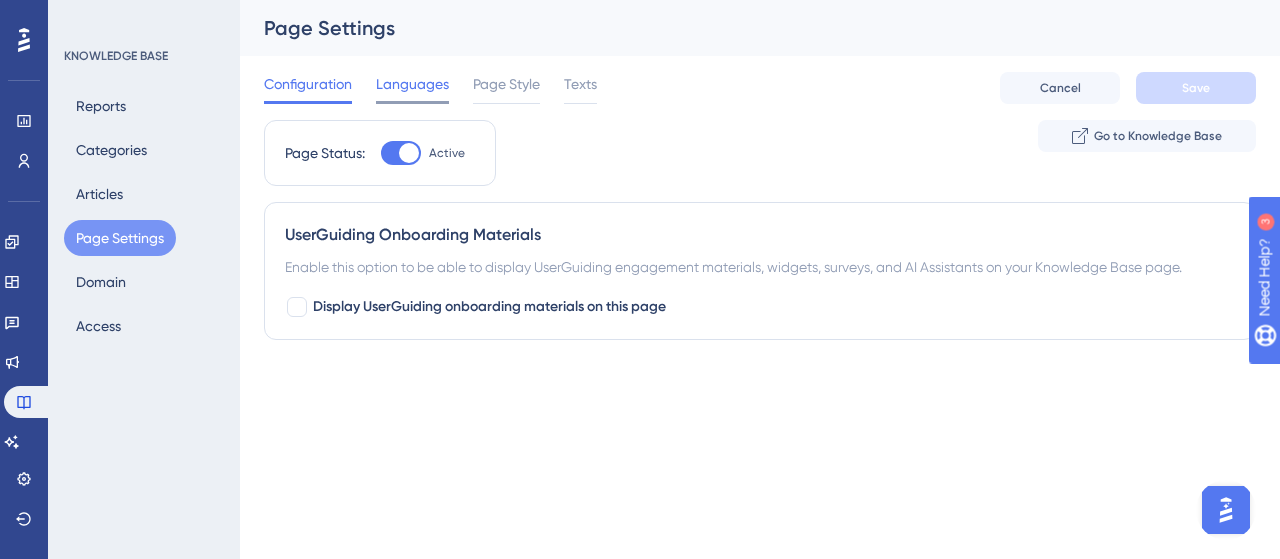 click on "Languages" at bounding box center (412, 84) 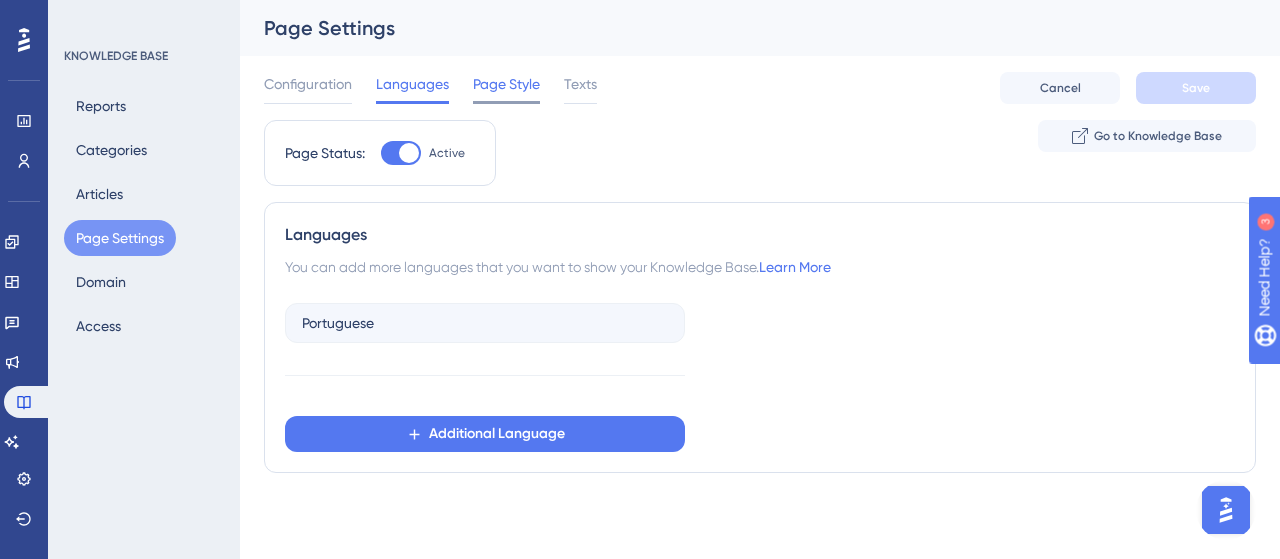 click on "Page Style" at bounding box center [506, 84] 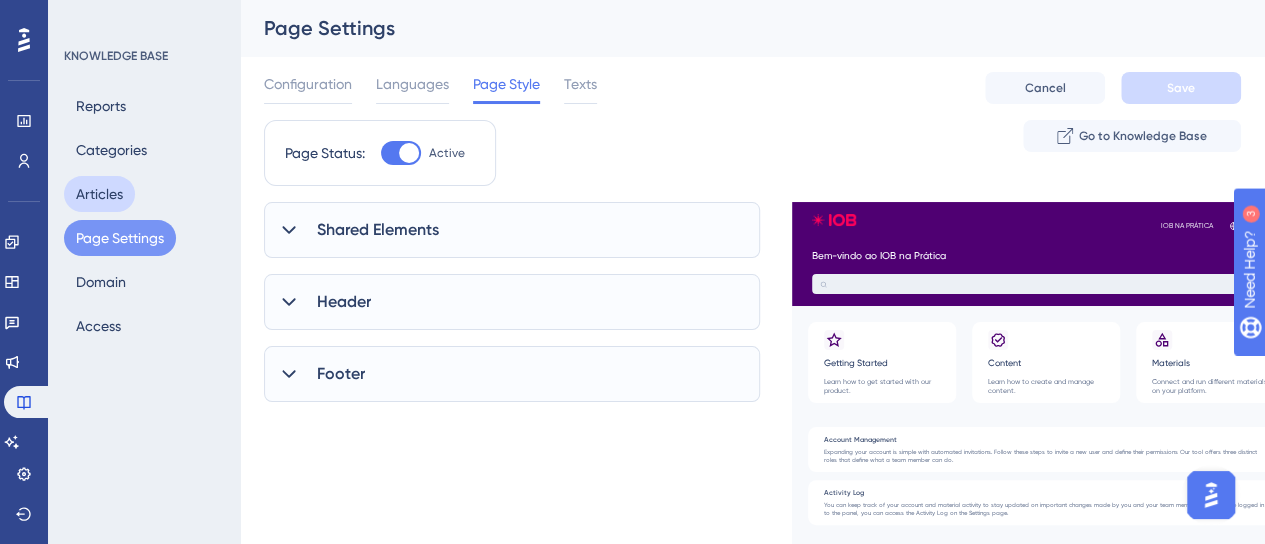 click on "Articles" at bounding box center (99, 194) 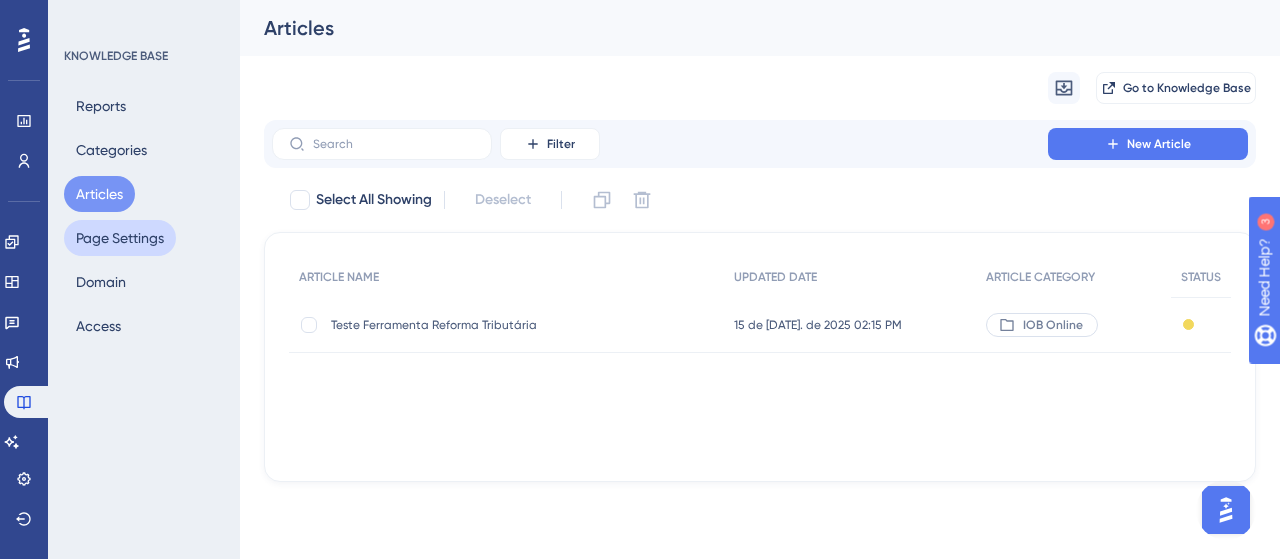 click on "Page Settings" at bounding box center (120, 238) 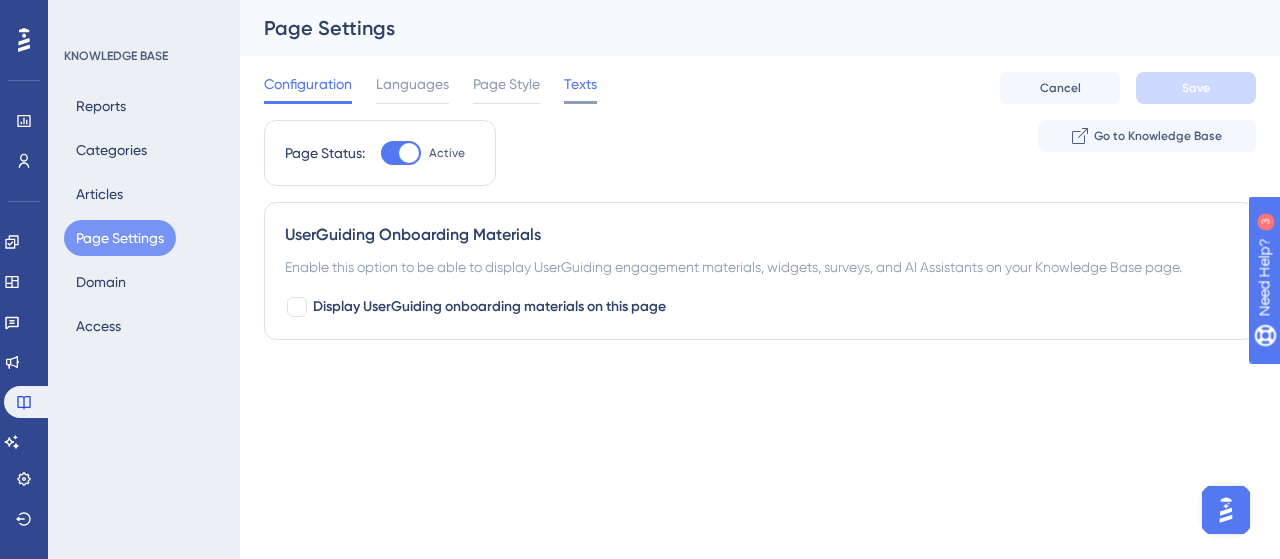 click on "Texts" at bounding box center (580, 84) 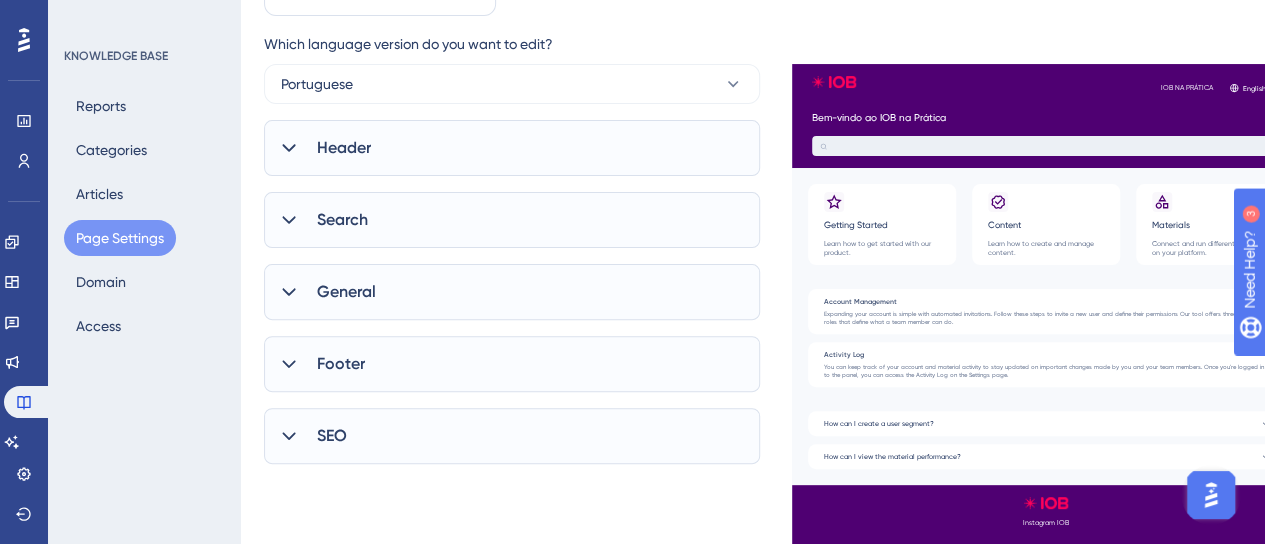 scroll, scrollTop: 0, scrollLeft: 0, axis: both 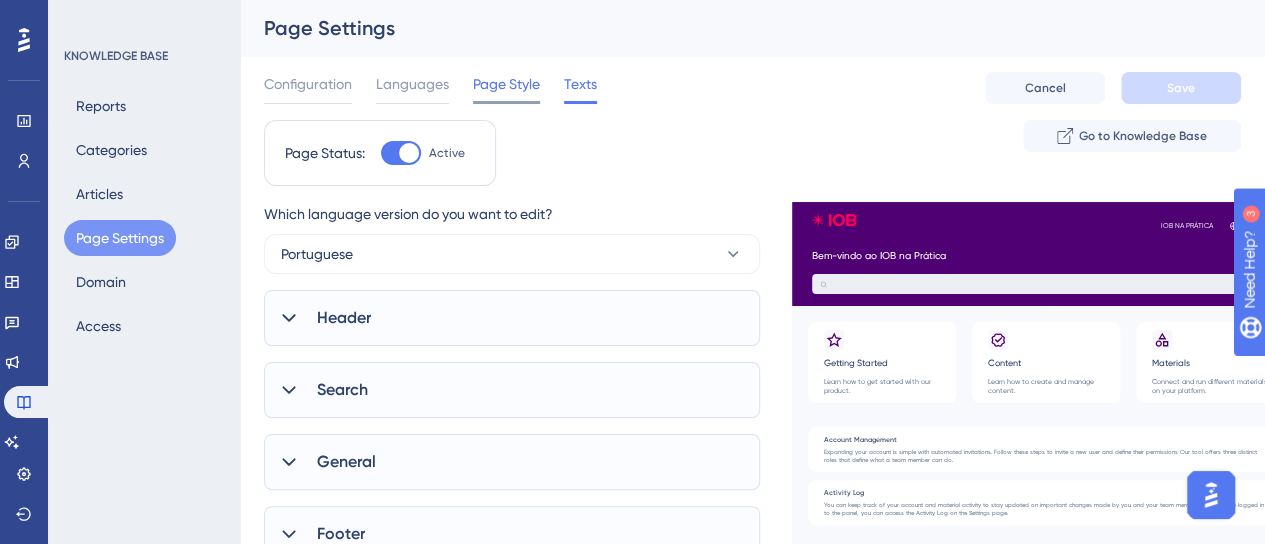 click on "Page Style" at bounding box center (506, 84) 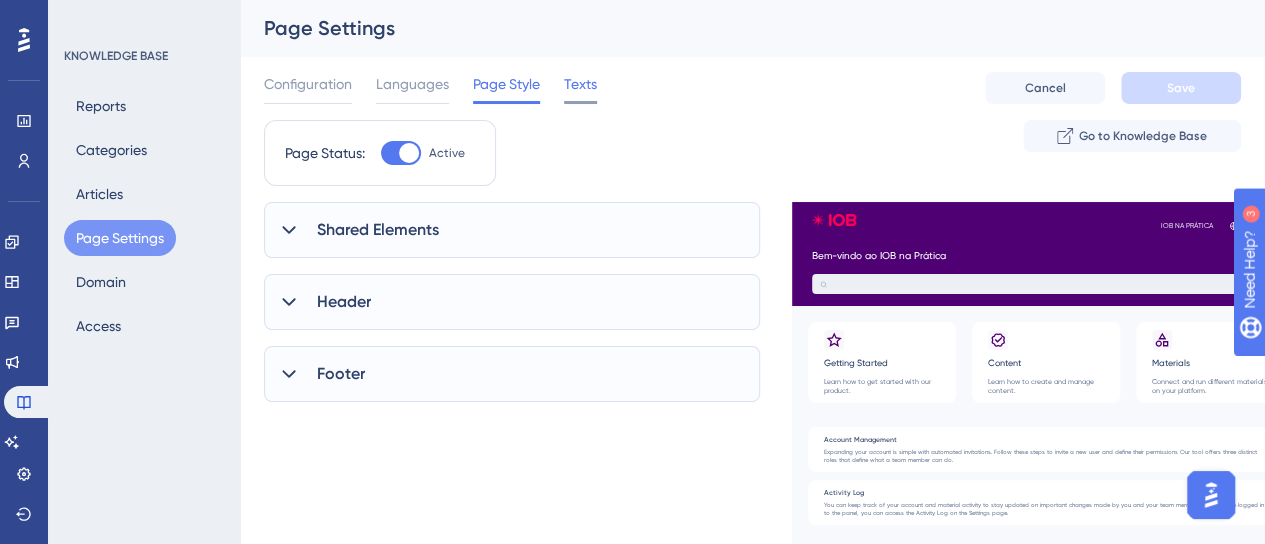 click on "Texts" at bounding box center (580, 84) 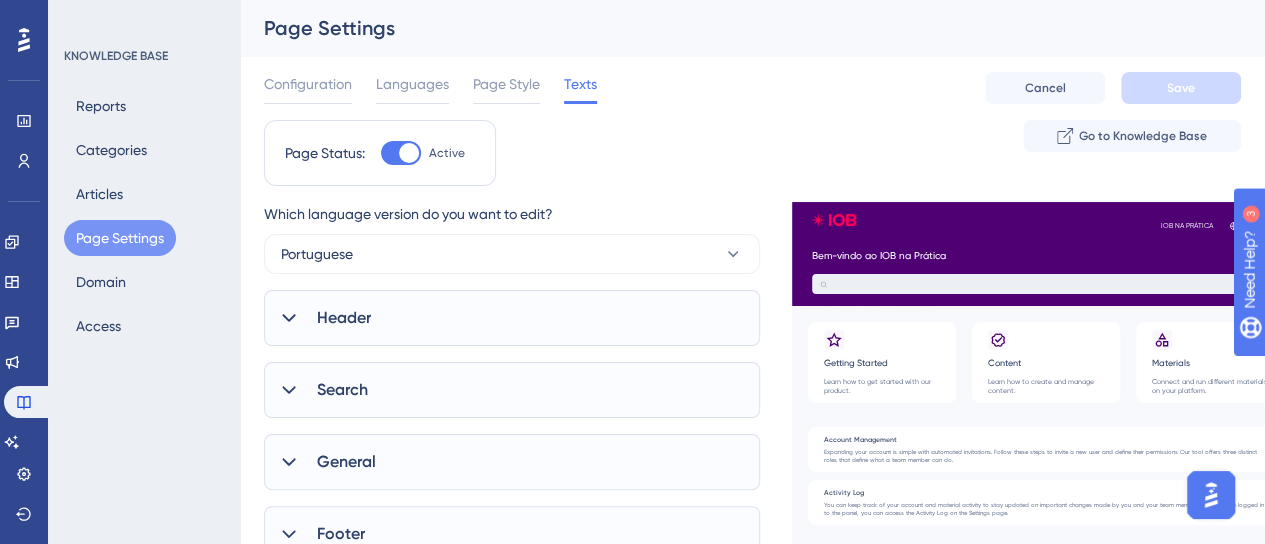 click on "SEO" at bounding box center [512, 606] 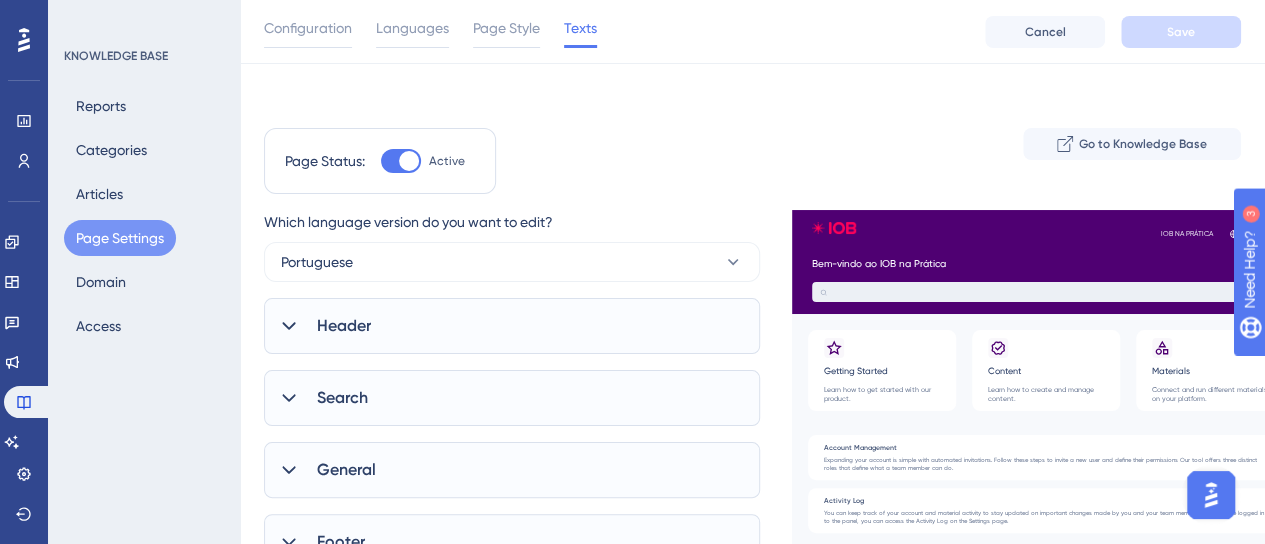scroll, scrollTop: 354, scrollLeft: 0, axis: vertical 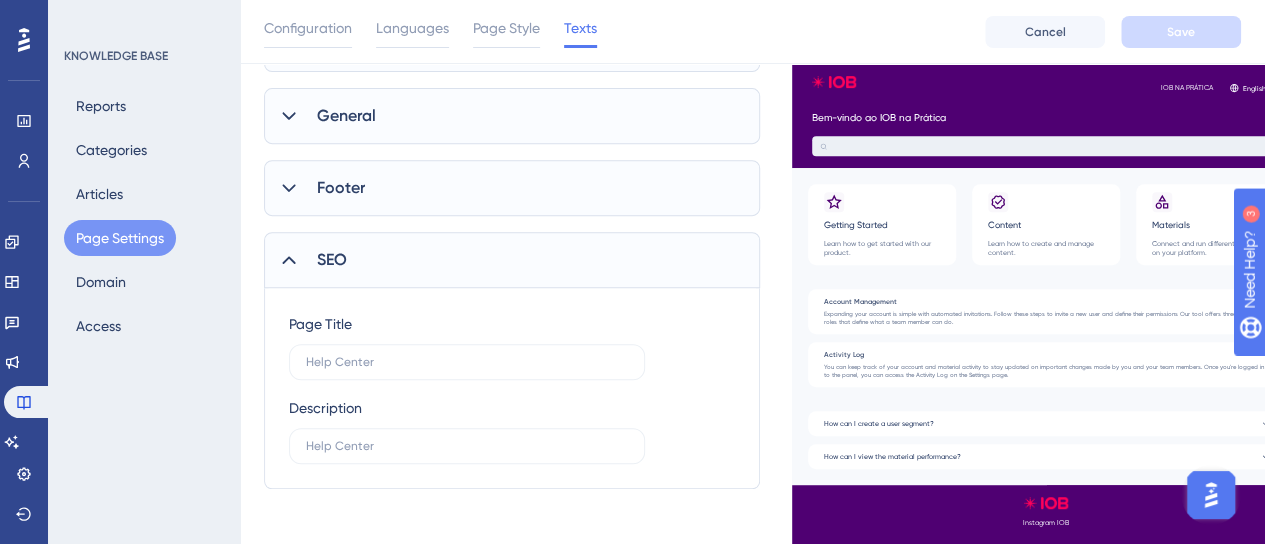click on "Footer" at bounding box center (512, 188) 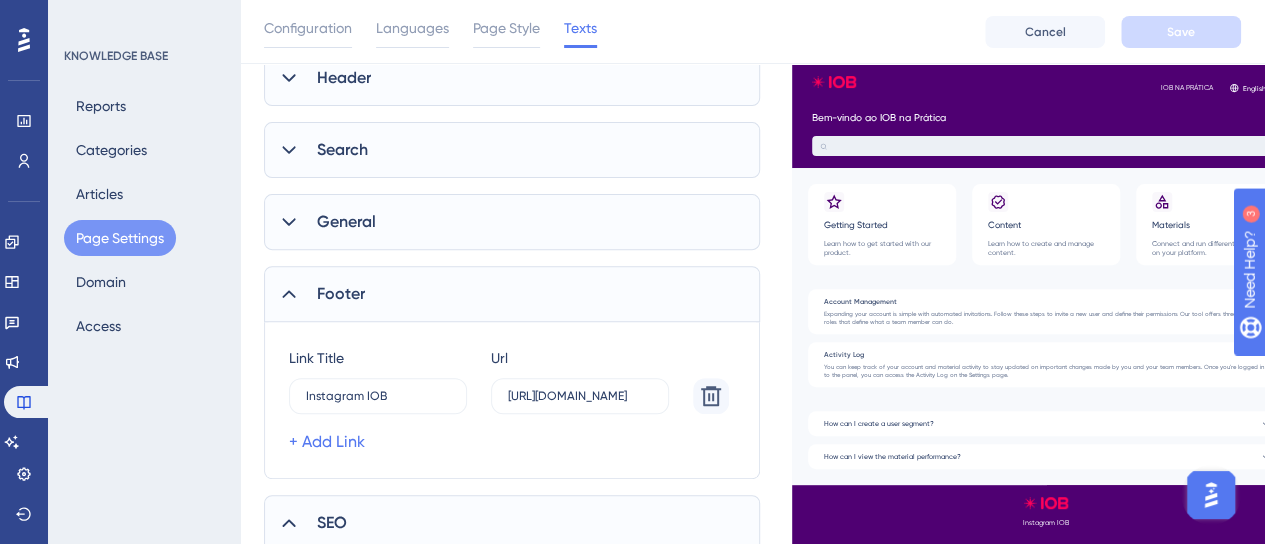 scroll, scrollTop: 154, scrollLeft: 0, axis: vertical 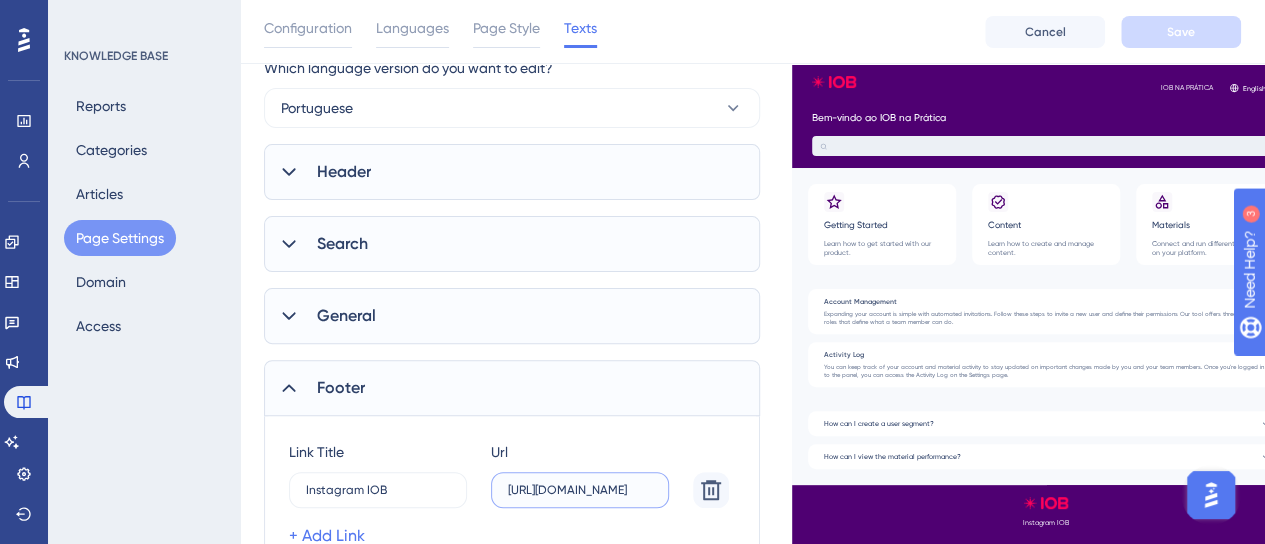 click on "[URL][DOMAIN_NAME]" at bounding box center (580, 490) 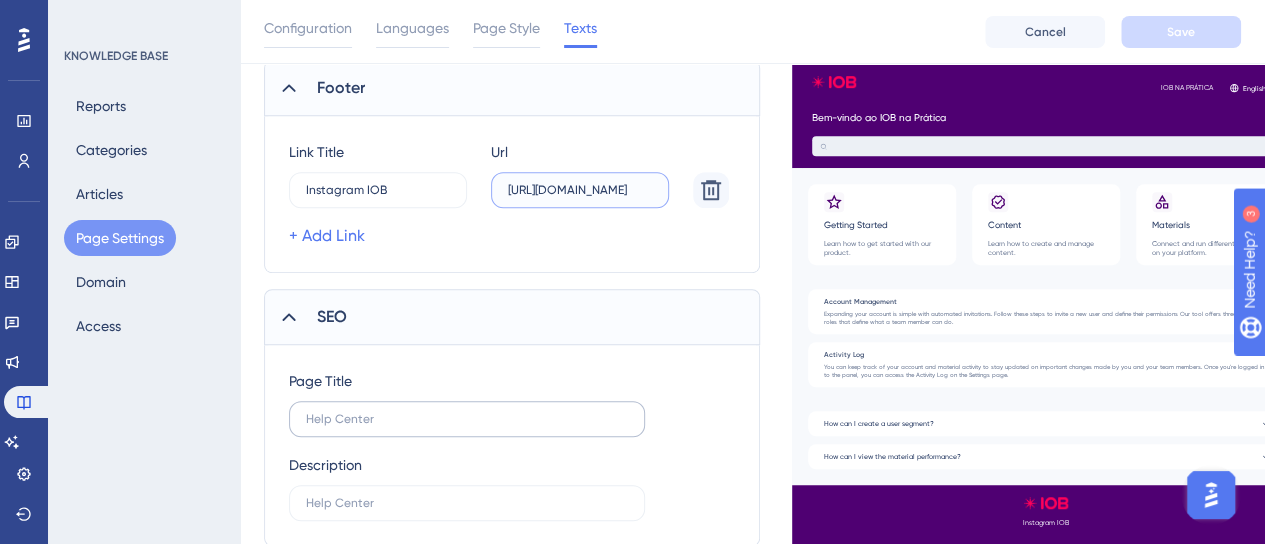 scroll, scrollTop: 354, scrollLeft: 0, axis: vertical 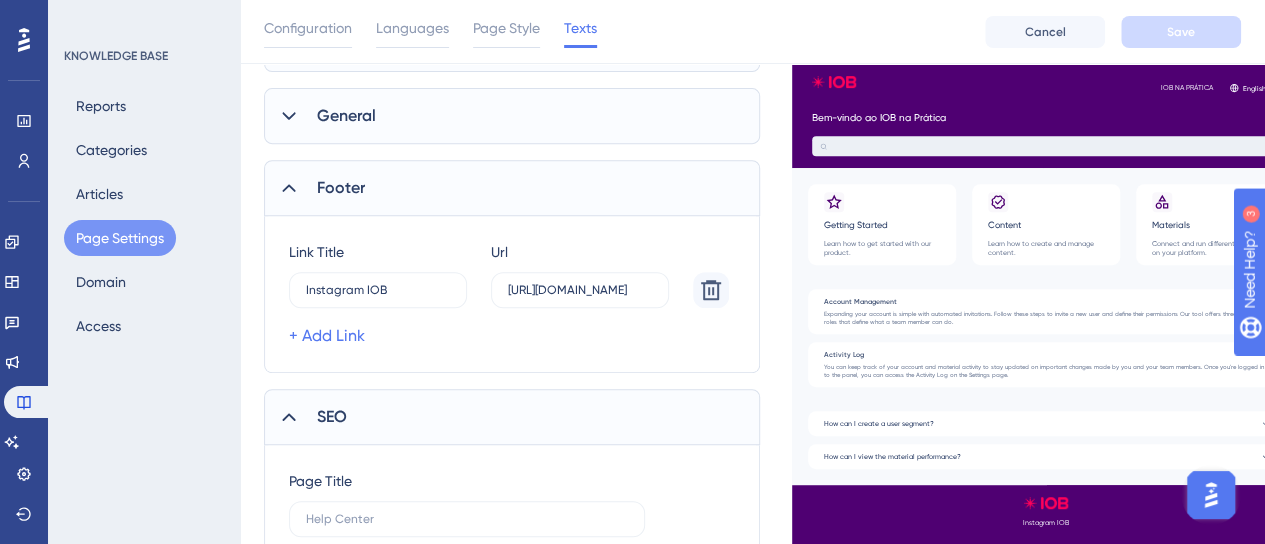 click on "[PERSON_NAME] Instagram IOB 2 Url [URL][DOMAIN_NAME] + Add Link" at bounding box center [512, 294] 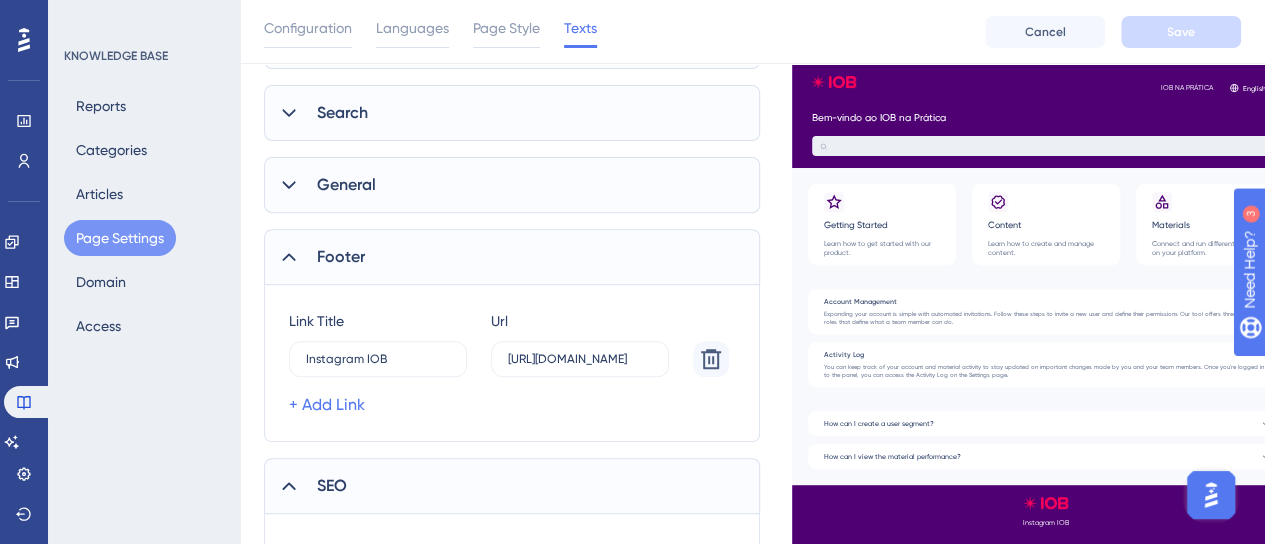 scroll, scrollTop: 254, scrollLeft: 0, axis: vertical 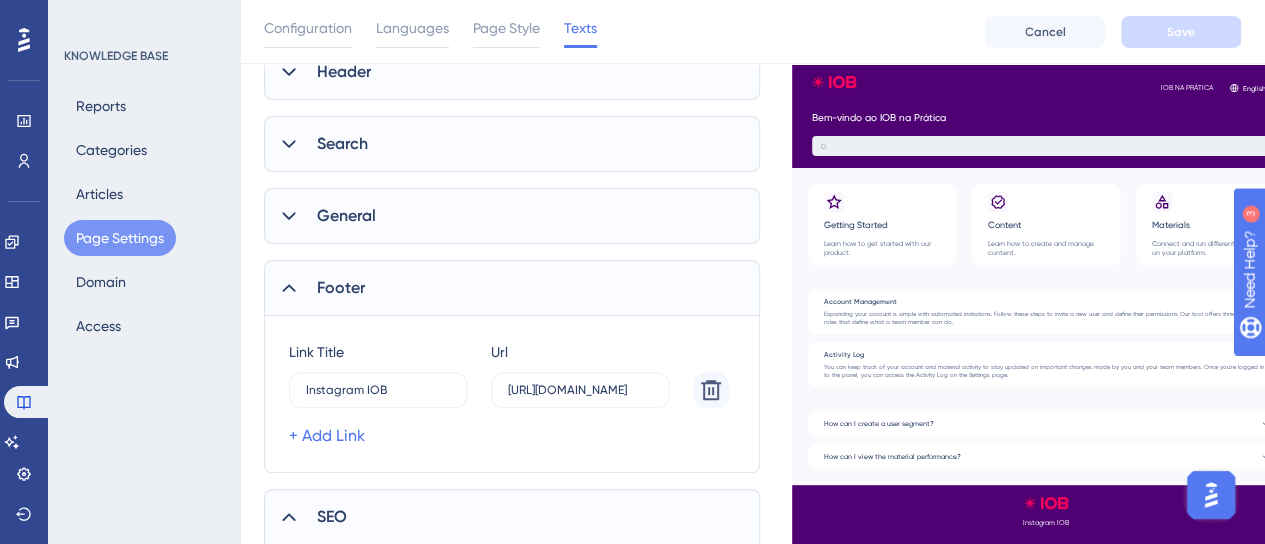 click on "Footer" at bounding box center (341, 288) 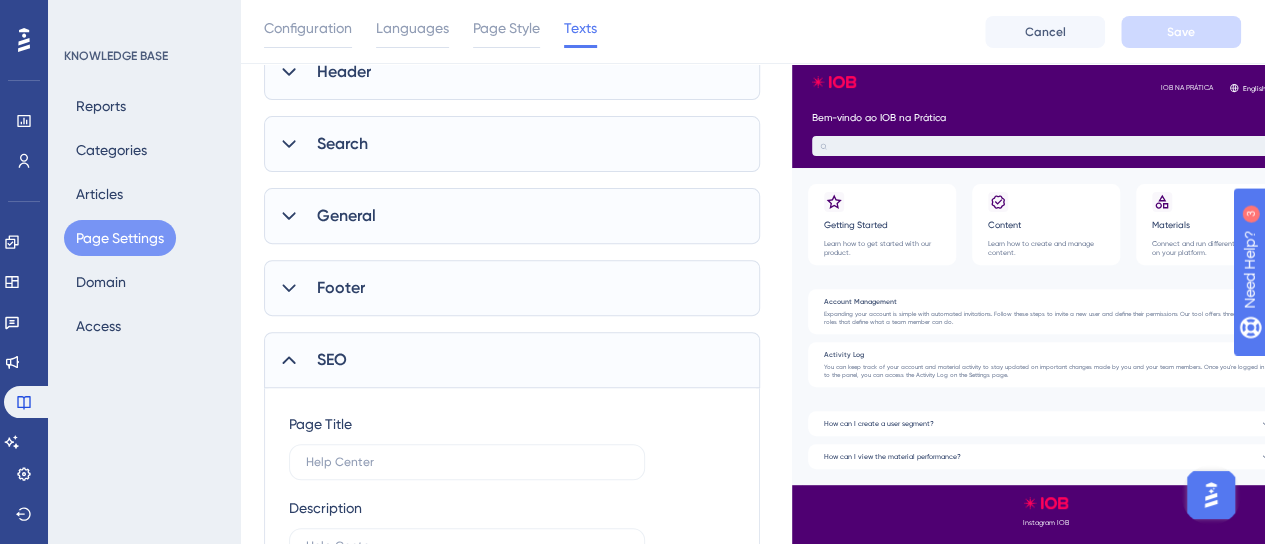 click on "General" at bounding box center (512, 216) 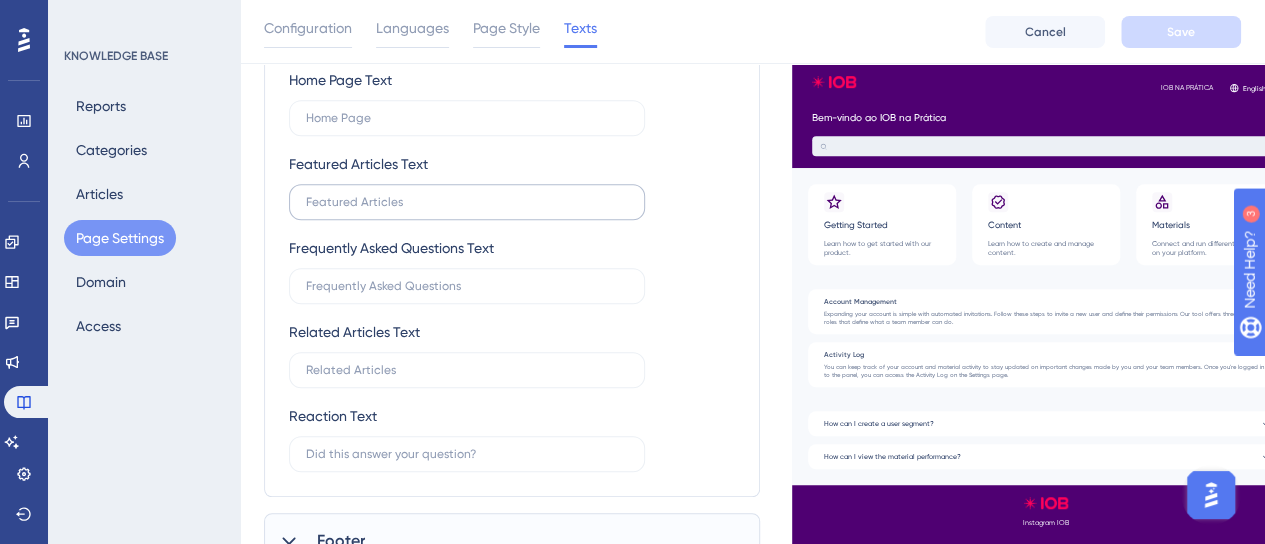 scroll, scrollTop: 254, scrollLeft: 0, axis: vertical 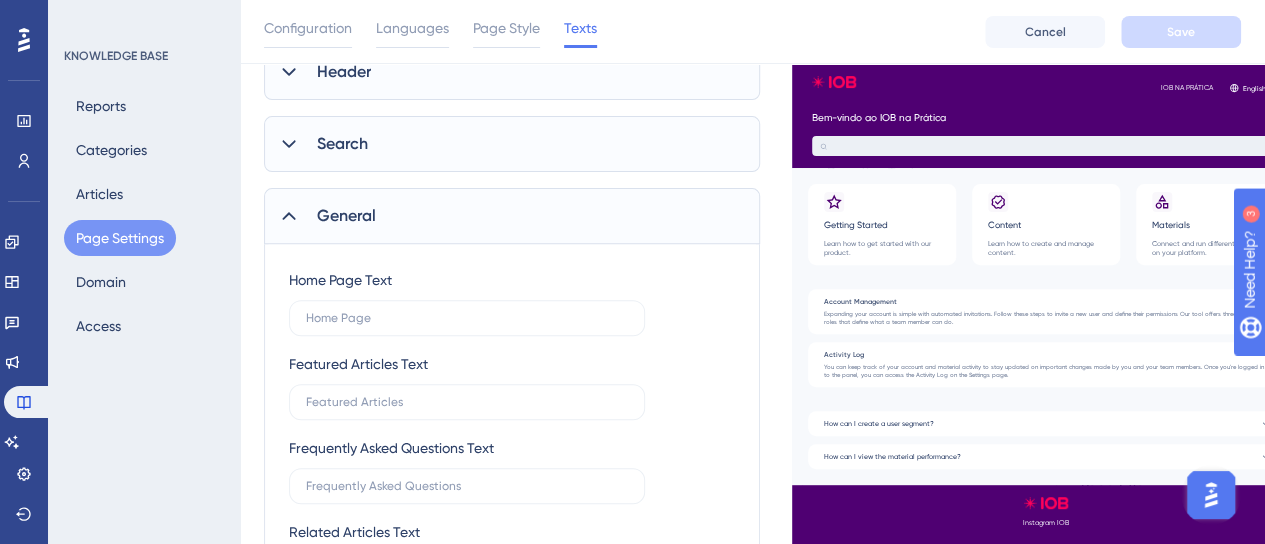 click on "General" at bounding box center [346, 216] 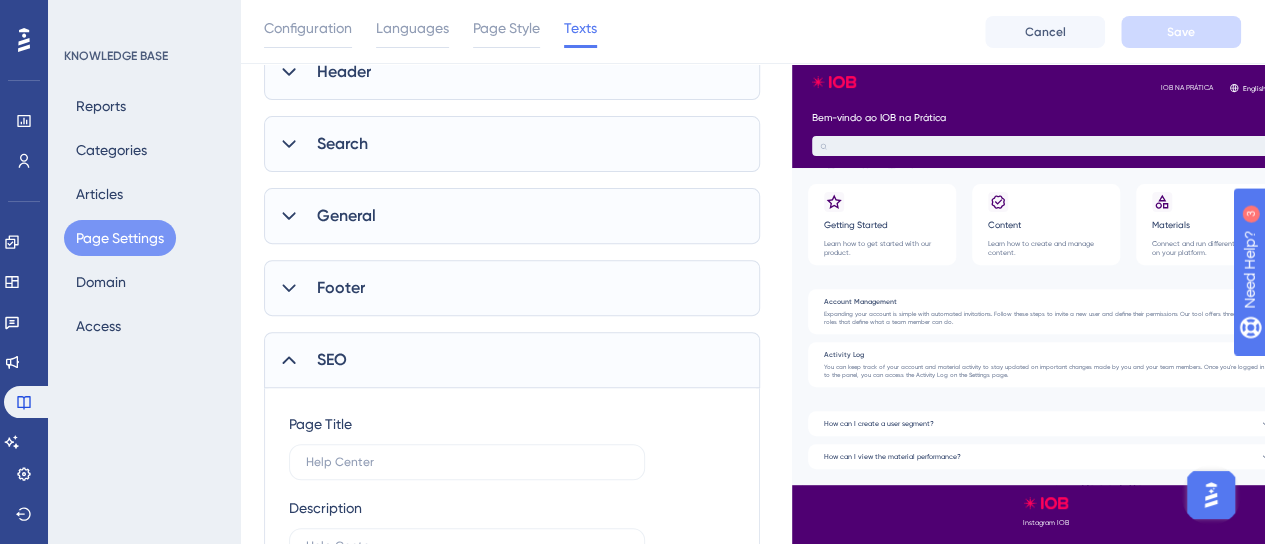 click on "Search" at bounding box center [512, 144] 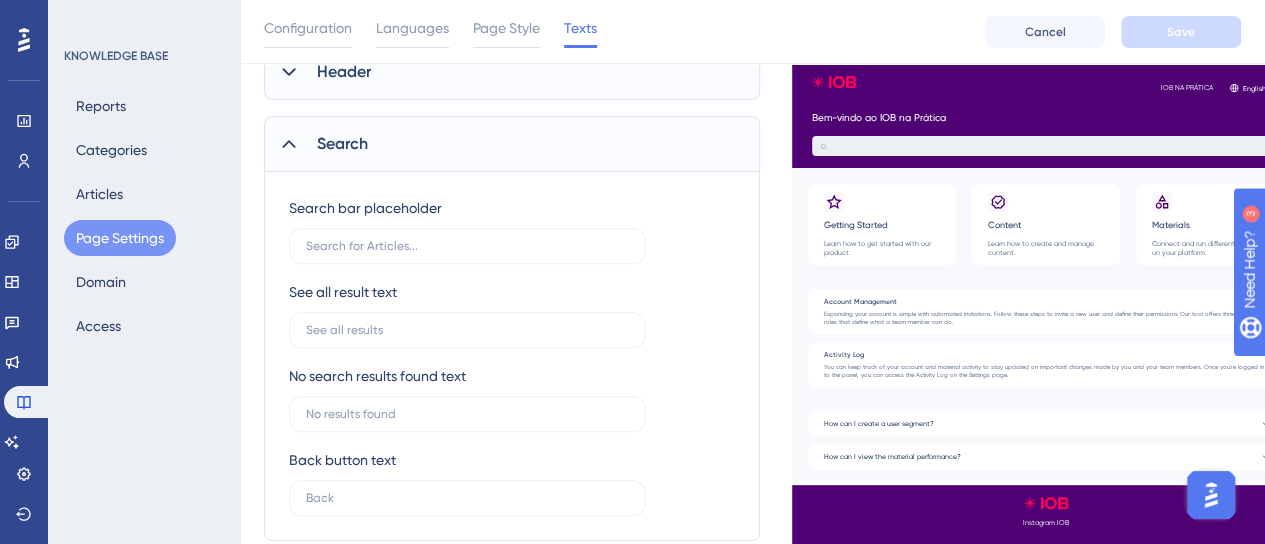 click on "Reports Categories Articles Page Settings Domain Access" at bounding box center [145, 216] 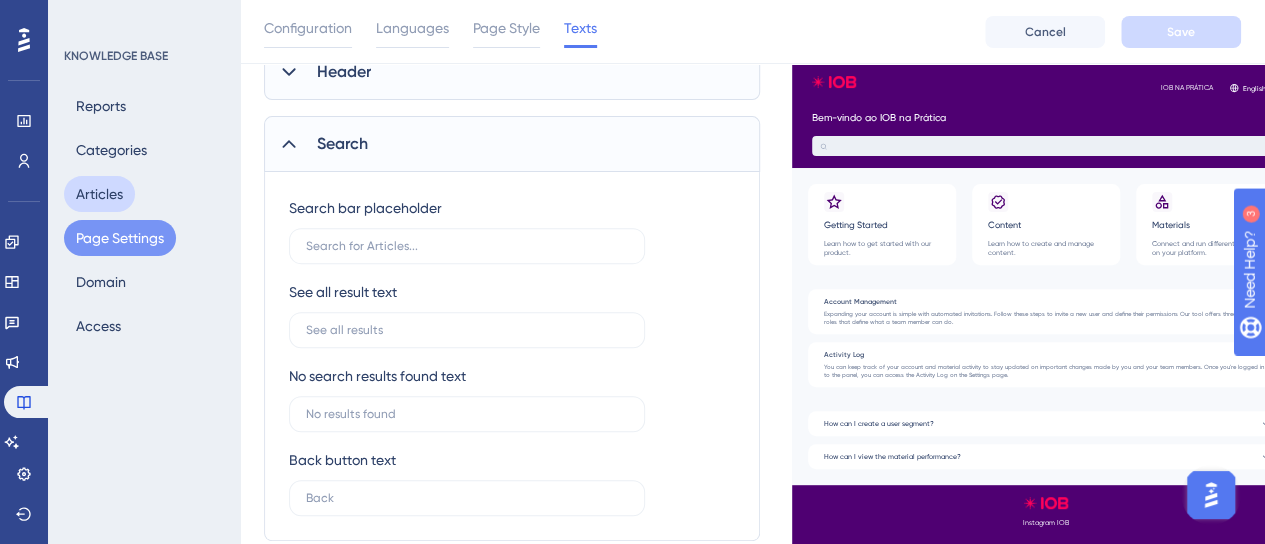 drag, startPoint x: 103, startPoint y: 189, endPoint x: 805, endPoint y: 8, distance: 724.9586 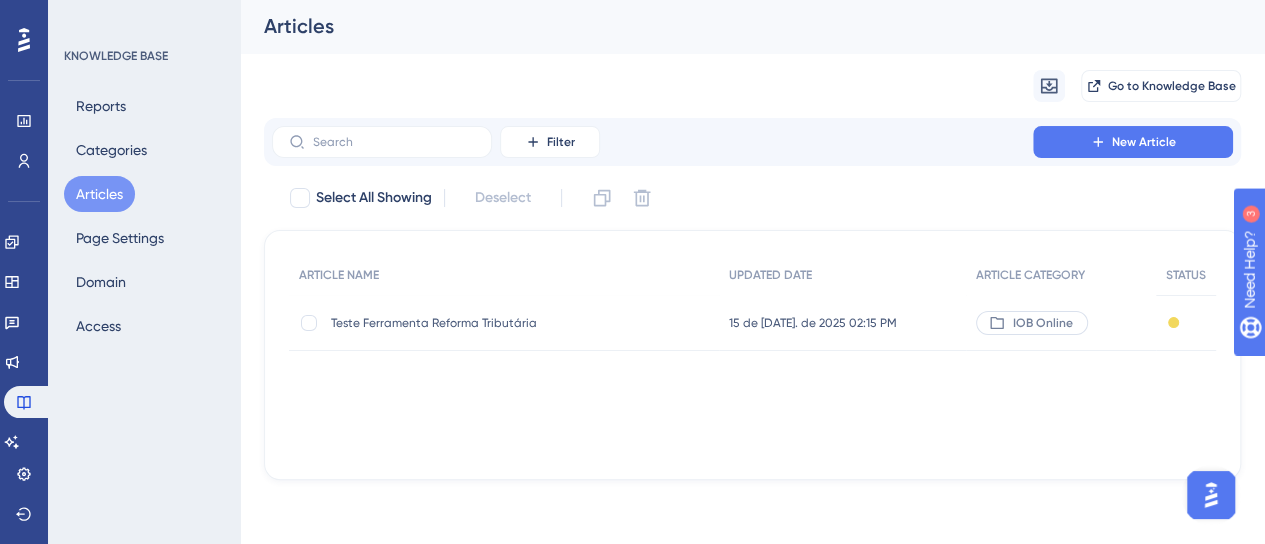 scroll, scrollTop: 0, scrollLeft: 0, axis: both 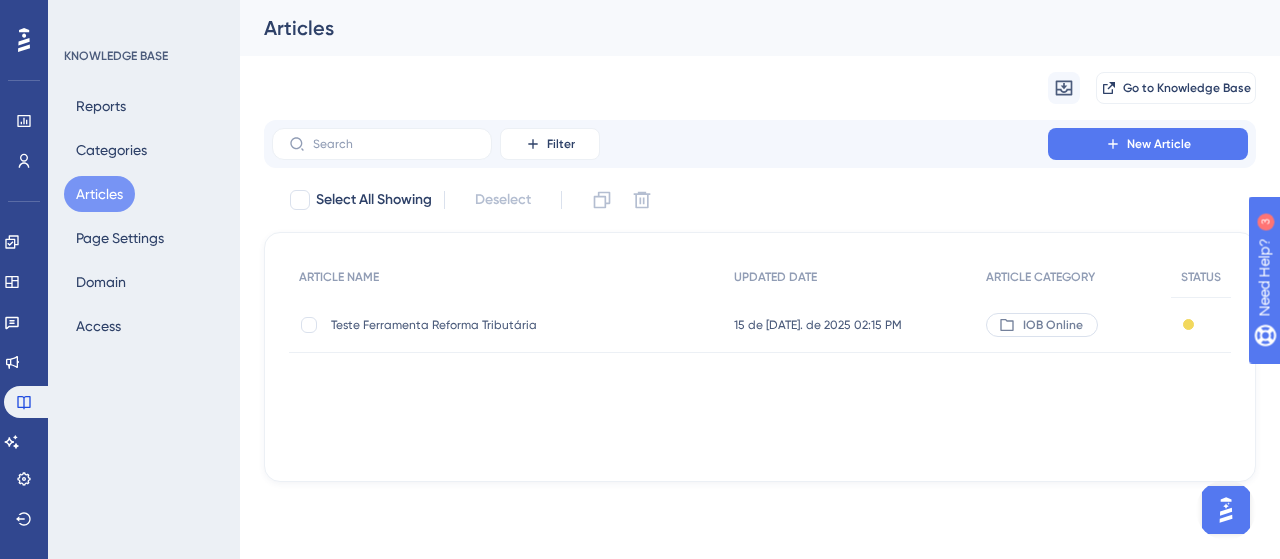 click on "Teste Ferramenta Reforma Tributária" at bounding box center [491, 325] 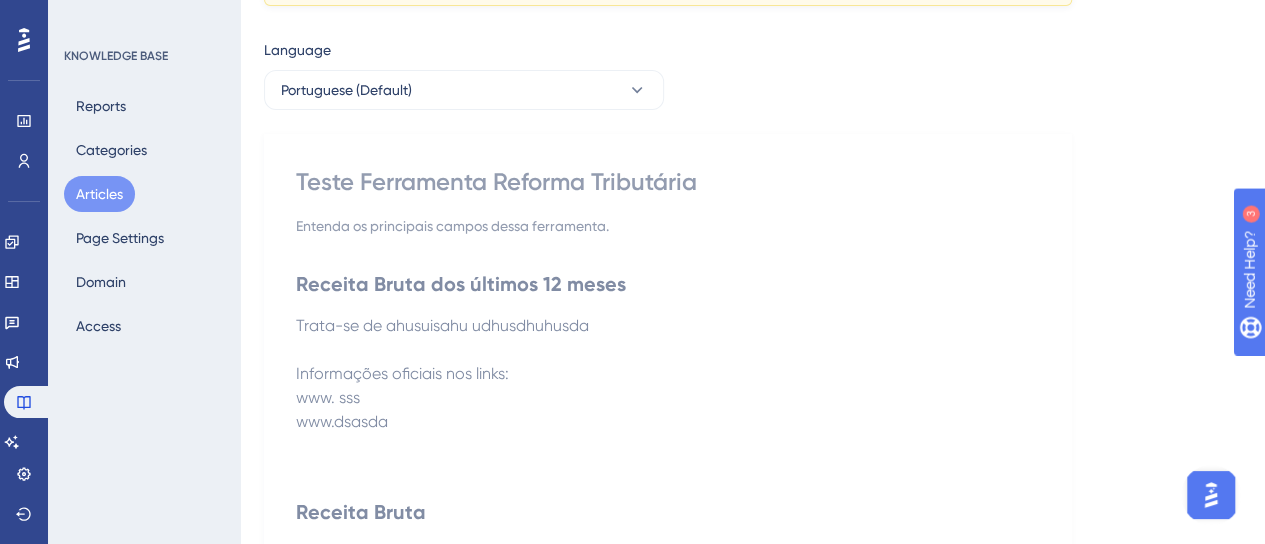 scroll, scrollTop: 0, scrollLeft: 0, axis: both 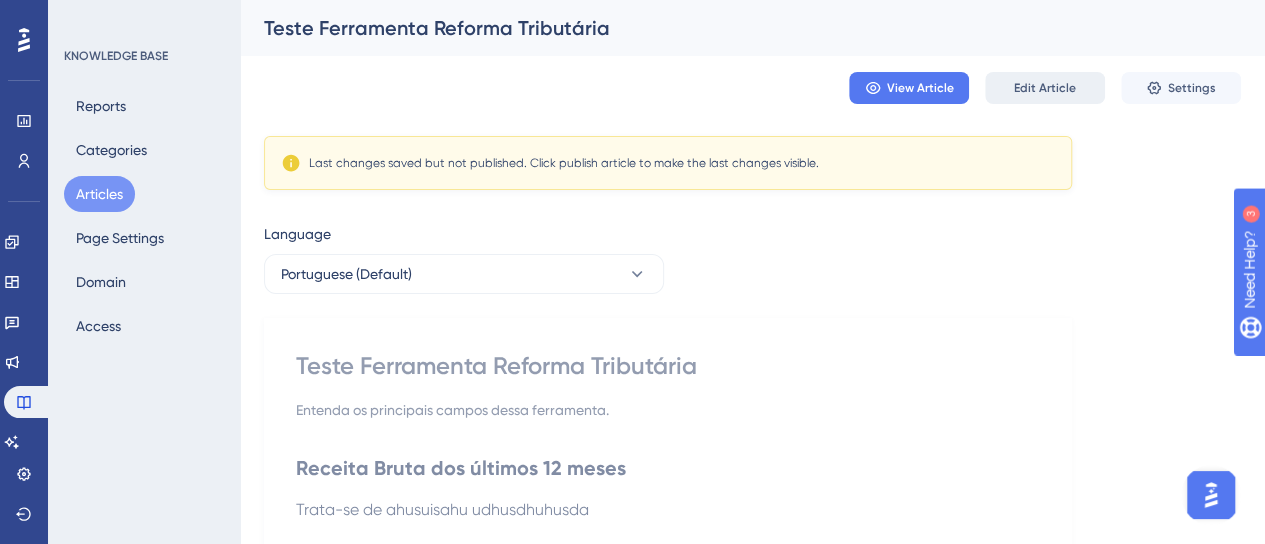 click on "Edit Article" at bounding box center [1045, 88] 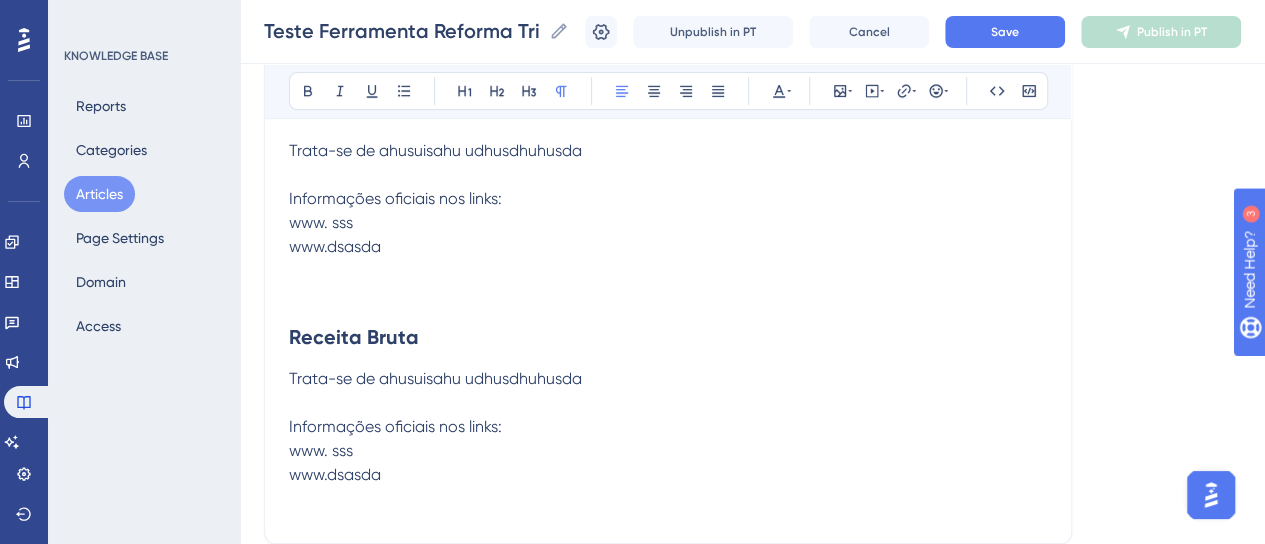 scroll, scrollTop: 378, scrollLeft: 0, axis: vertical 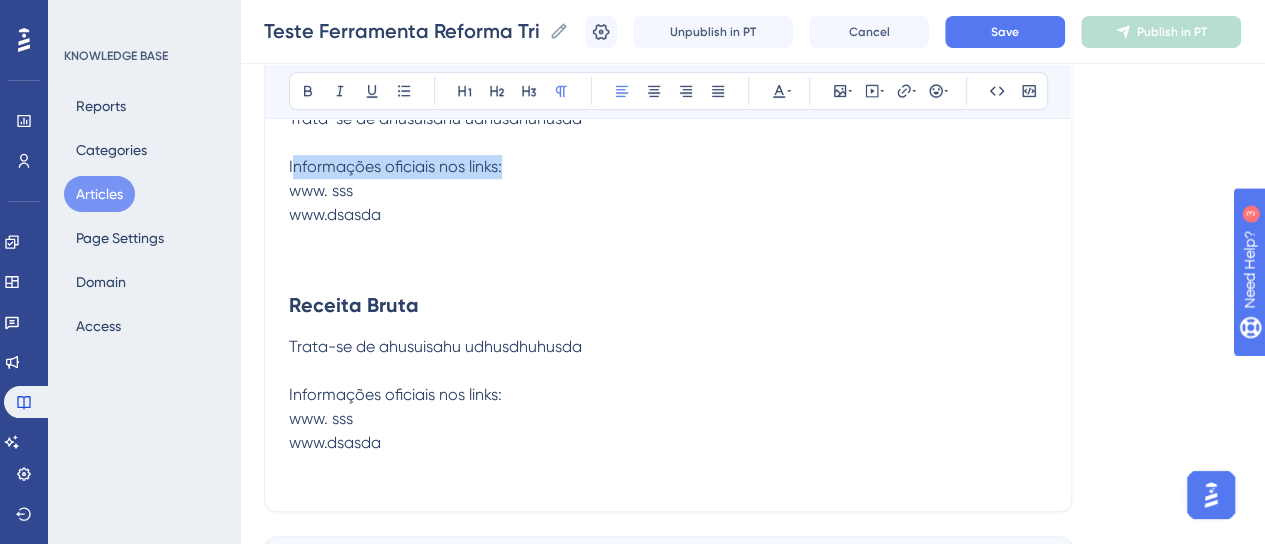 drag, startPoint x: 478, startPoint y: 167, endPoint x: 294, endPoint y: 165, distance: 184.01086 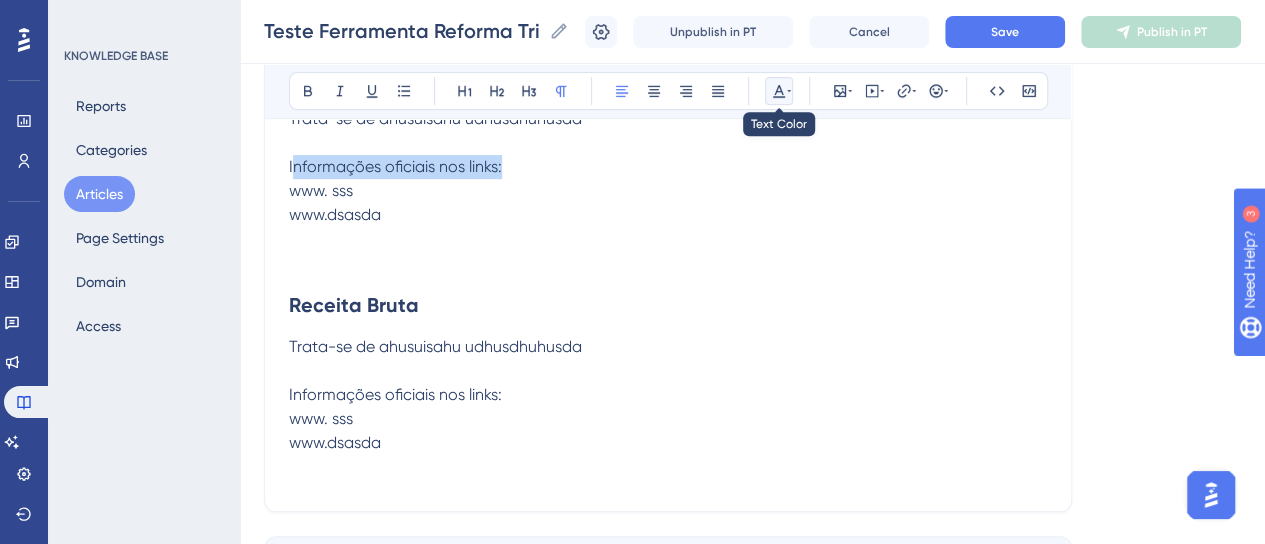 click 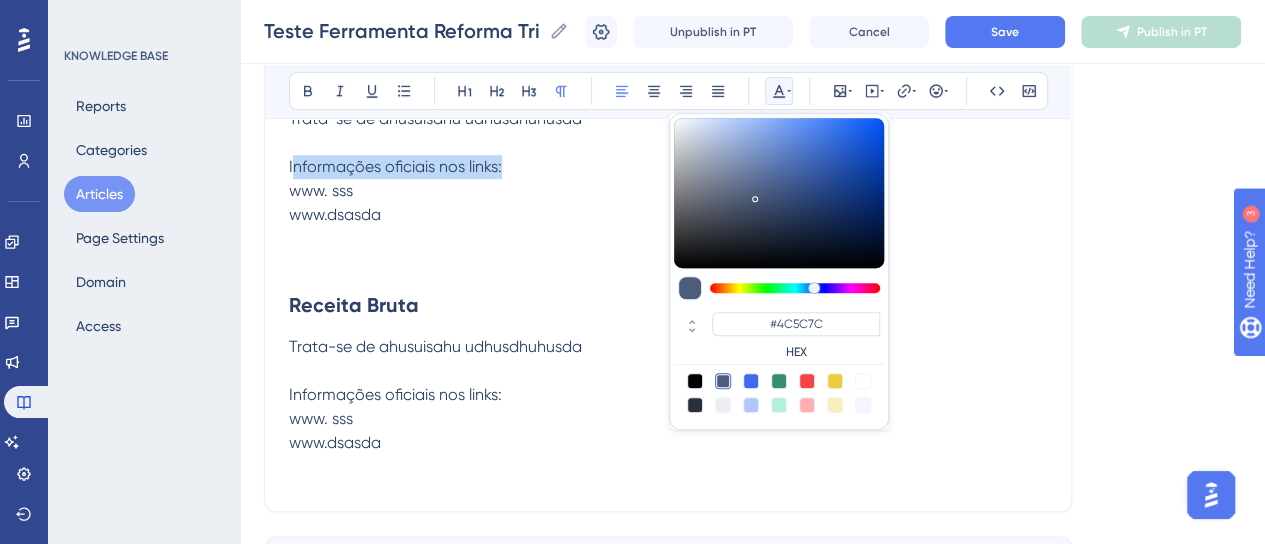 type 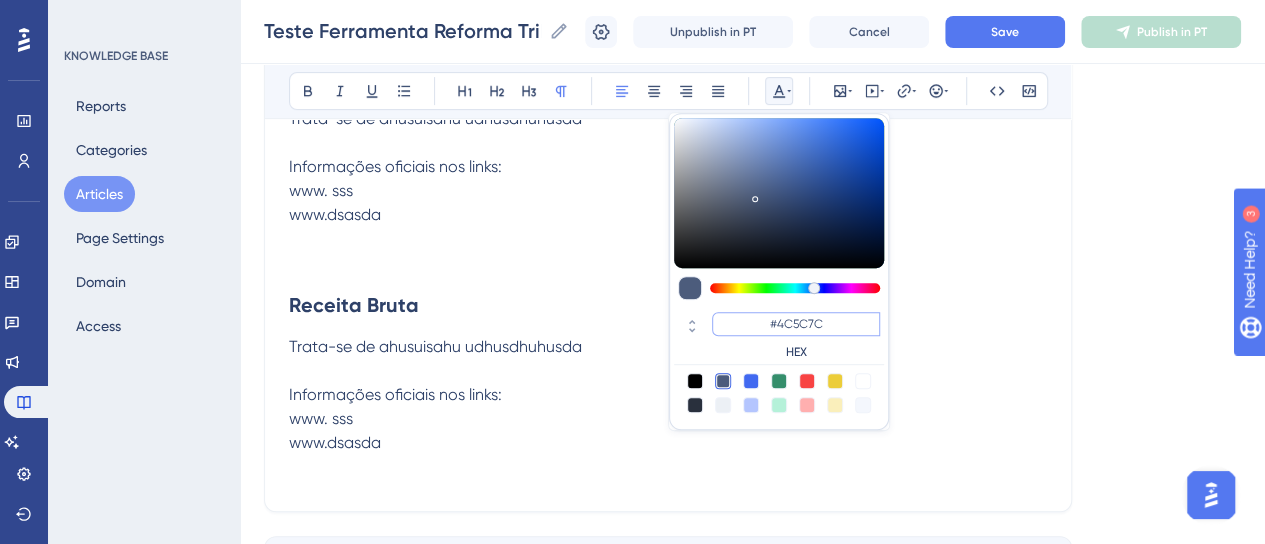click on "#4C5C7C" at bounding box center (796, 324) 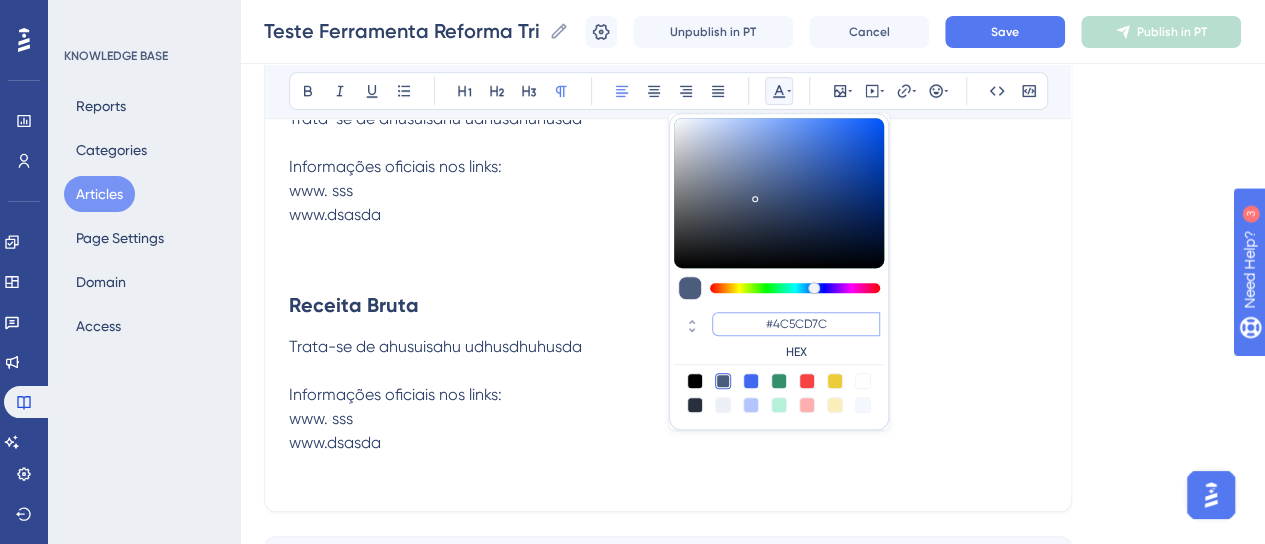 click on "#4C5CD7C" at bounding box center (796, 324) 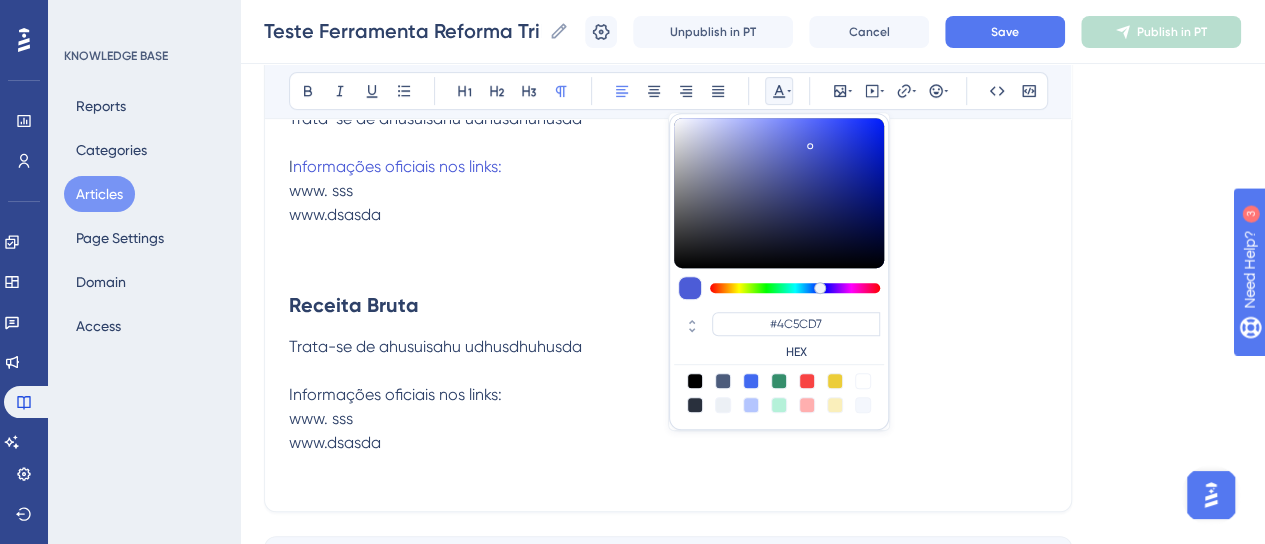 click on "Language Portuguese (Default) Teste Ferramenta Reforma Tributária Entenda os principais [PERSON_NAME] ferramenta. Bold Italic Underline Bullet Point Heading 1 Heading 2 Heading 3 Normal Align Left Align Center Align Right Align Justify #4C5CD7 HEX Insert Image Embed Video Hyperlink Emojis Code Code Block Receita Bruta dos últimos 12 meses Trata-se de ahusuisahu udhusdhuhusda I nformações oficiais nos links: www. sss www.dsasda  Receita Bruta Trata-se de ahusuisahu udhusdhuhusda Informações oficiais nos links: www. sss www.dsasda  Did this answer your question? 😀 😐 😔" at bounding box center (752, 191) 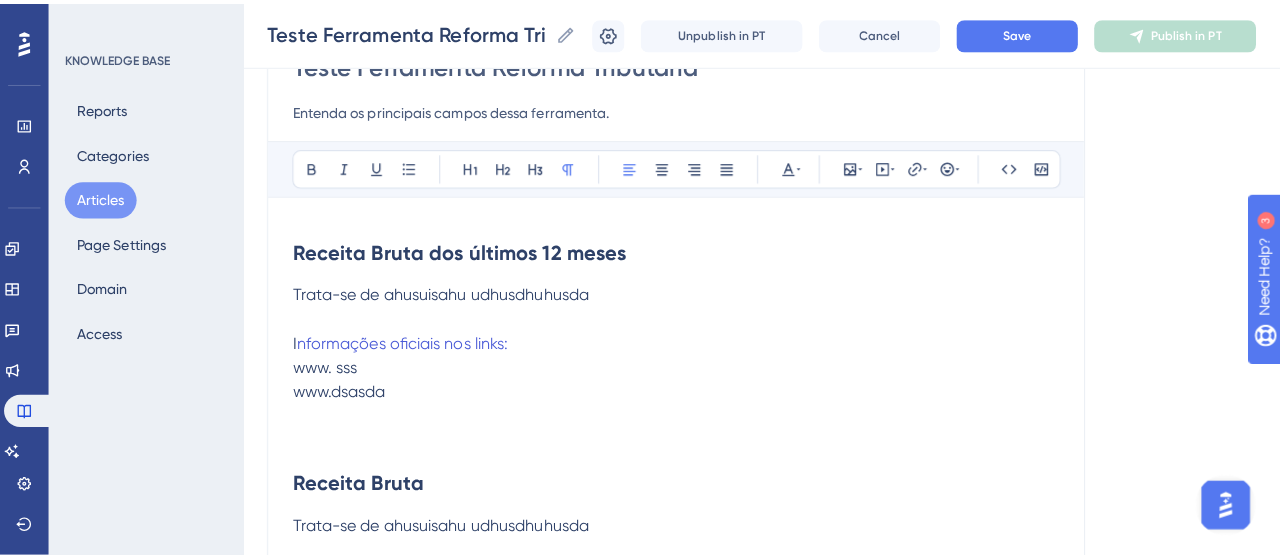 scroll, scrollTop: 178, scrollLeft: 0, axis: vertical 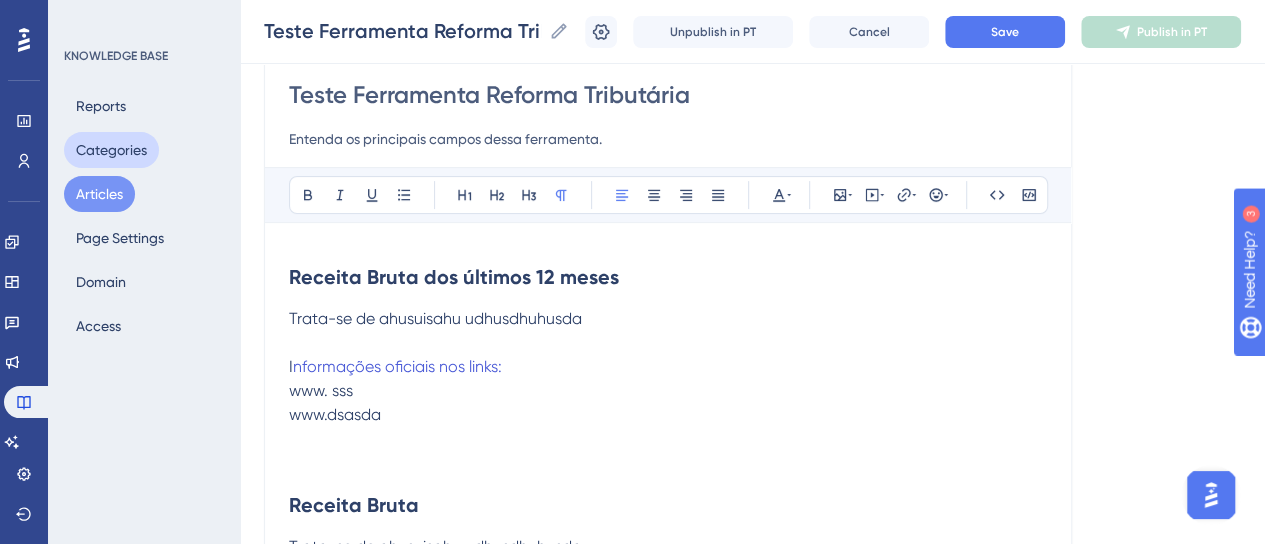 click on "Categories" at bounding box center (111, 150) 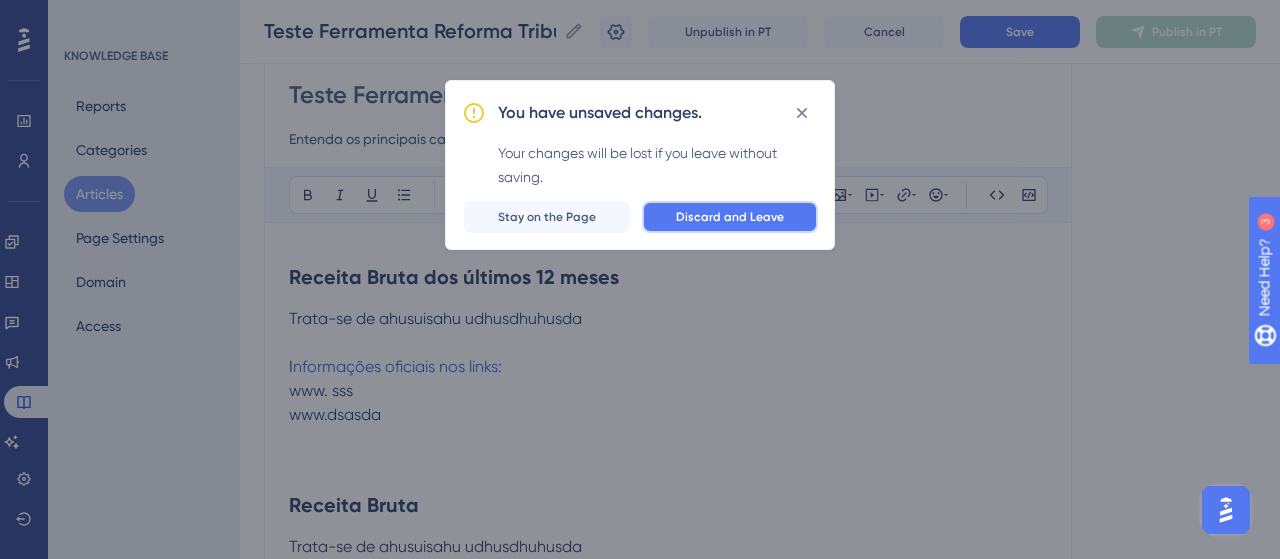 click on "Discard and Leave" at bounding box center [730, 217] 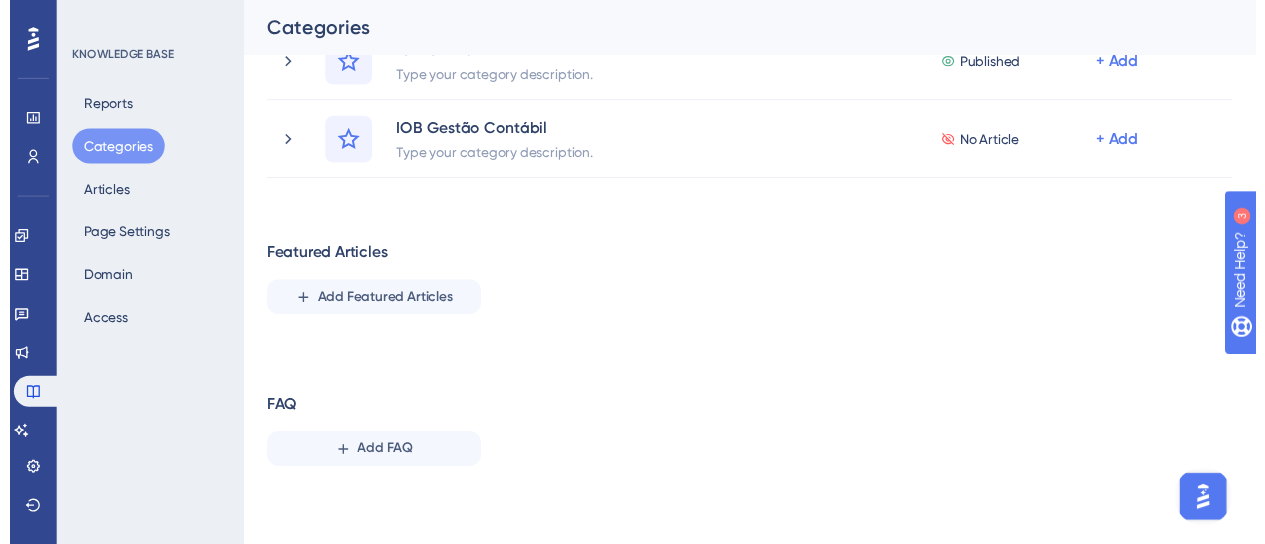 scroll, scrollTop: 0, scrollLeft: 0, axis: both 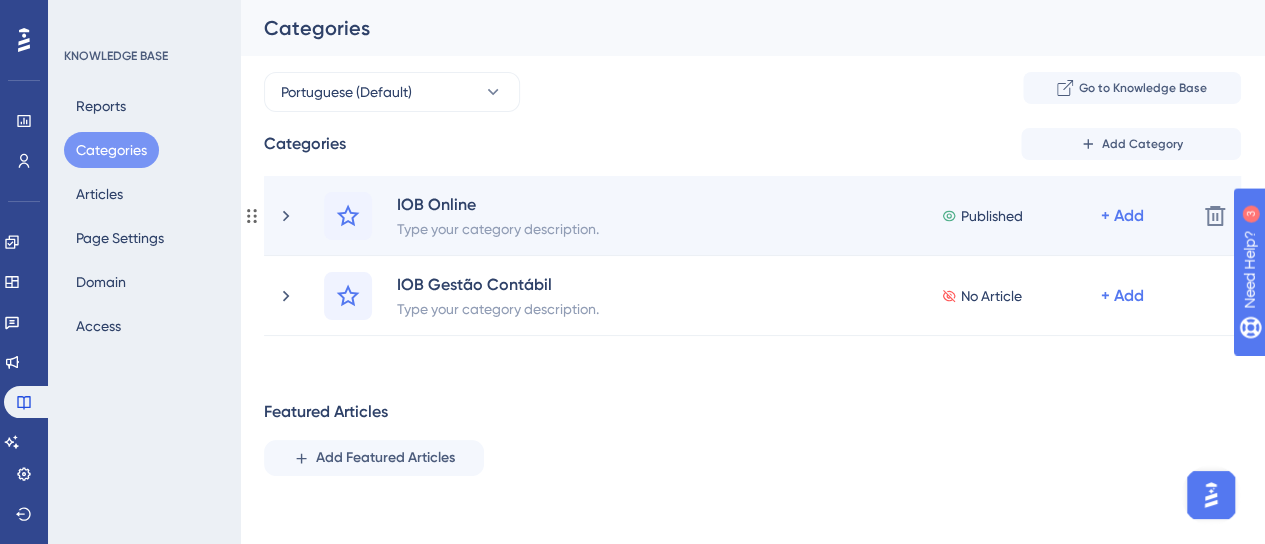 click on "IOB Online Type your category description.   Published + Add" at bounding box center (752, 216) 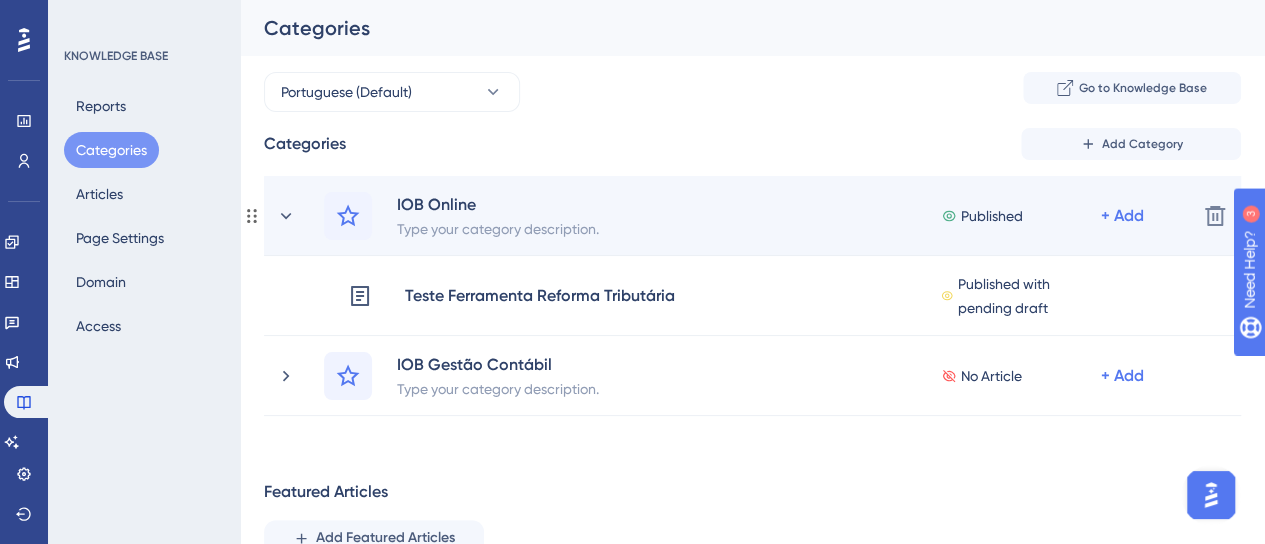 click on "IOB Online Type your category description.   Published + Add" at bounding box center [752, 216] 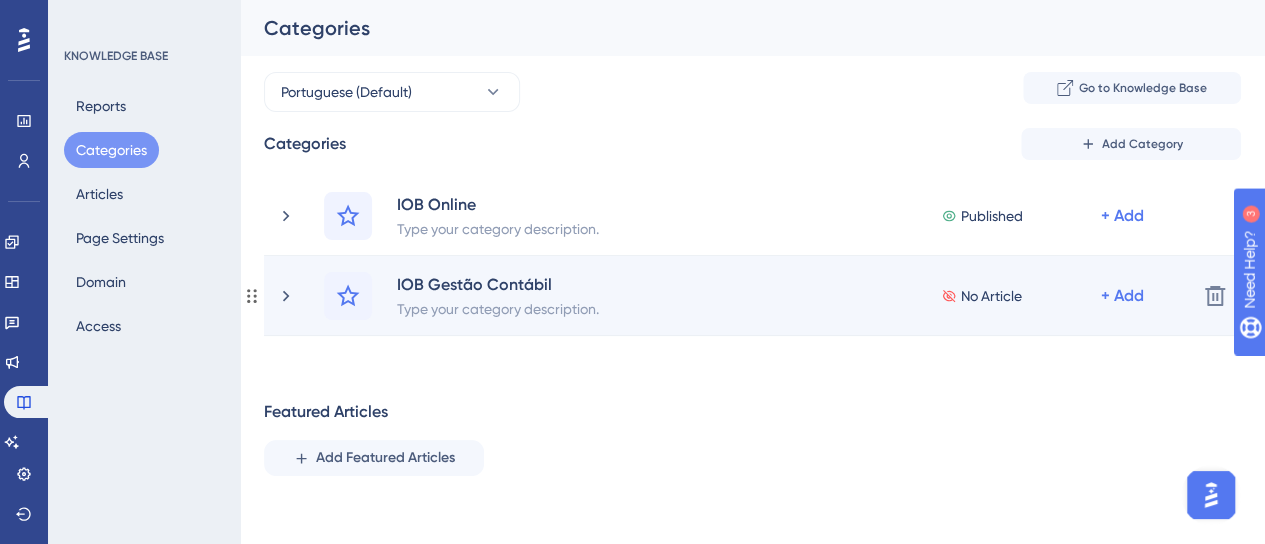 click on "IOB Gestão Contábil Type your category description.   No Article + Add" at bounding box center [752, 296] 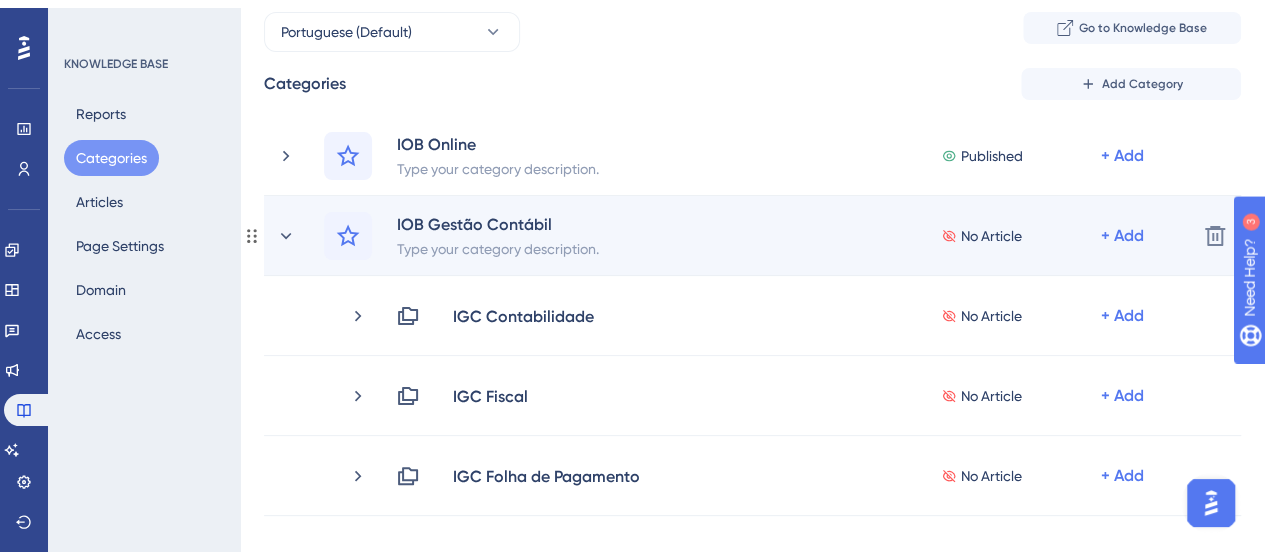 scroll, scrollTop: 100, scrollLeft: 0, axis: vertical 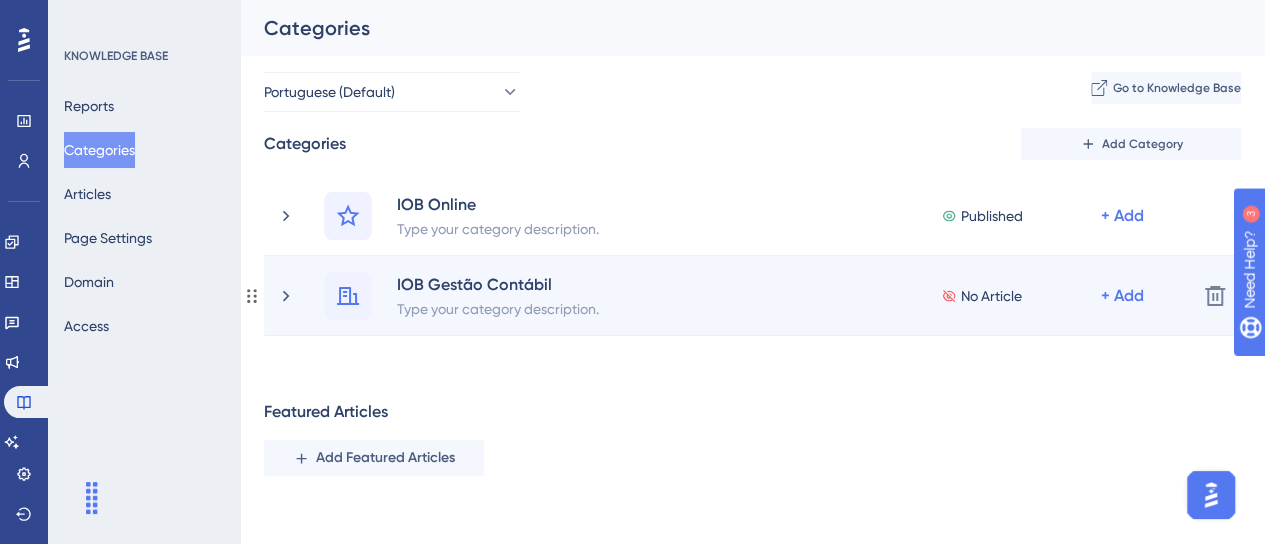 click on "IOB Gestão Contábil Type your category description.   No Article + Add" at bounding box center (728, 296) 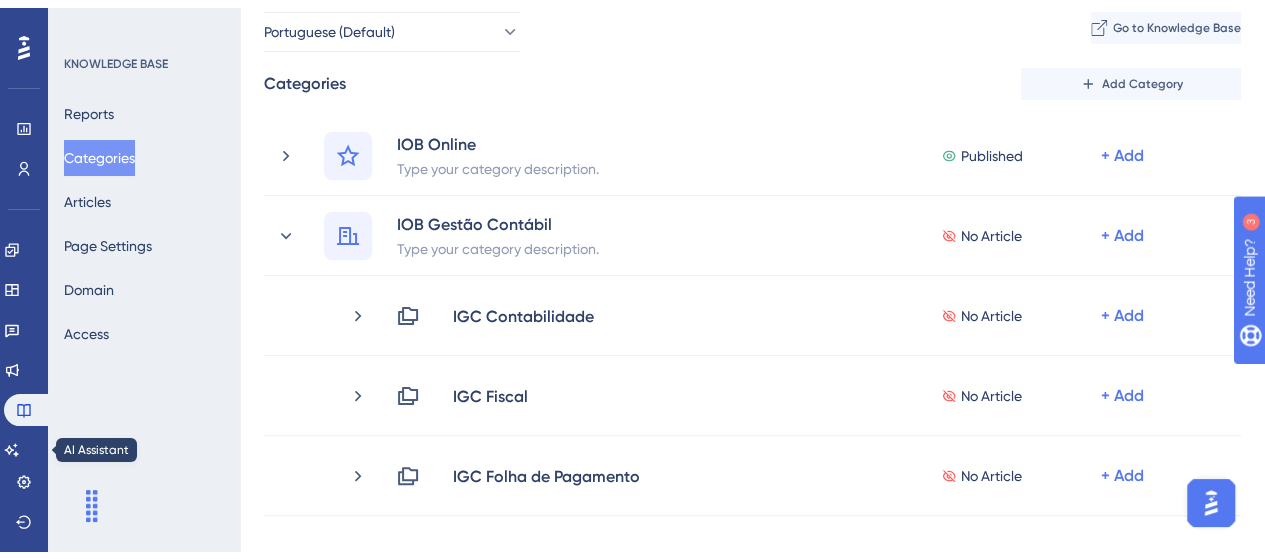 scroll, scrollTop: 100, scrollLeft: 0, axis: vertical 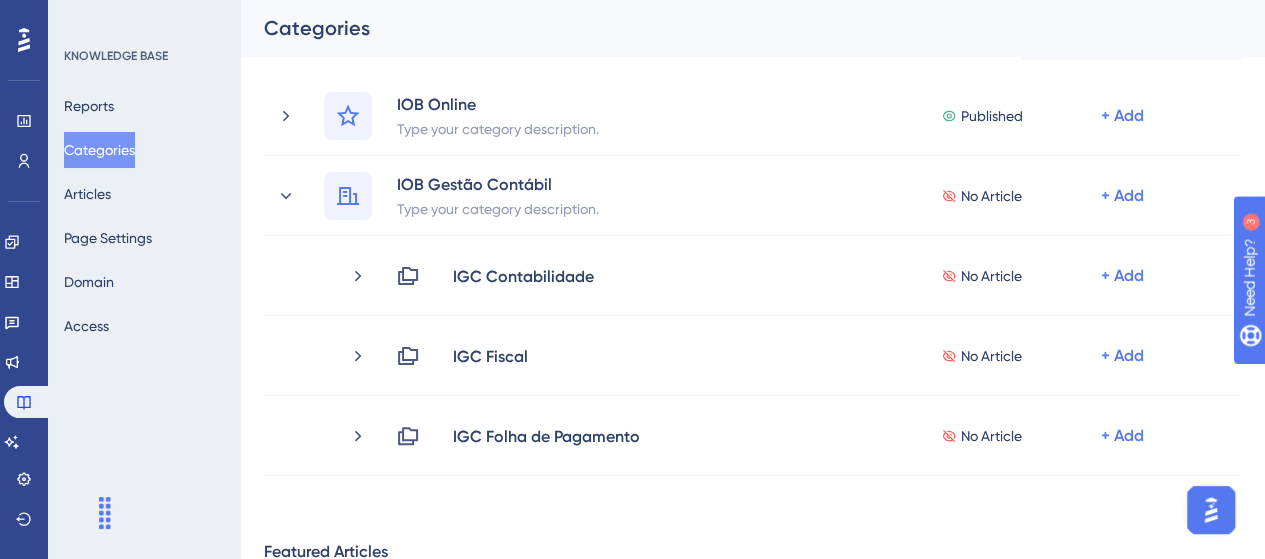 drag, startPoint x: 95, startPoint y: 509, endPoint x: 157, endPoint y: 538, distance: 68.44706 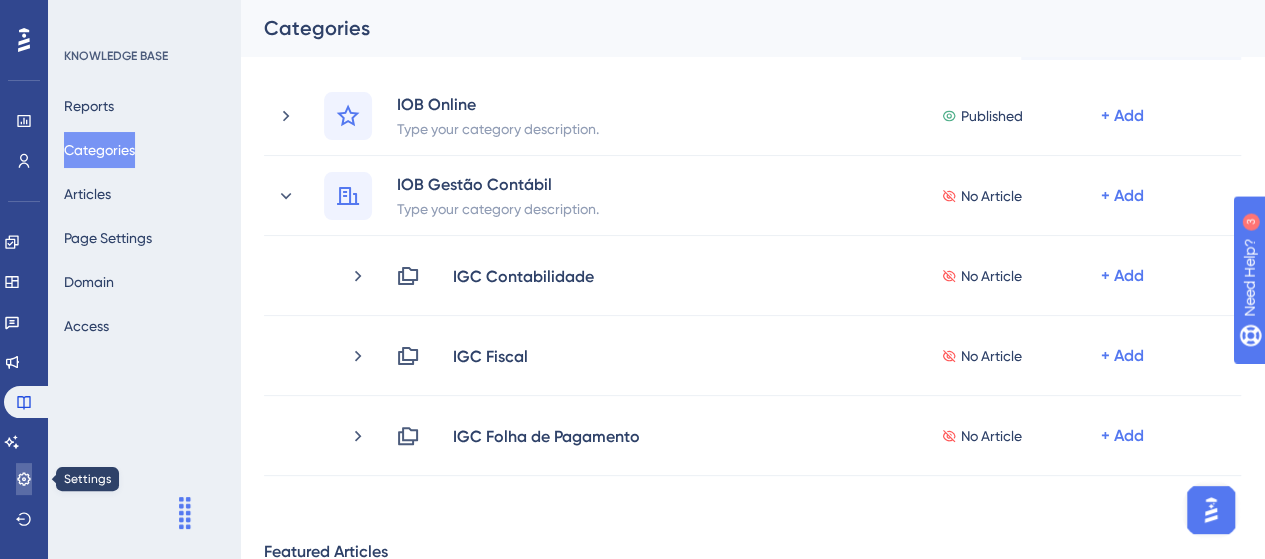 click 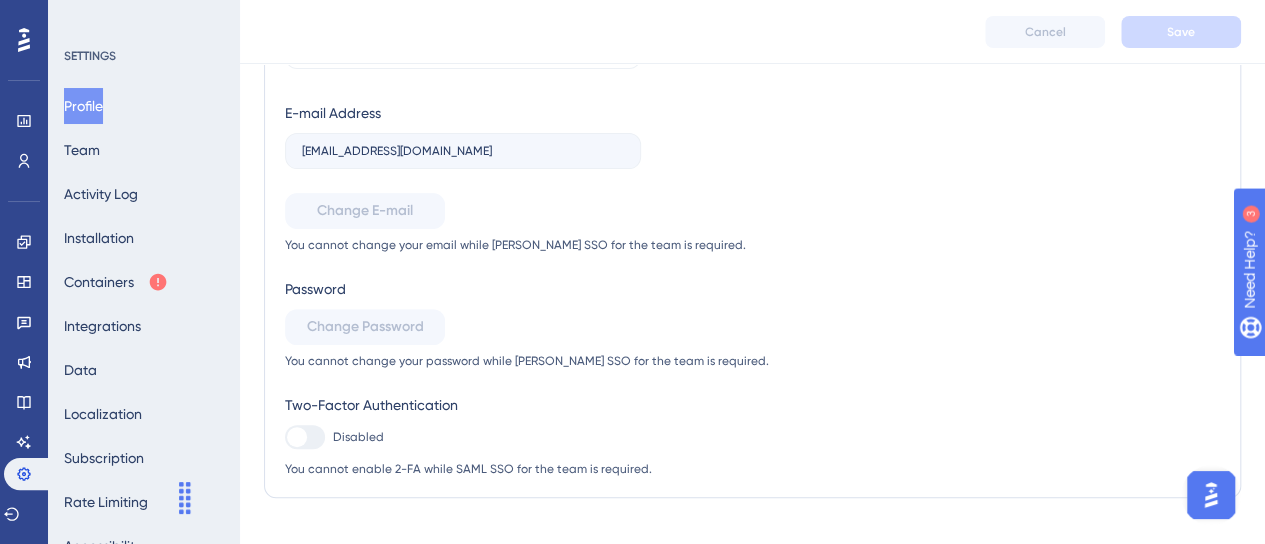 scroll, scrollTop: 281, scrollLeft: 0, axis: vertical 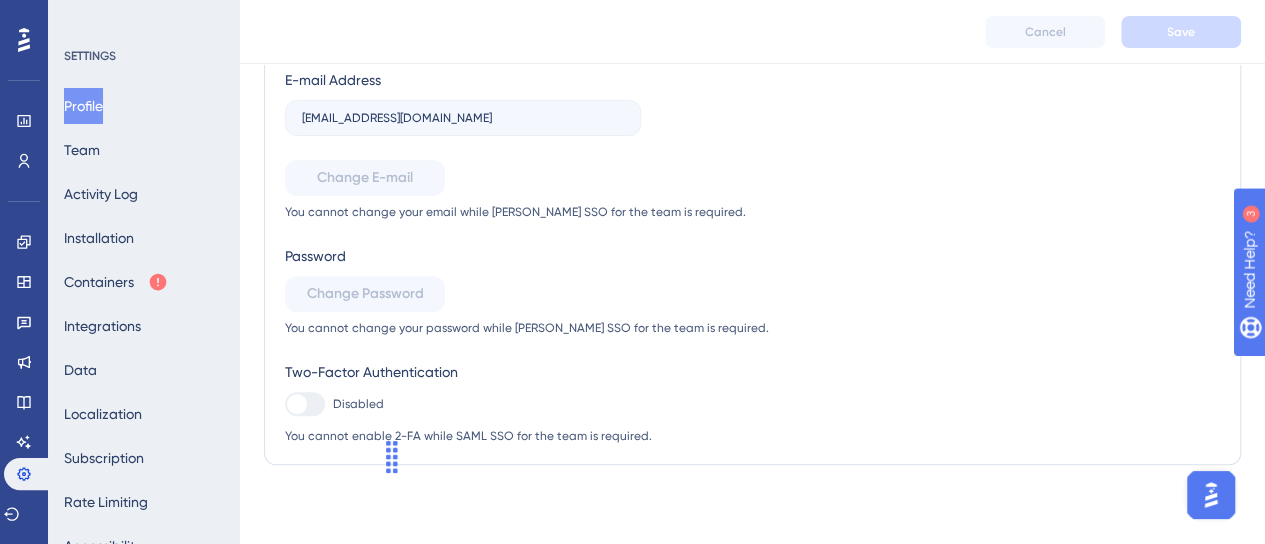 drag, startPoint x: 193, startPoint y: 495, endPoint x: 275, endPoint y: 464, distance: 87.66413 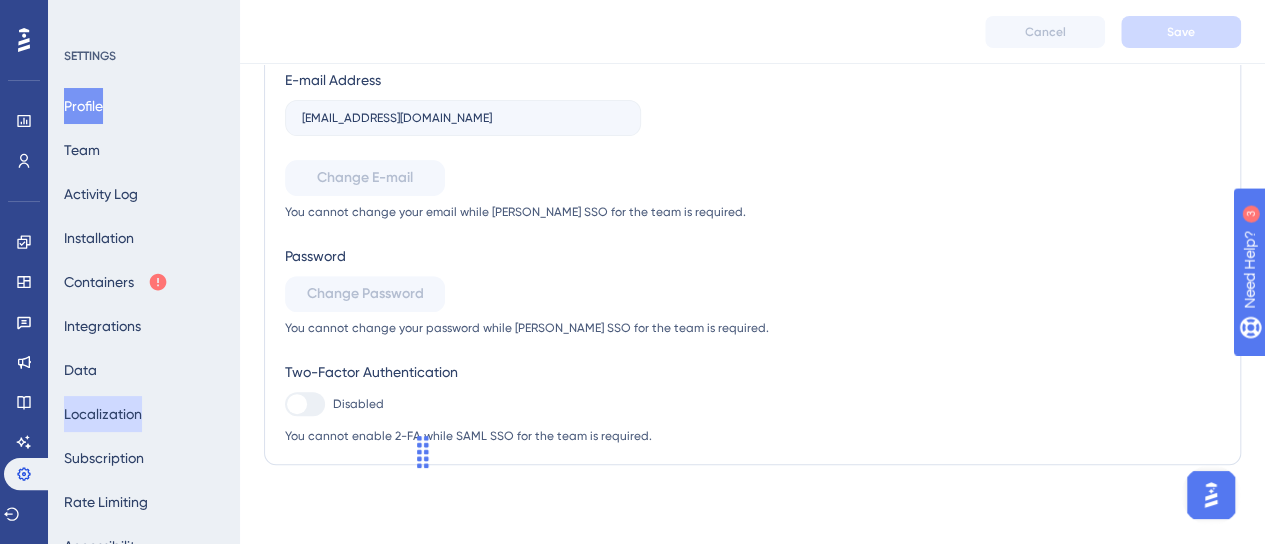 scroll, scrollTop: 0, scrollLeft: 0, axis: both 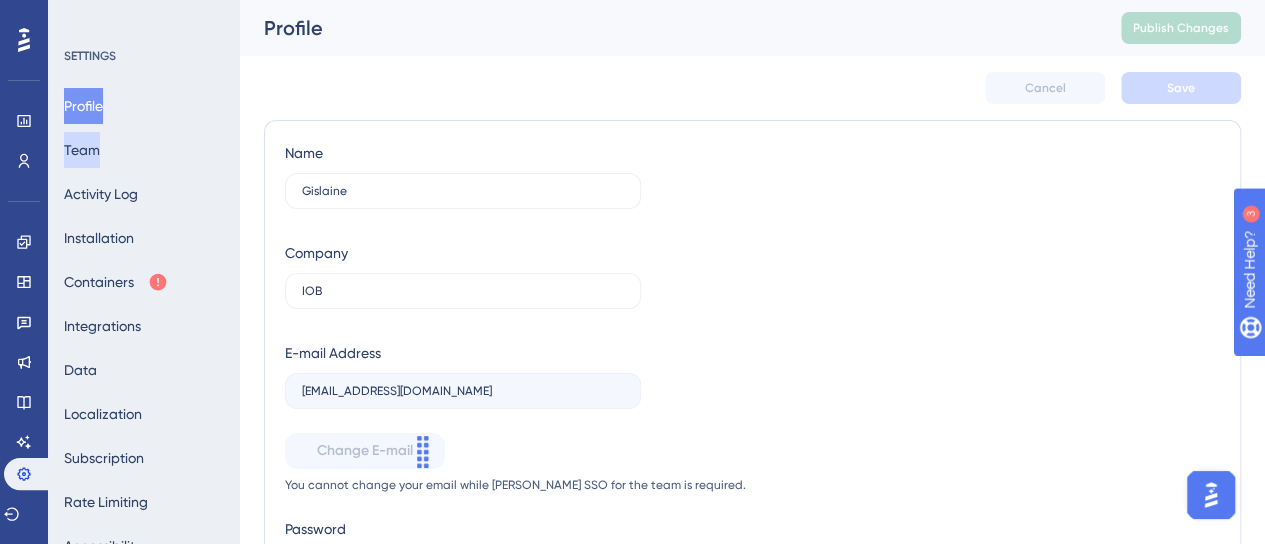 click on "Team" at bounding box center [82, 150] 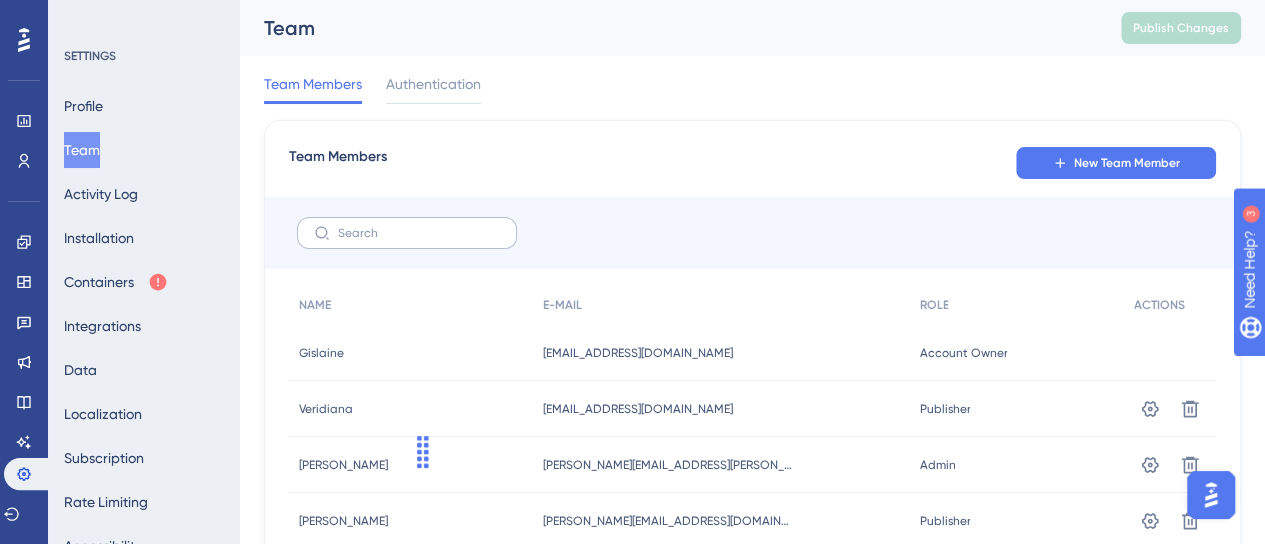 click at bounding box center [407, 233] 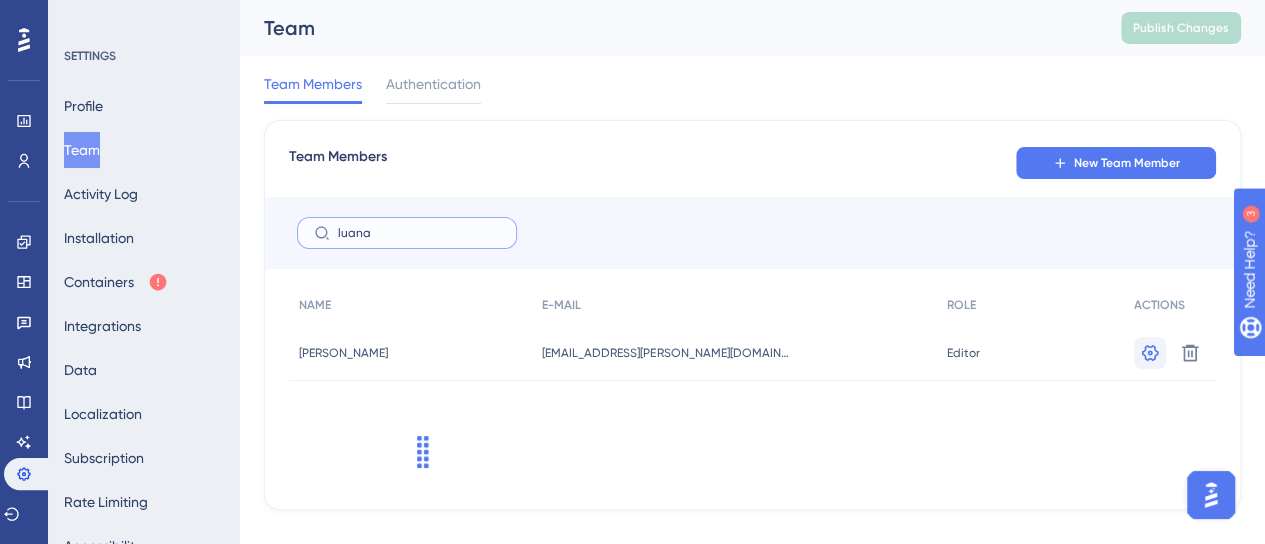 scroll, scrollTop: 29, scrollLeft: 0, axis: vertical 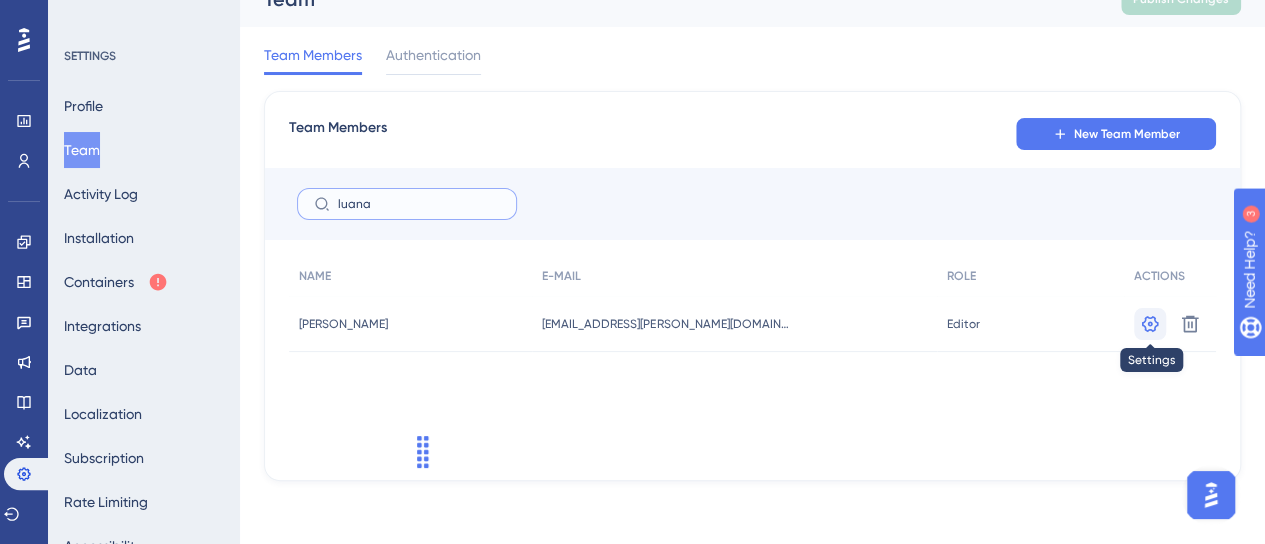 type on "luana" 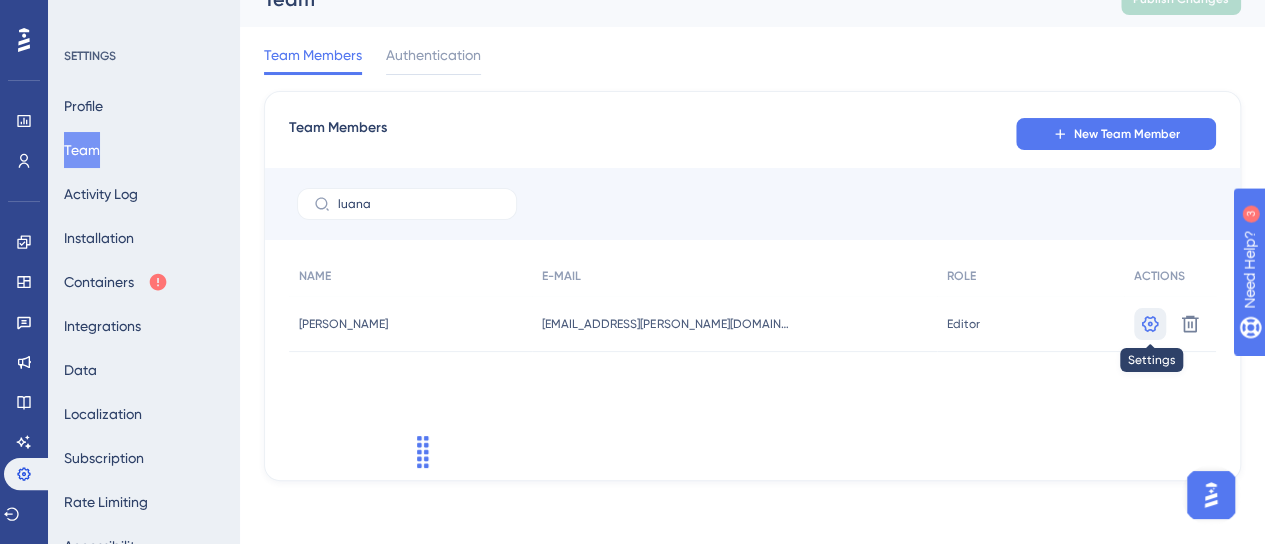 click 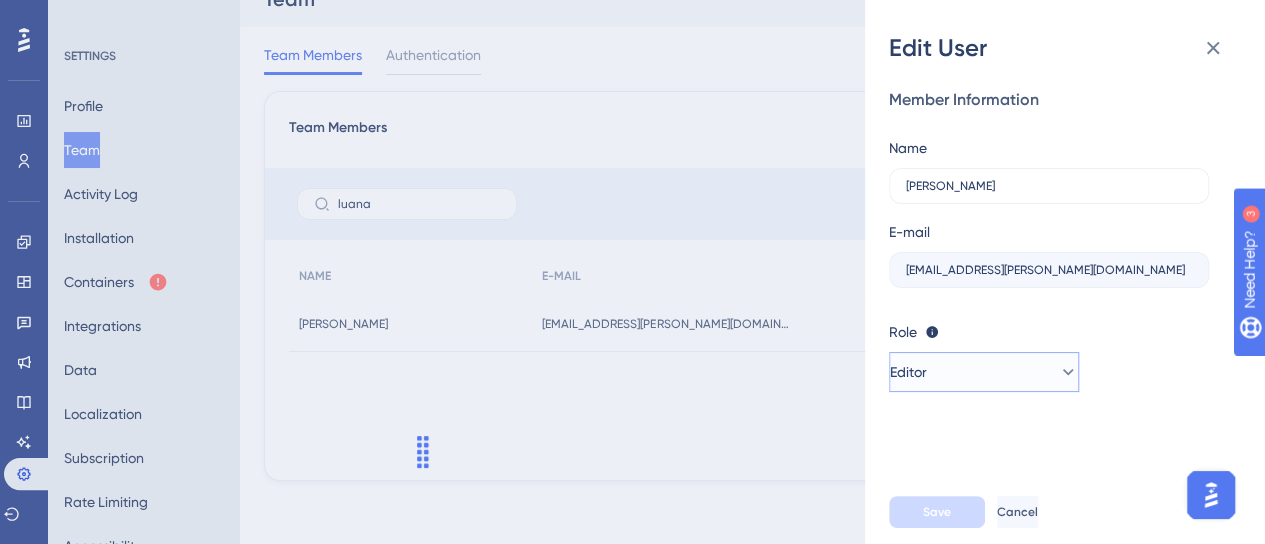 click on "Editor" at bounding box center (984, 372) 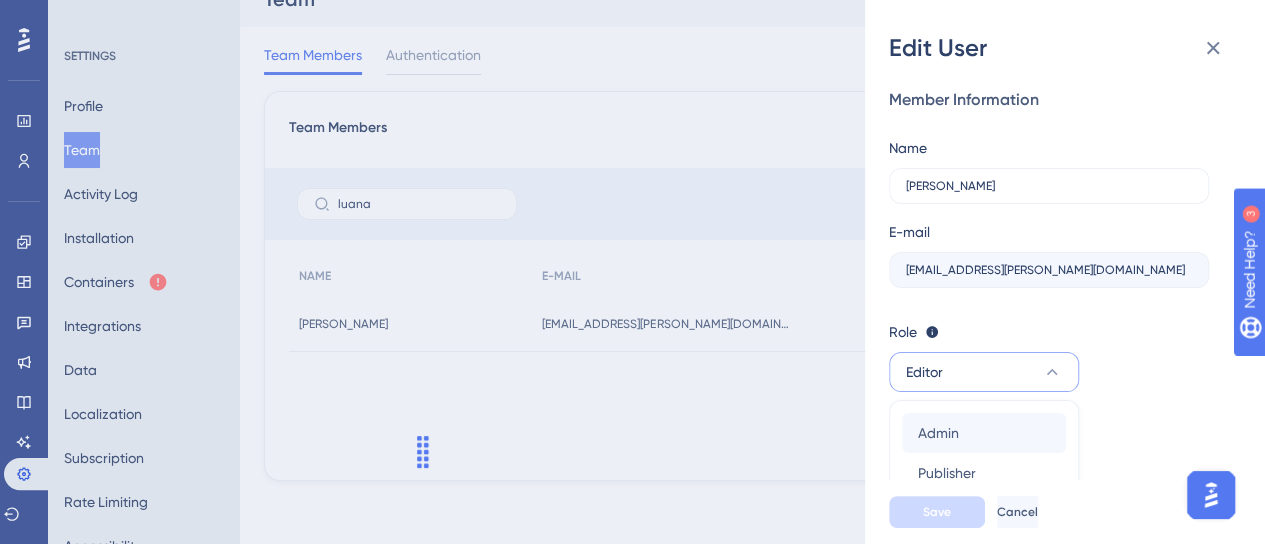scroll, scrollTop: 66, scrollLeft: 0, axis: vertical 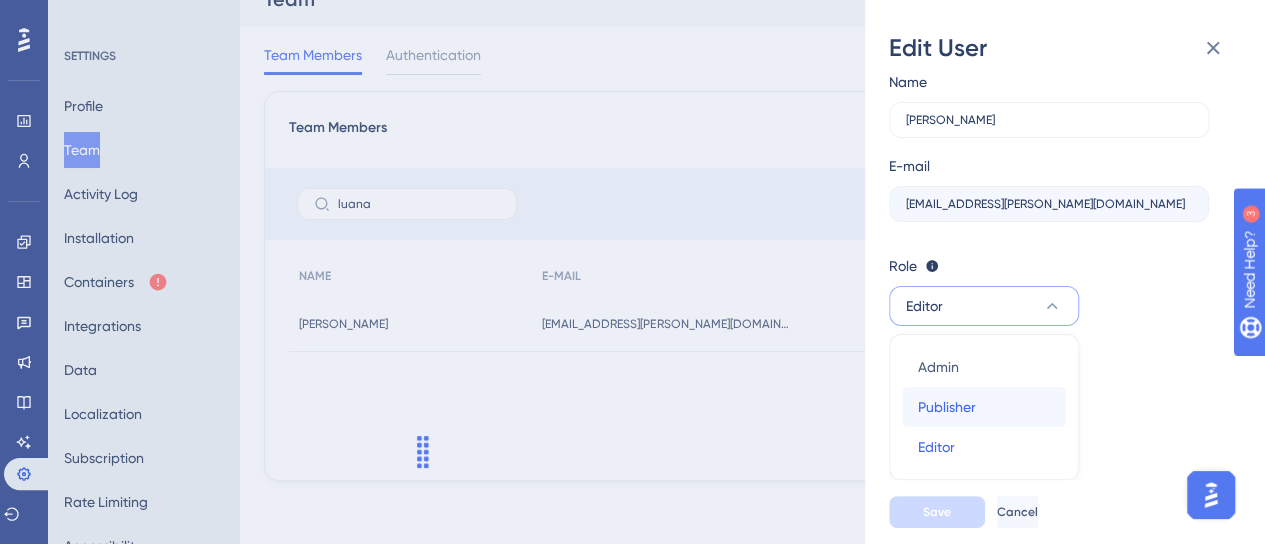 click on "Publisher" at bounding box center (947, 407) 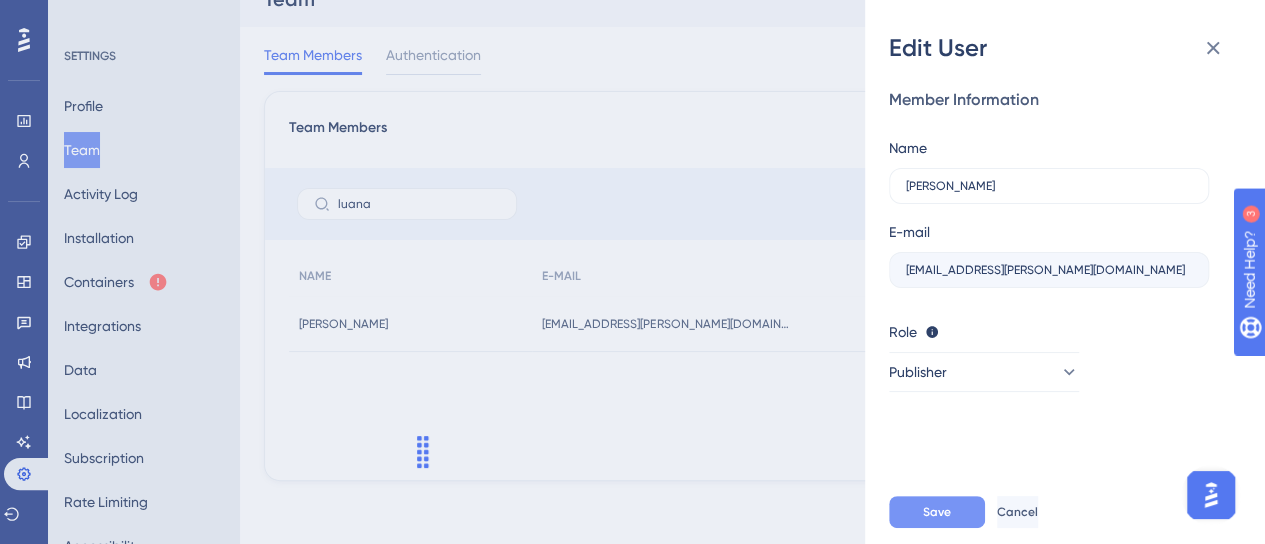 scroll, scrollTop: 0, scrollLeft: 0, axis: both 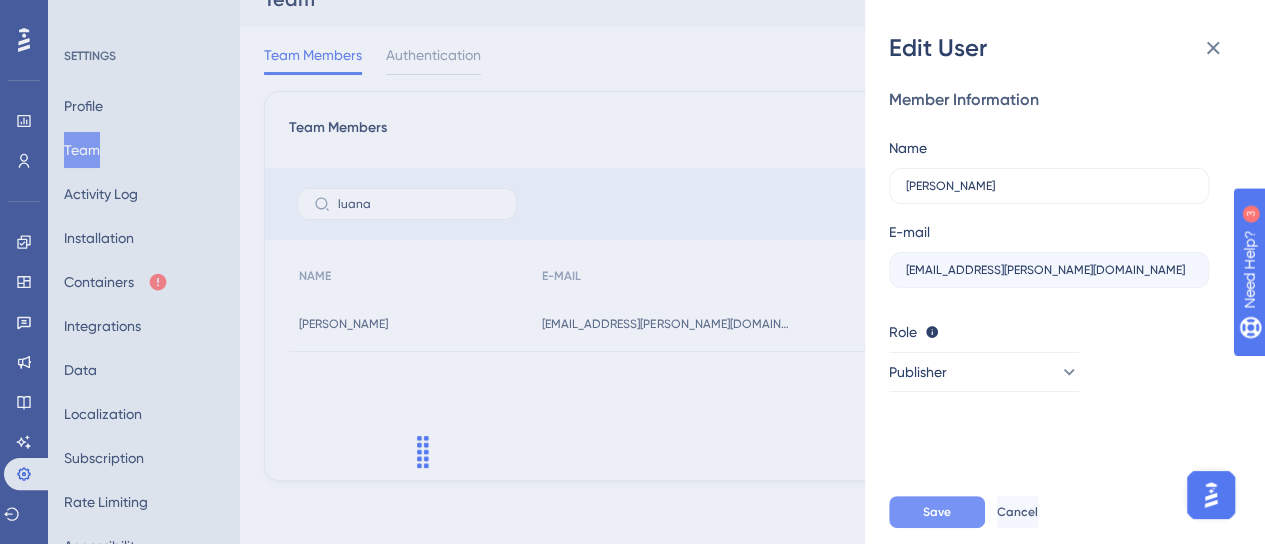 click on "Save" at bounding box center (937, 512) 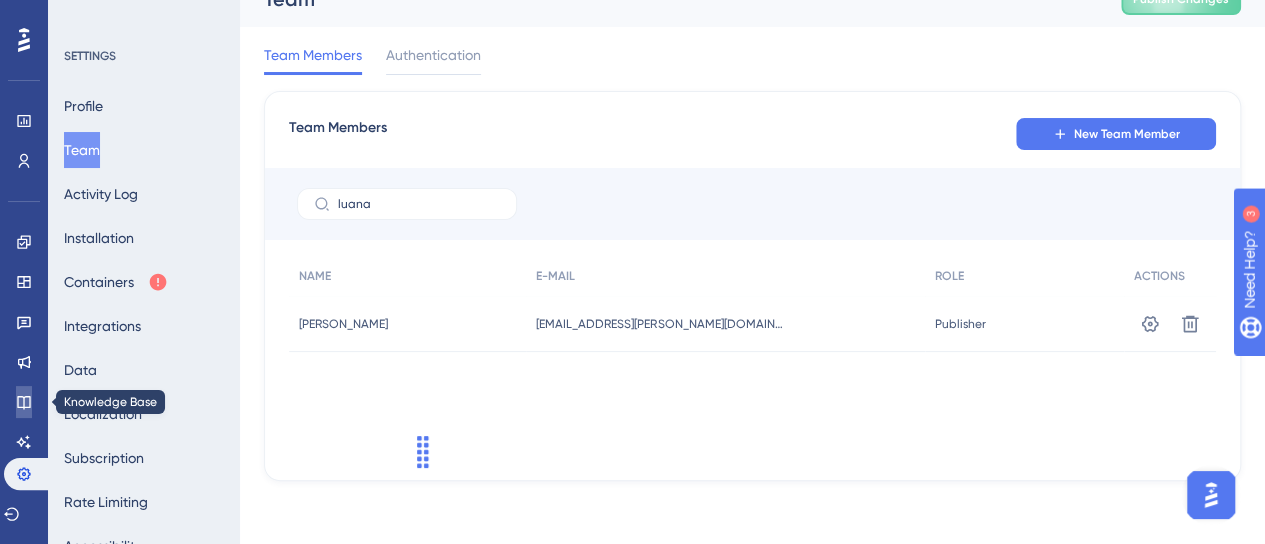 click 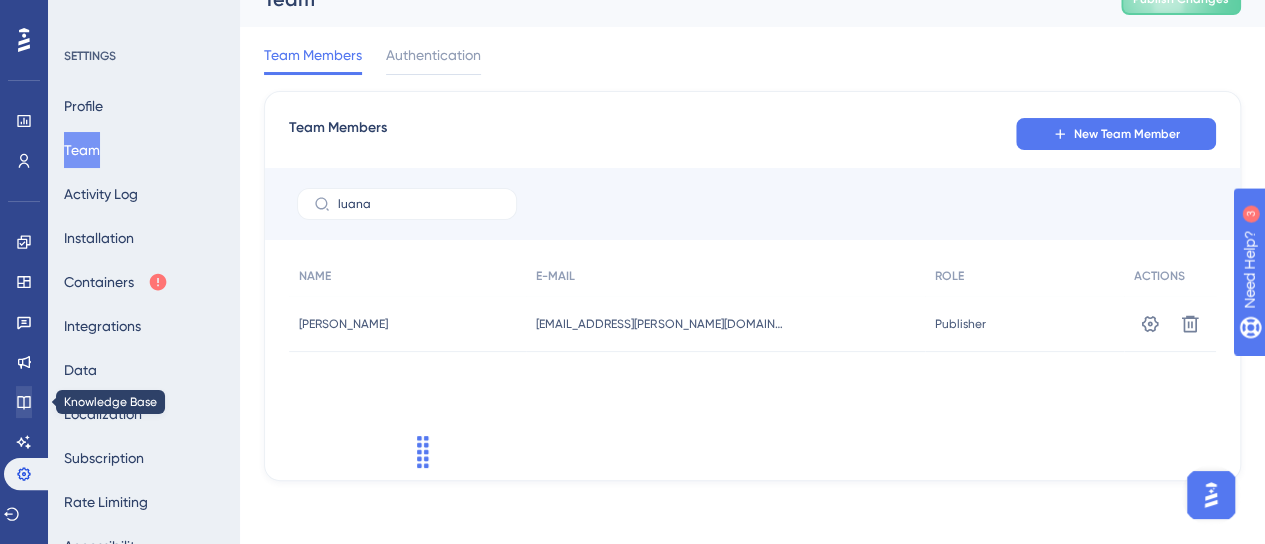 scroll, scrollTop: 0, scrollLeft: 0, axis: both 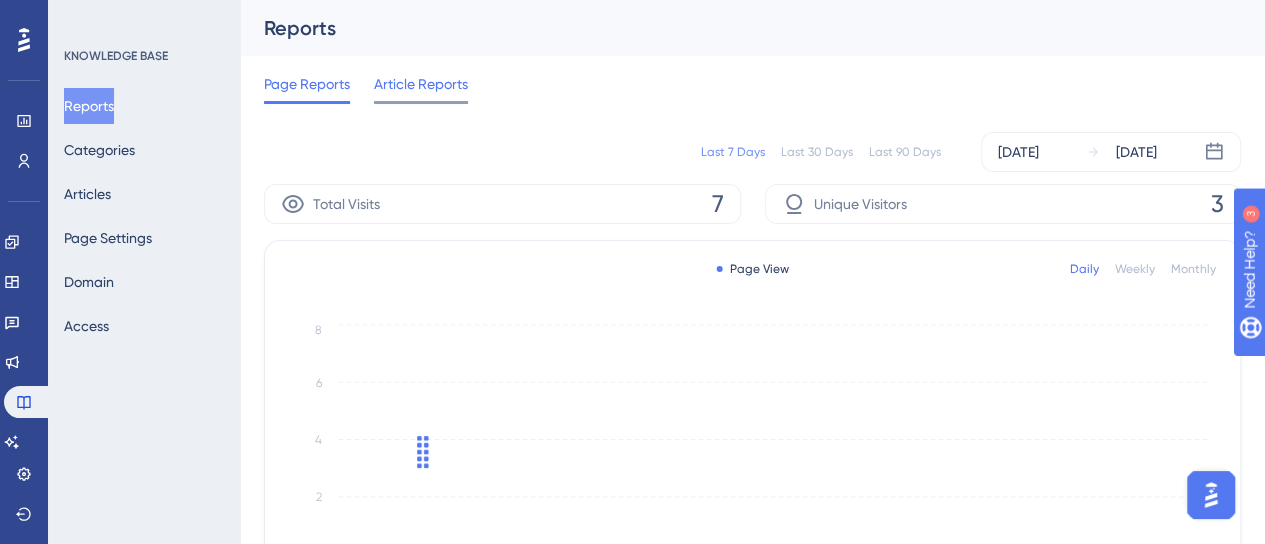 click on "Article Reports" at bounding box center (421, 84) 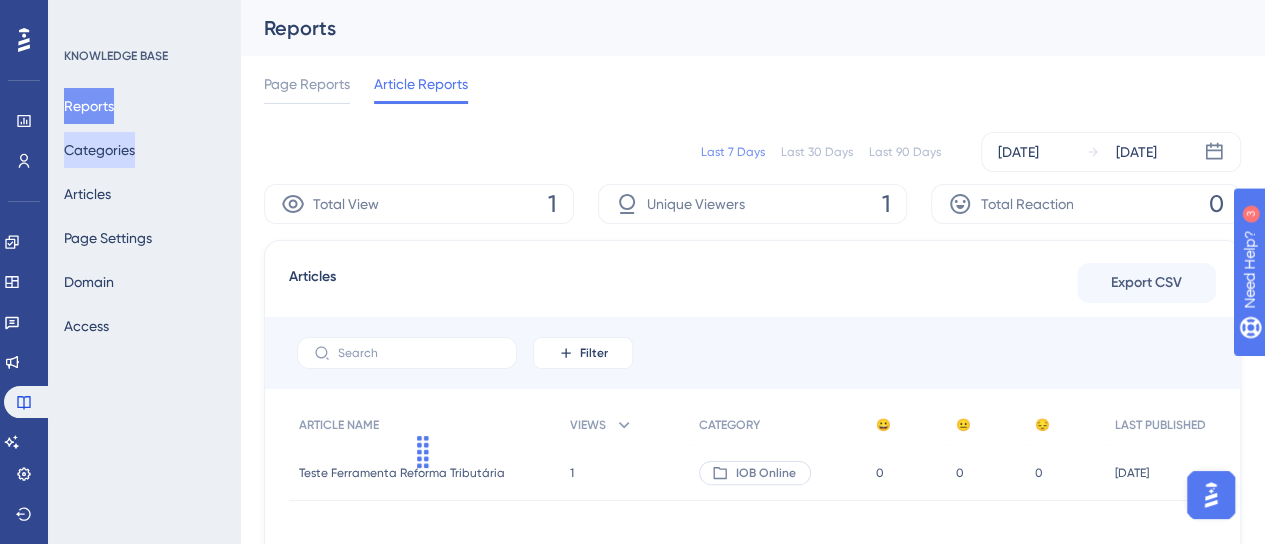 click on "Categories" at bounding box center (99, 150) 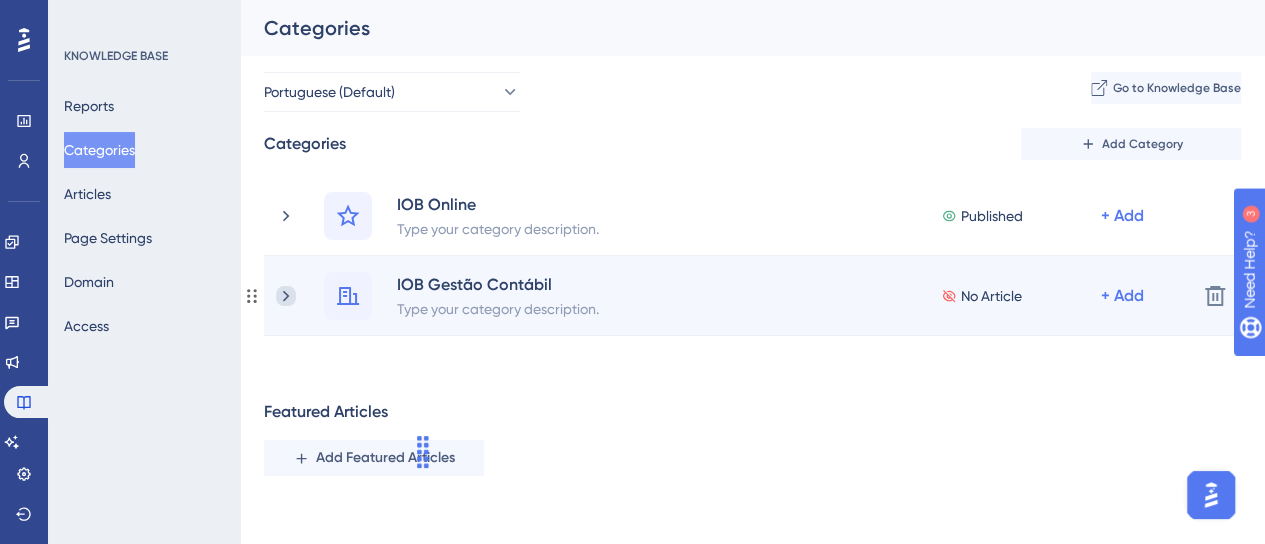 click 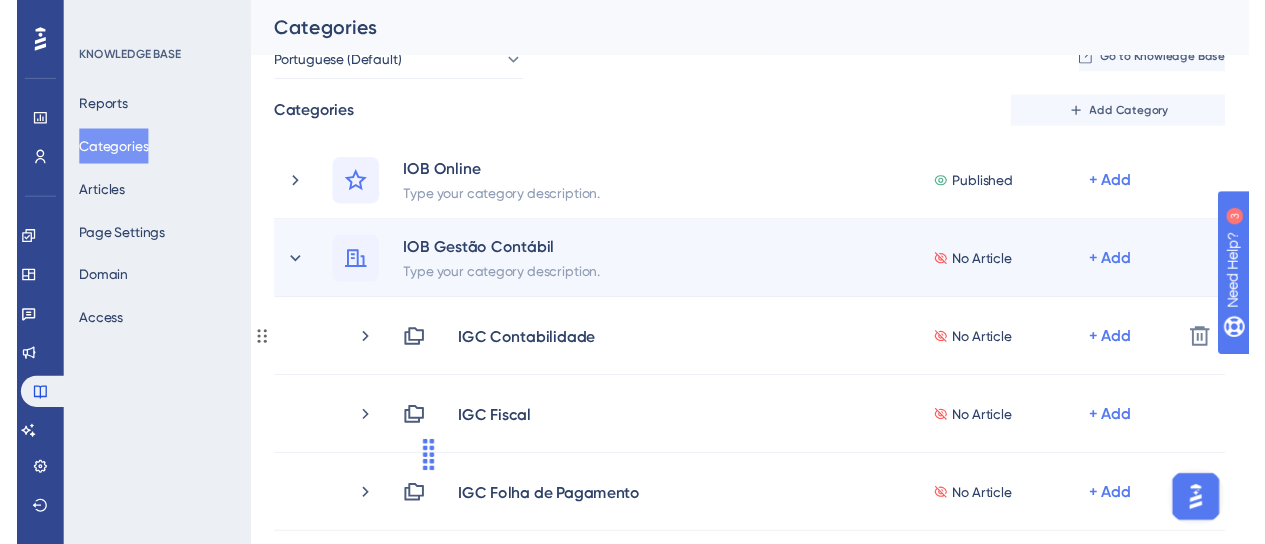 scroll, scrollTop: 0, scrollLeft: 0, axis: both 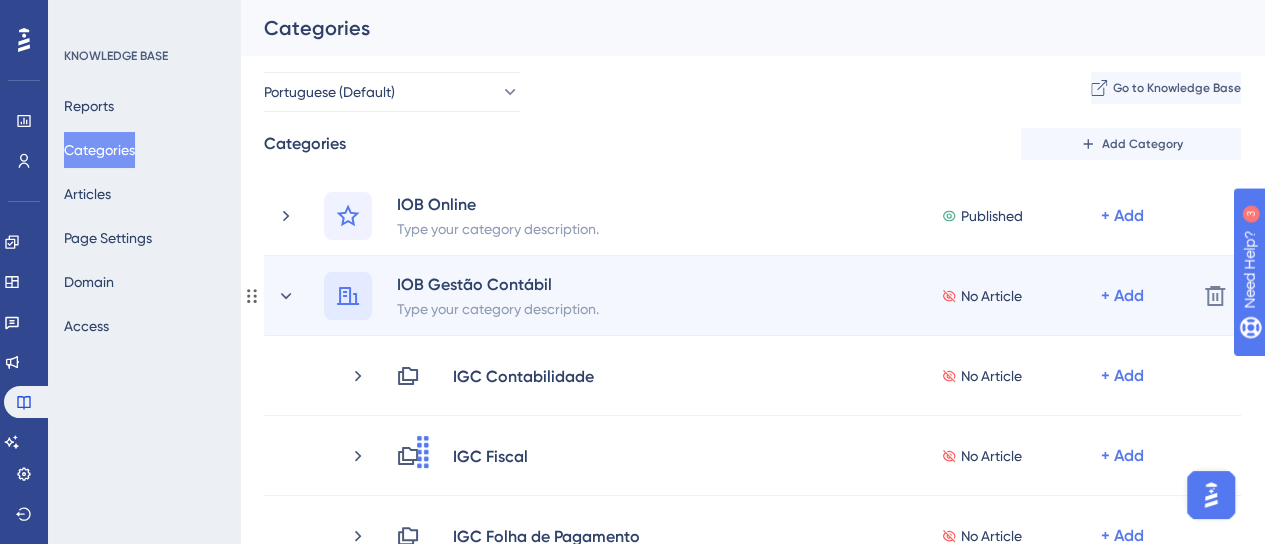 click at bounding box center (348, 296) 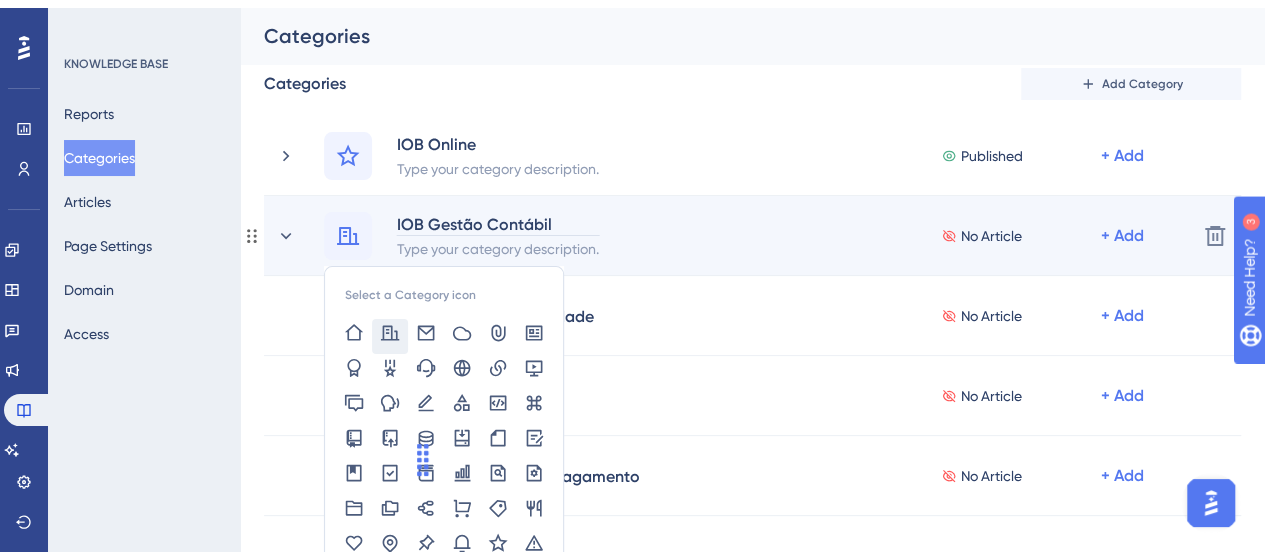 scroll, scrollTop: 100, scrollLeft: 0, axis: vertical 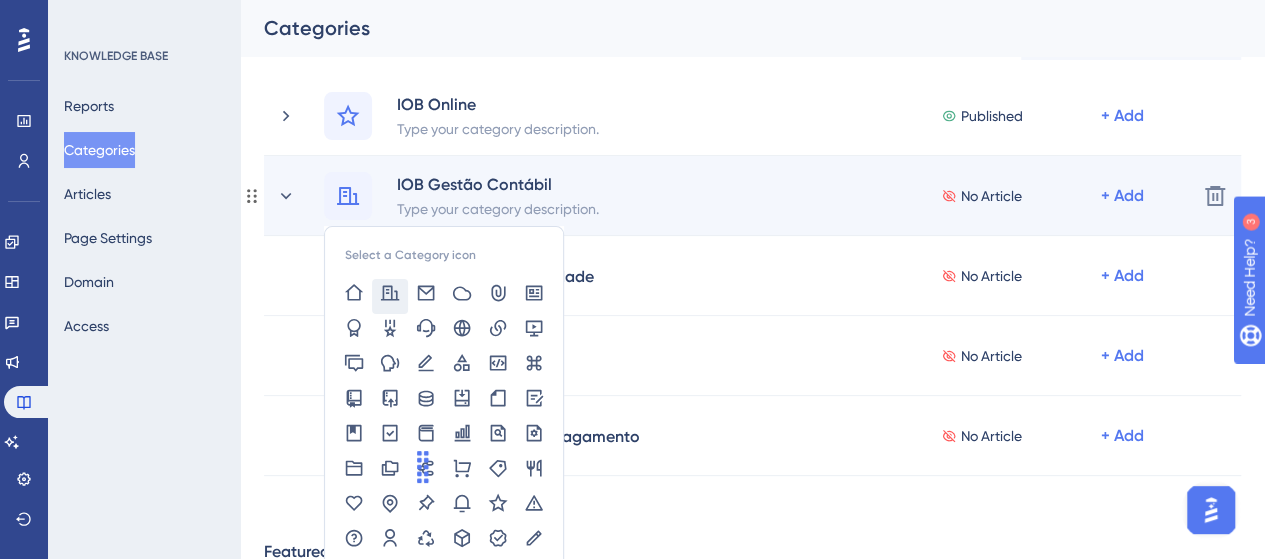 click on "Select a Category icon IOB Gestão Contábil Type your category description.   No Article + Add" at bounding box center (752, 196) 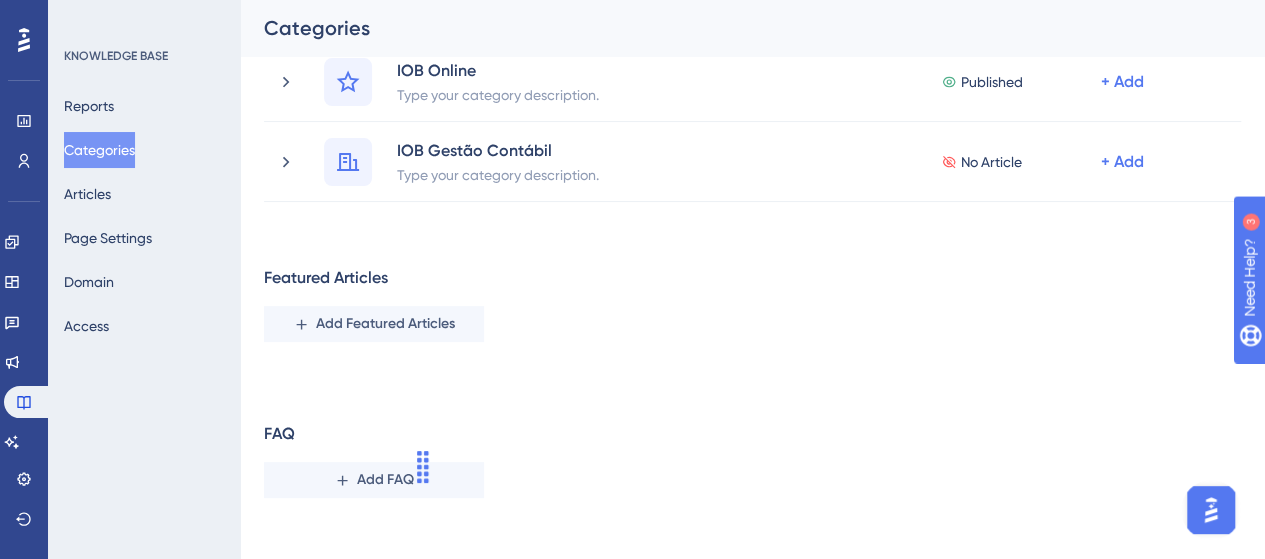 scroll, scrollTop: 152, scrollLeft: 0, axis: vertical 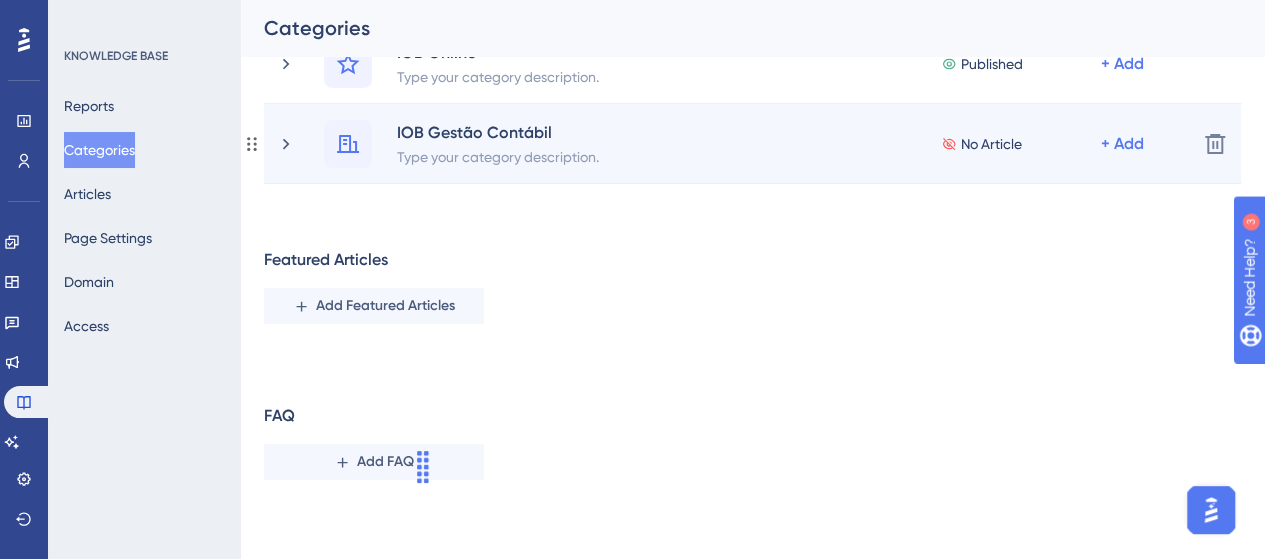 click on "IOB Gestão Contábil Type your category description.   No Article + Add" at bounding box center [752, 144] 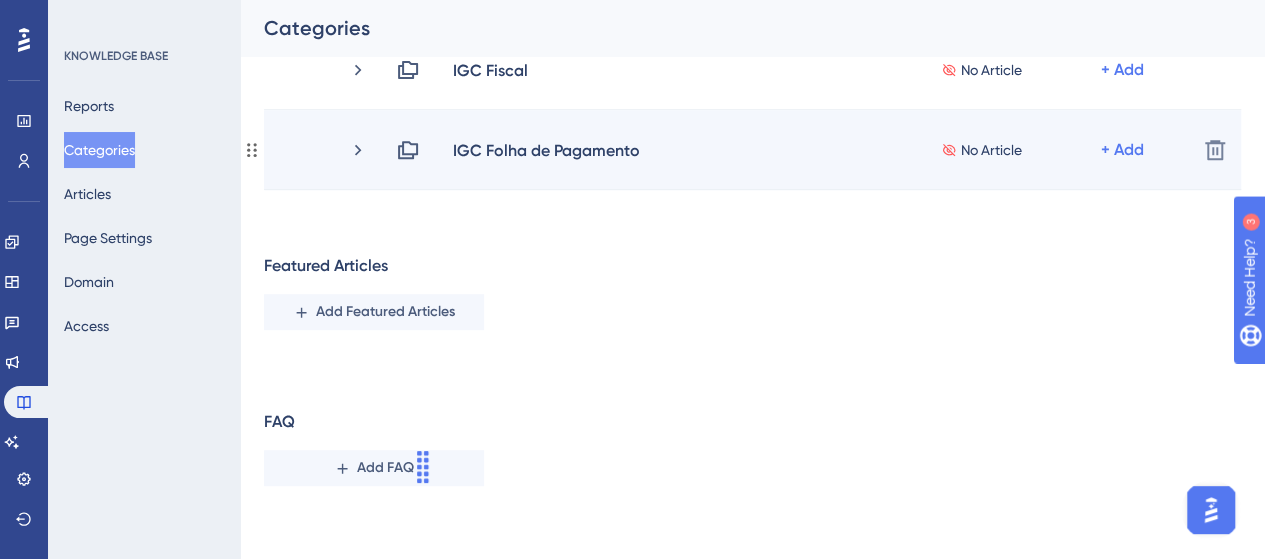 scroll, scrollTop: 392, scrollLeft: 0, axis: vertical 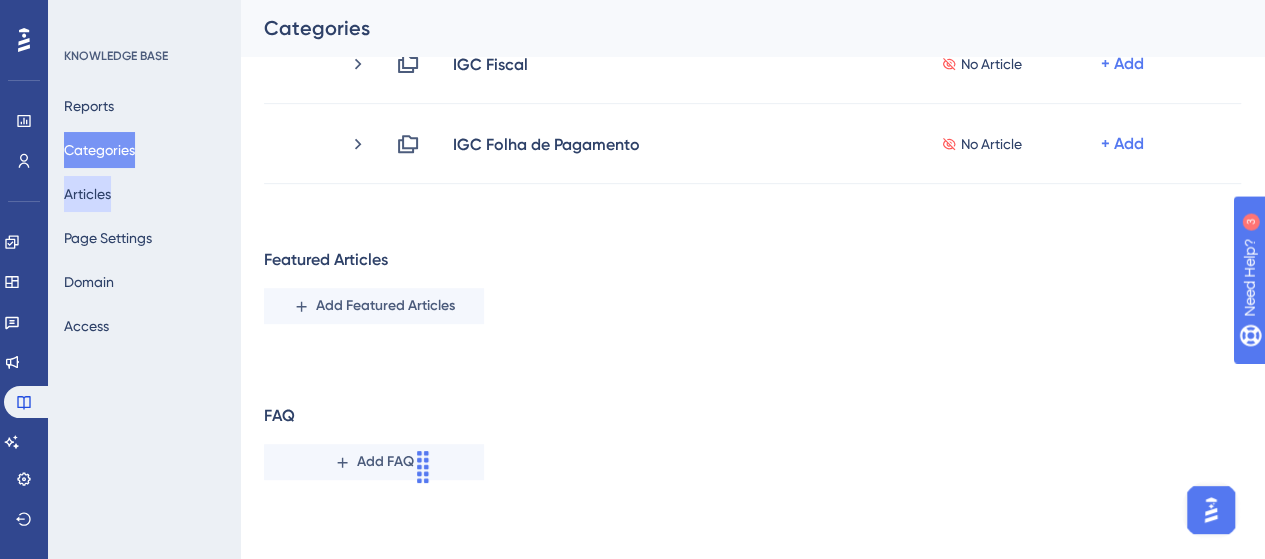 click on "Articles" at bounding box center (87, 194) 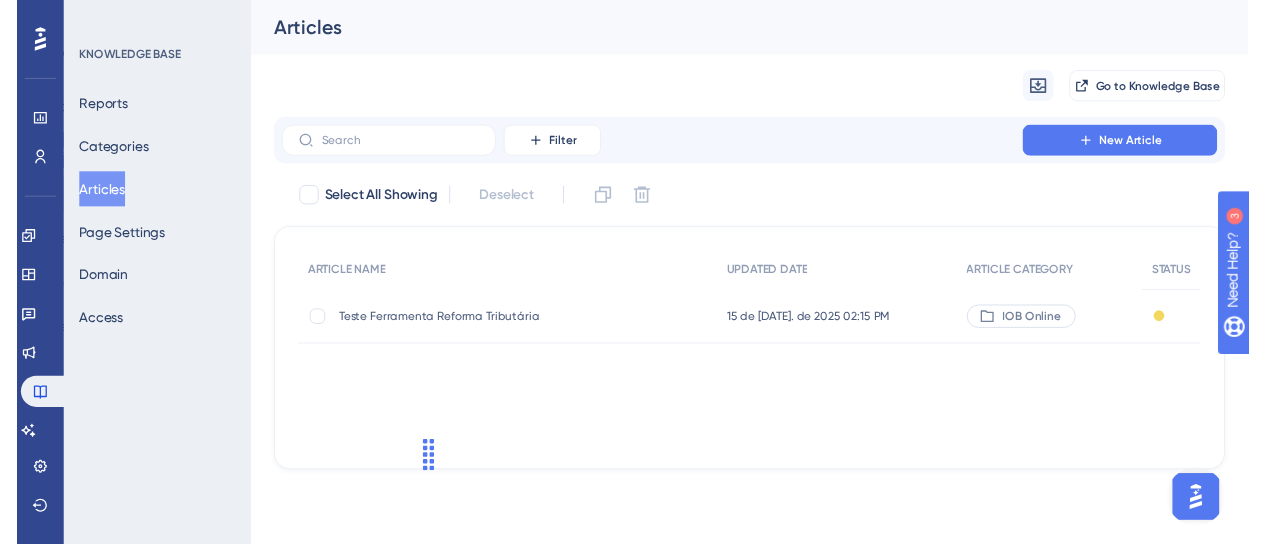 scroll, scrollTop: 0, scrollLeft: 0, axis: both 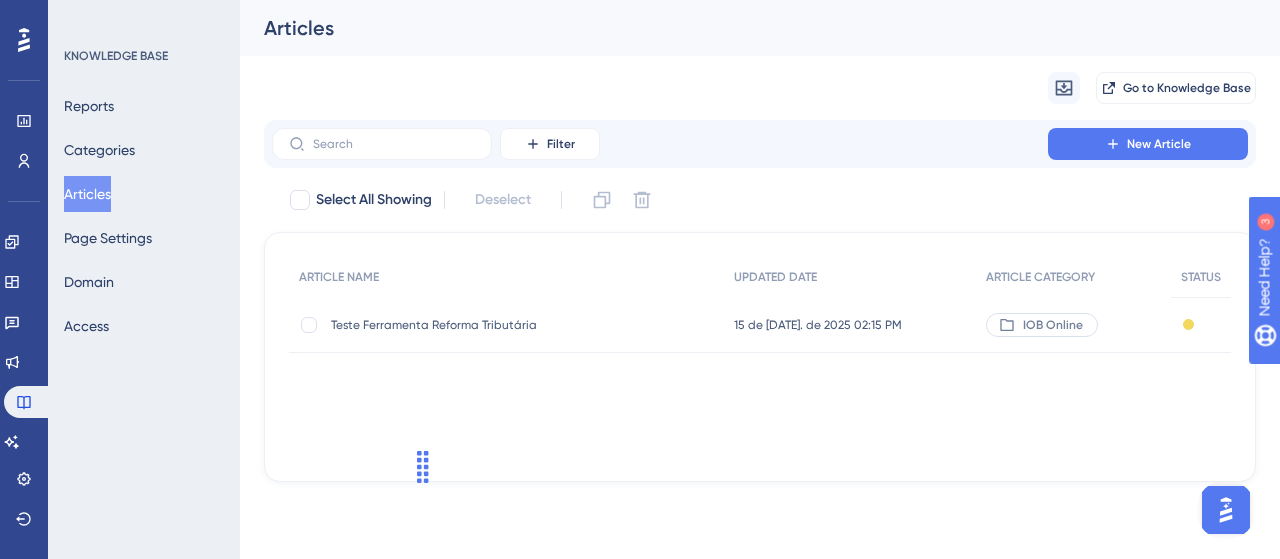 click on "Teste Ferramenta Reforma Tributária" at bounding box center [491, 325] 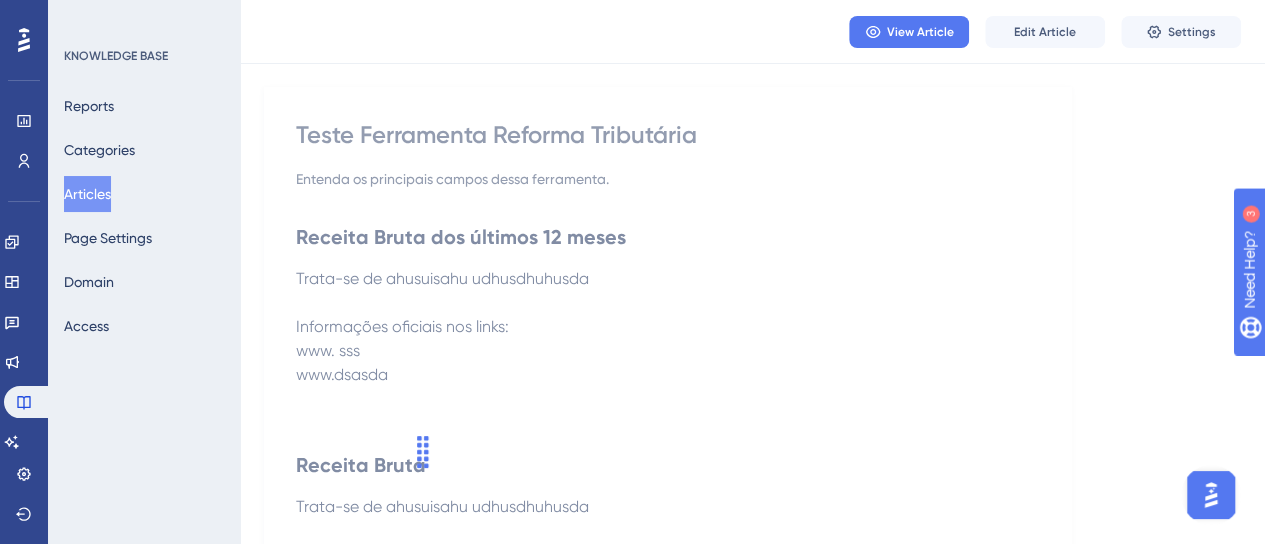scroll, scrollTop: 0, scrollLeft: 0, axis: both 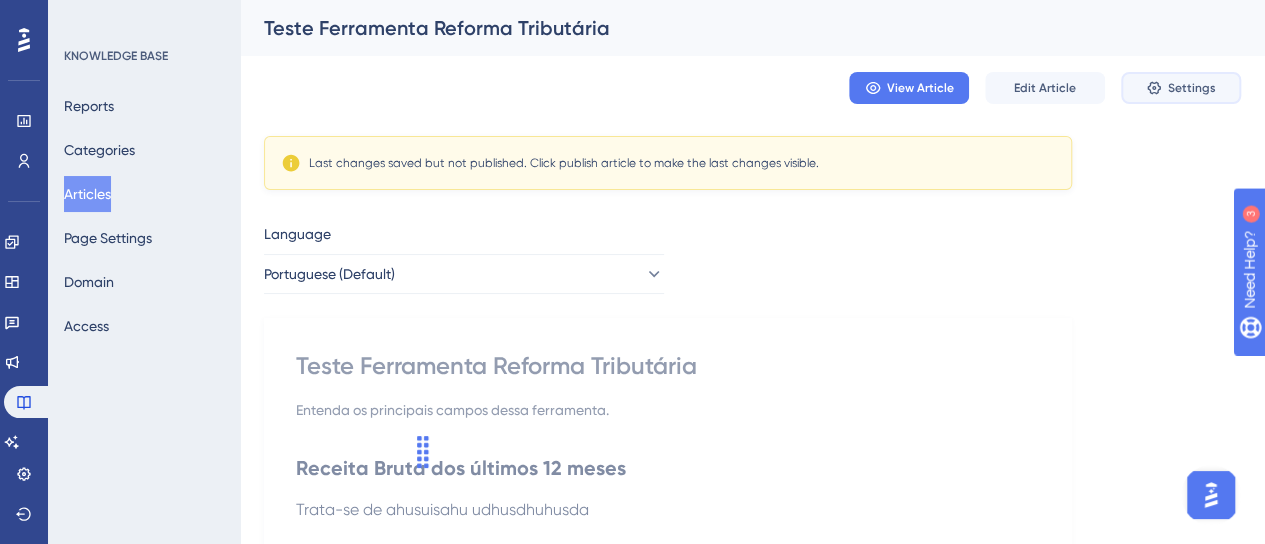 click 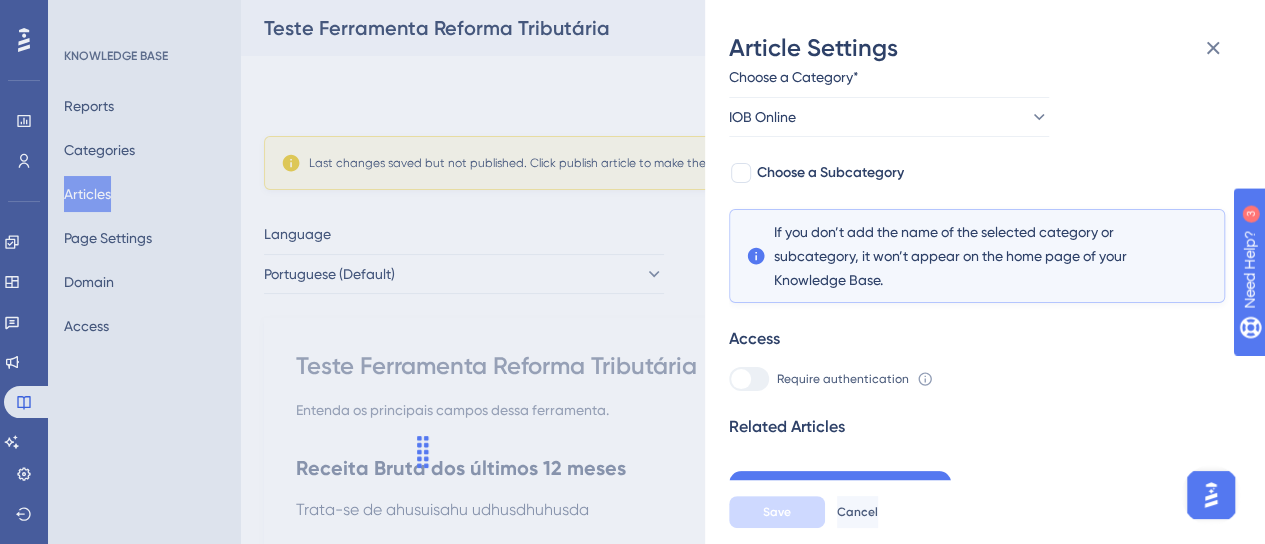 scroll, scrollTop: 130, scrollLeft: 0, axis: vertical 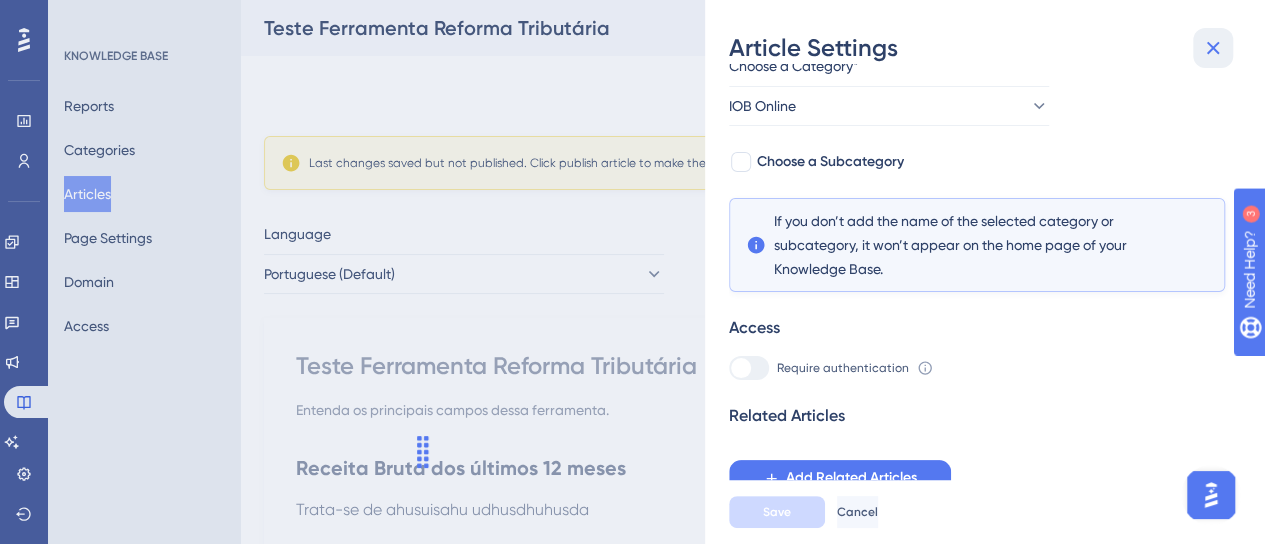 click 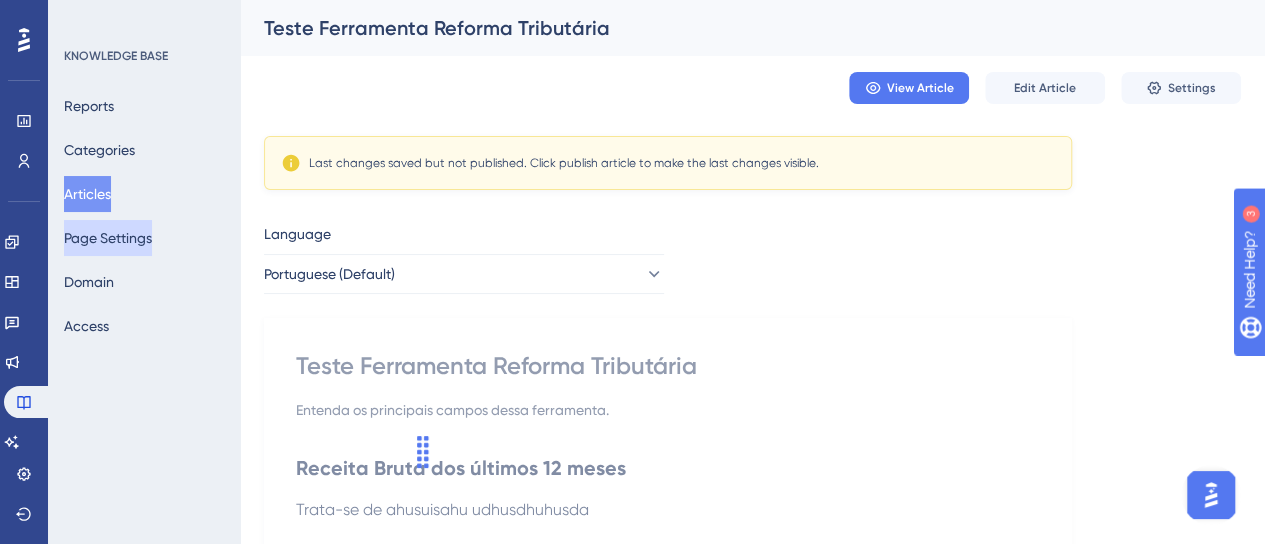 click on "Page Settings" at bounding box center [108, 238] 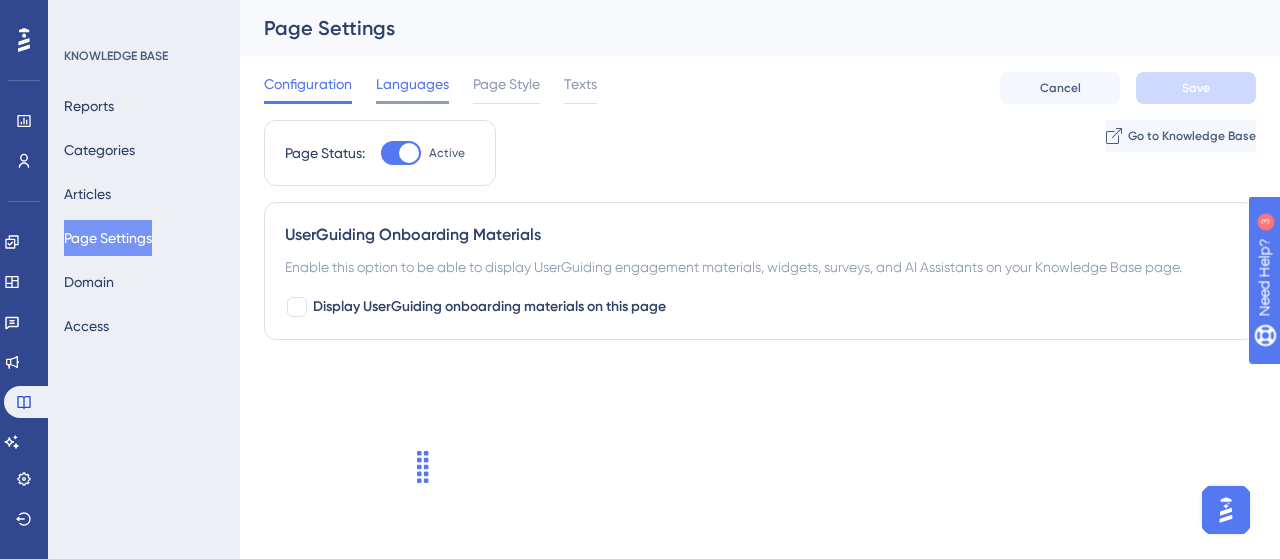 click on "Languages" at bounding box center [412, 84] 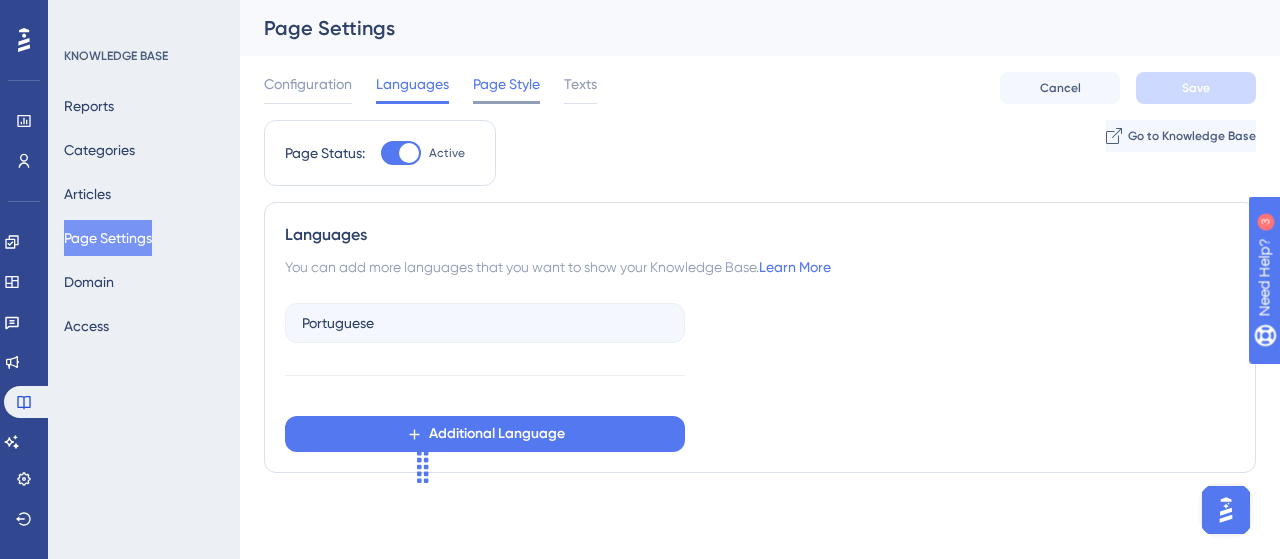 click on "Page Style" at bounding box center (506, 84) 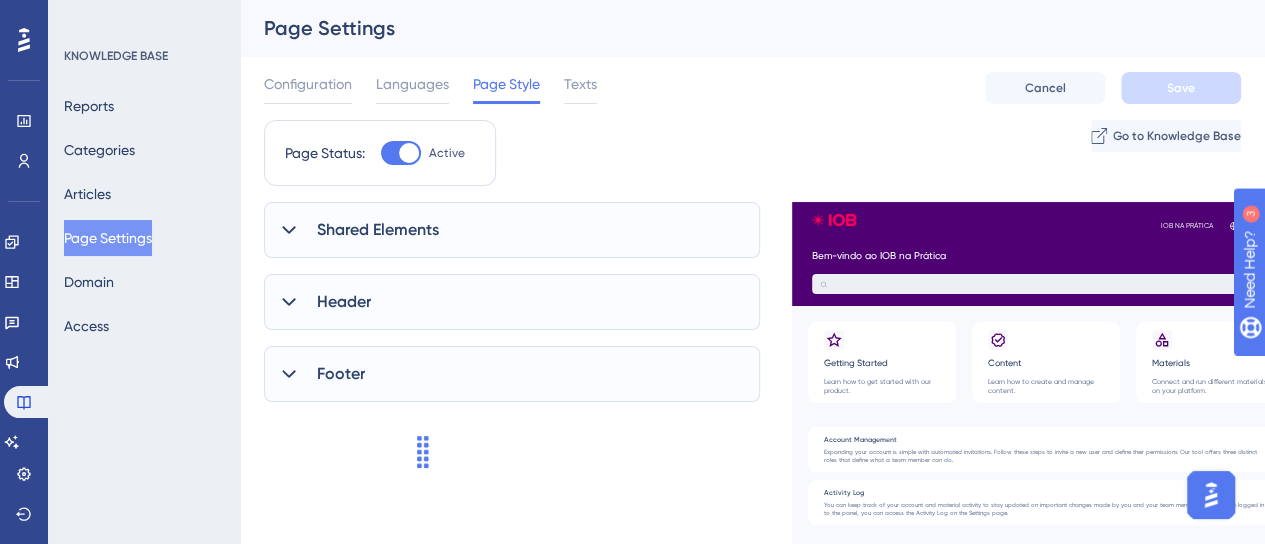 click on "Texts" at bounding box center (580, 84) 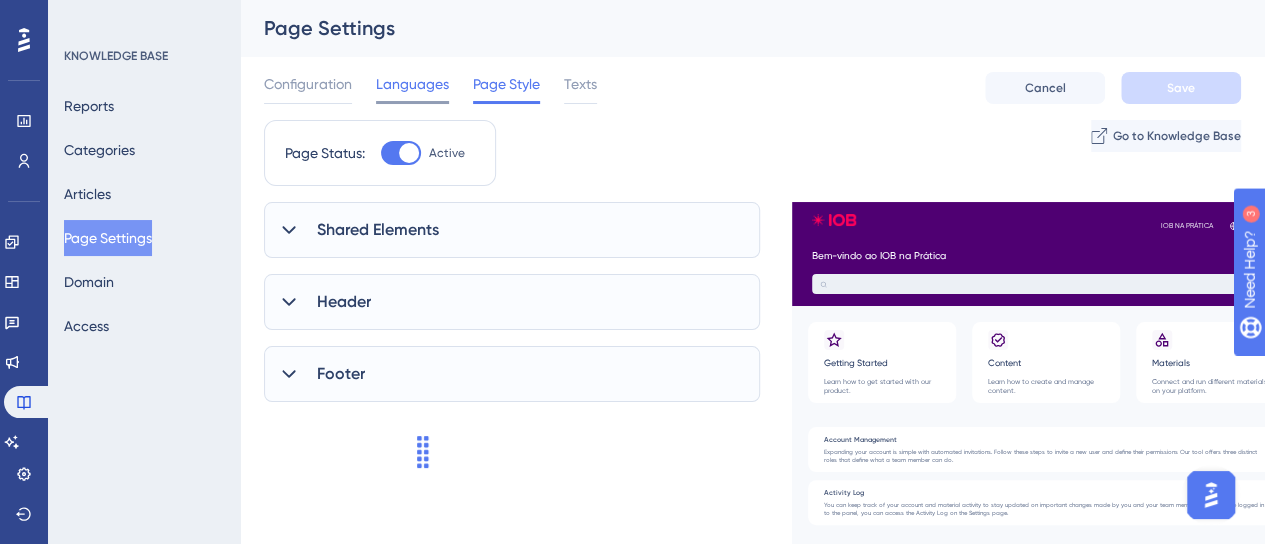 click on "Languages" at bounding box center [412, 84] 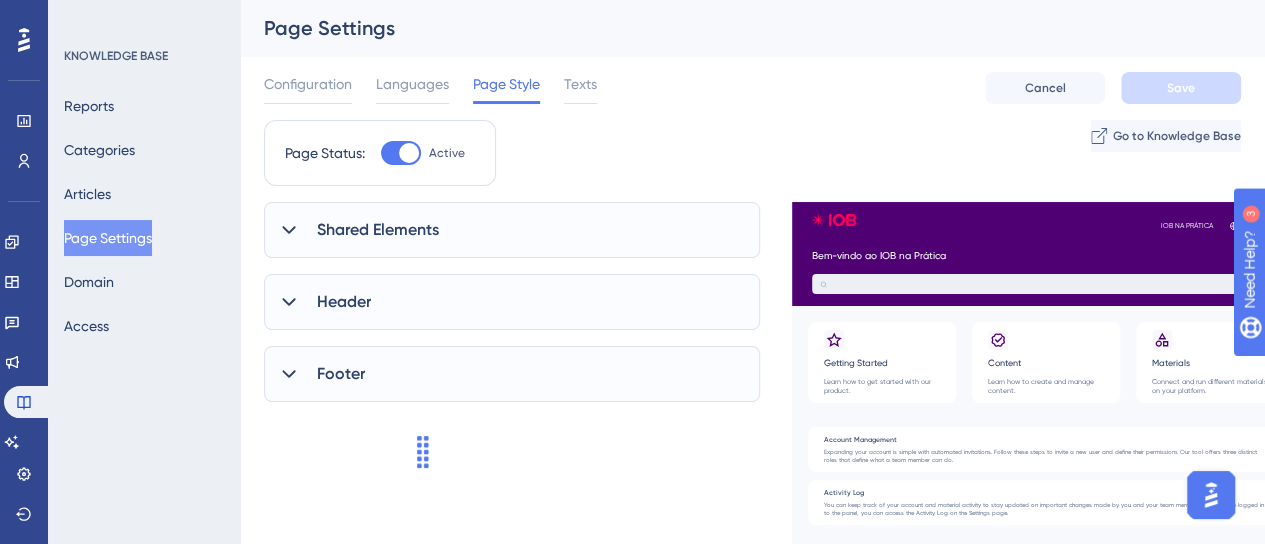 click on "Configuration Languages Page Style Texts Cancel Save" at bounding box center [752, 88] 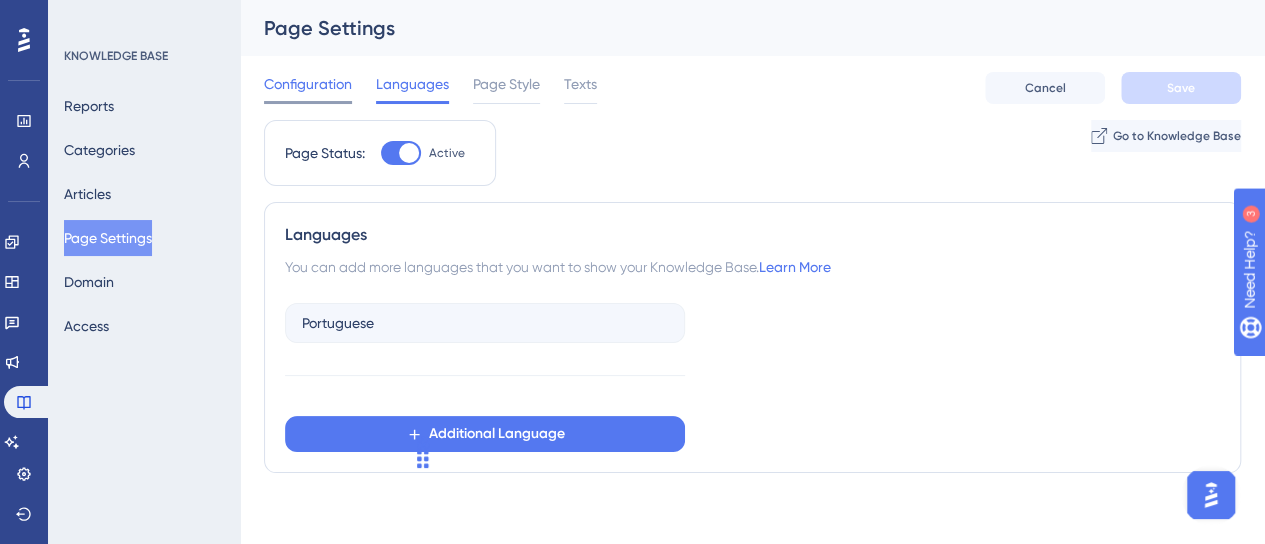 click on "Configuration" at bounding box center (308, 84) 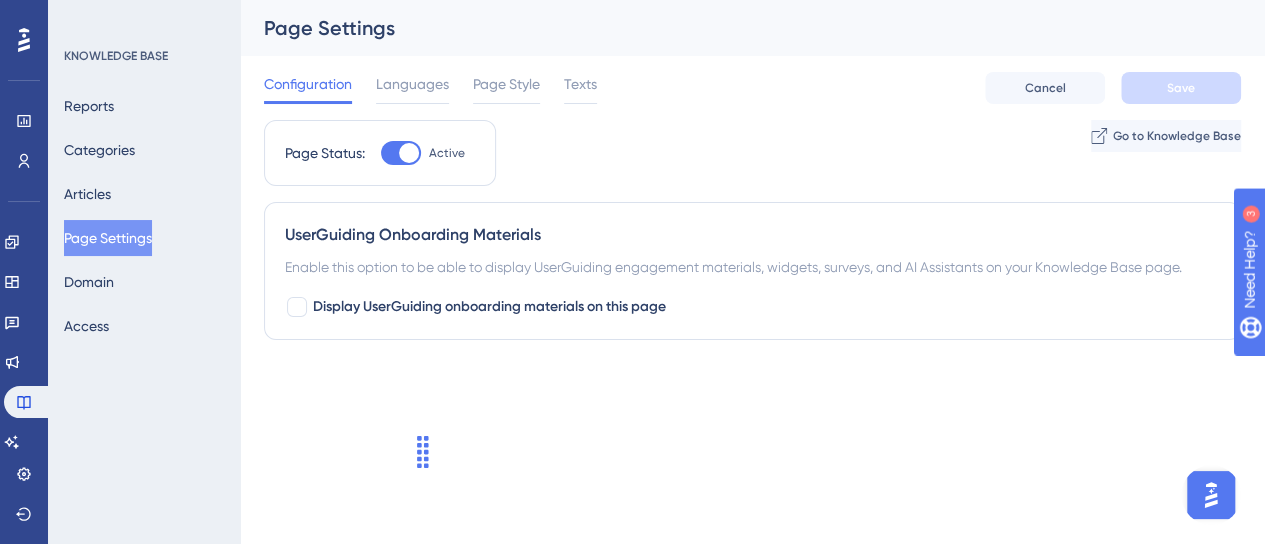 click on "Configuration Languages Page Style Texts Cancel Save" at bounding box center [752, 88] 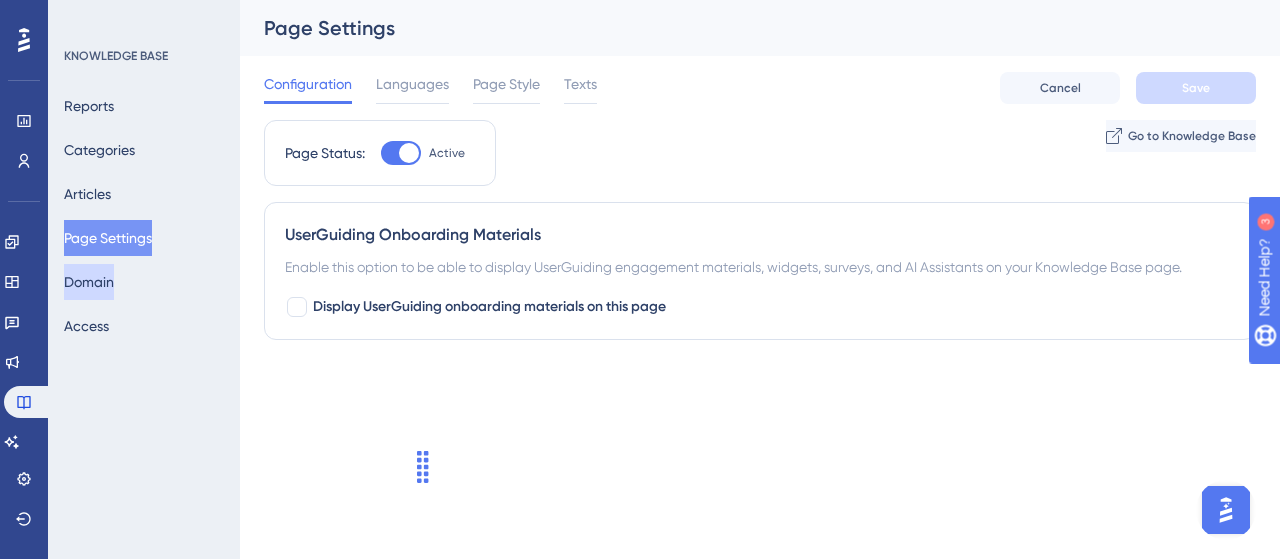 click on "Domain" at bounding box center [89, 282] 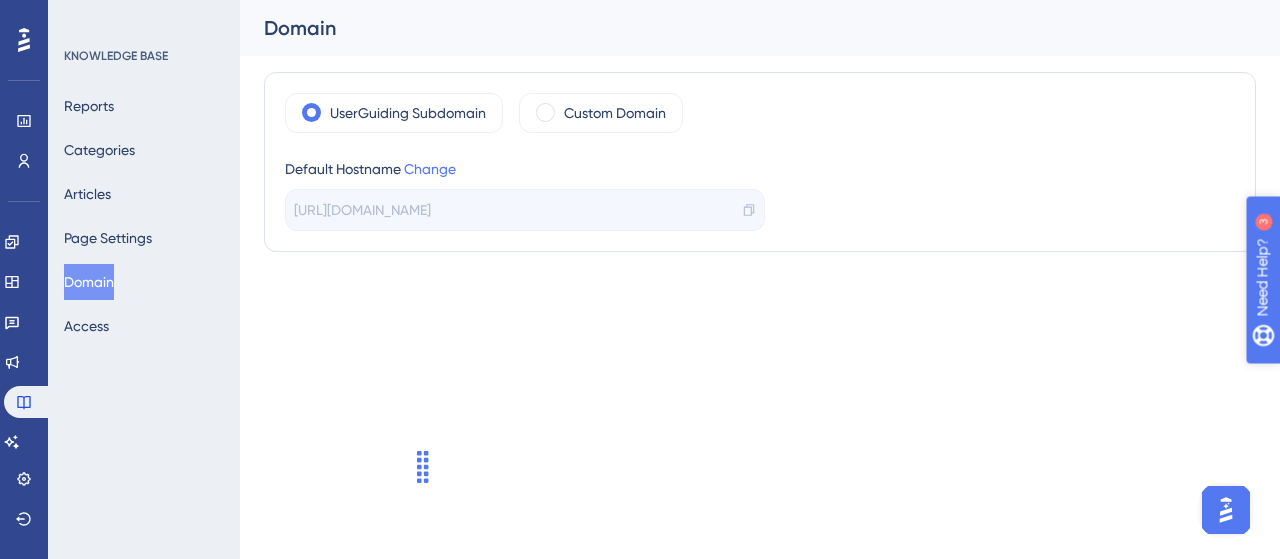 click on "Need Help?" at bounding box center (1332, 380) 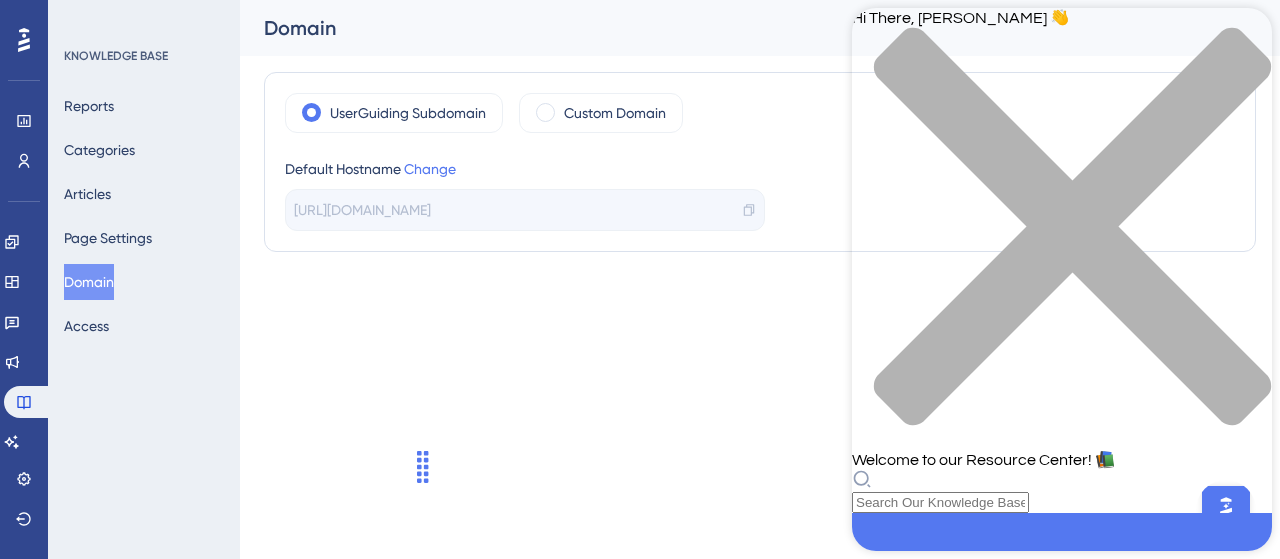 click 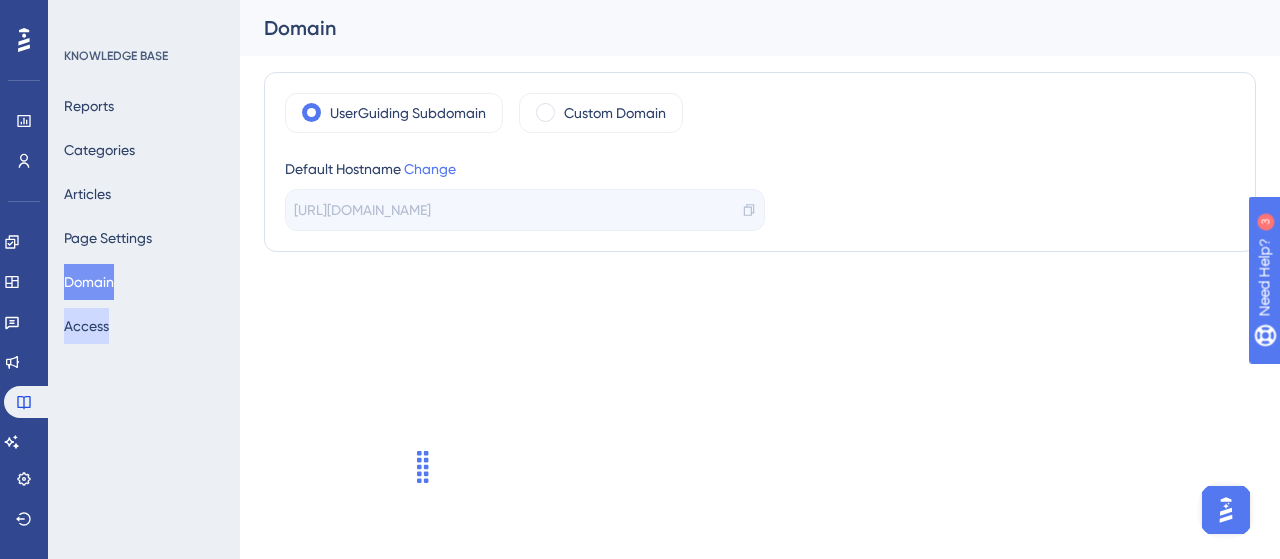 click on "Access" at bounding box center [86, 326] 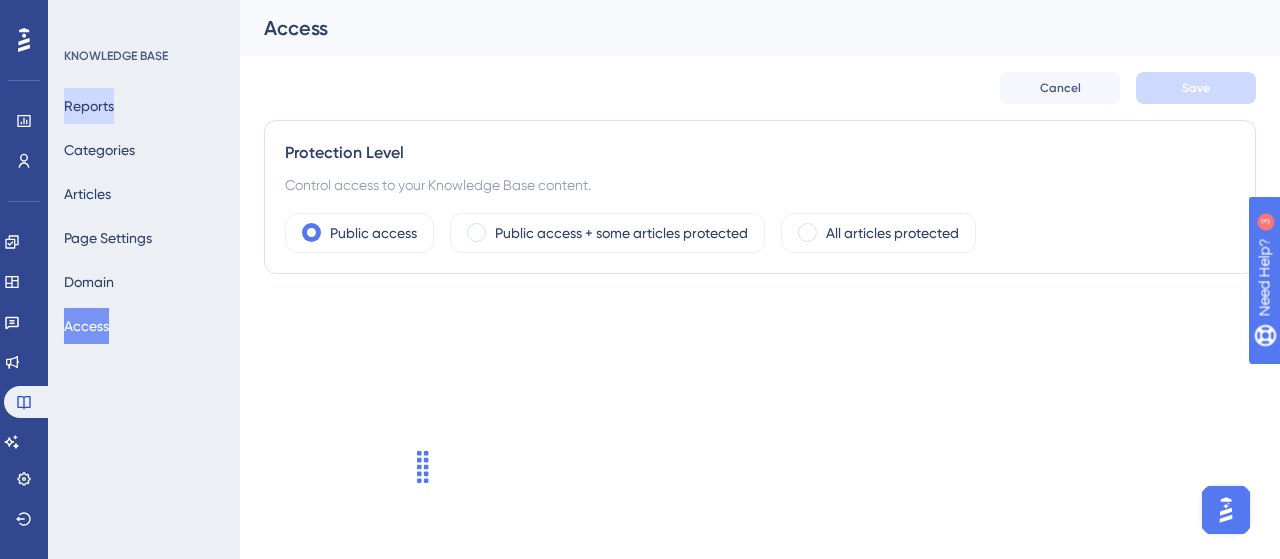 click on "Reports" at bounding box center (89, 106) 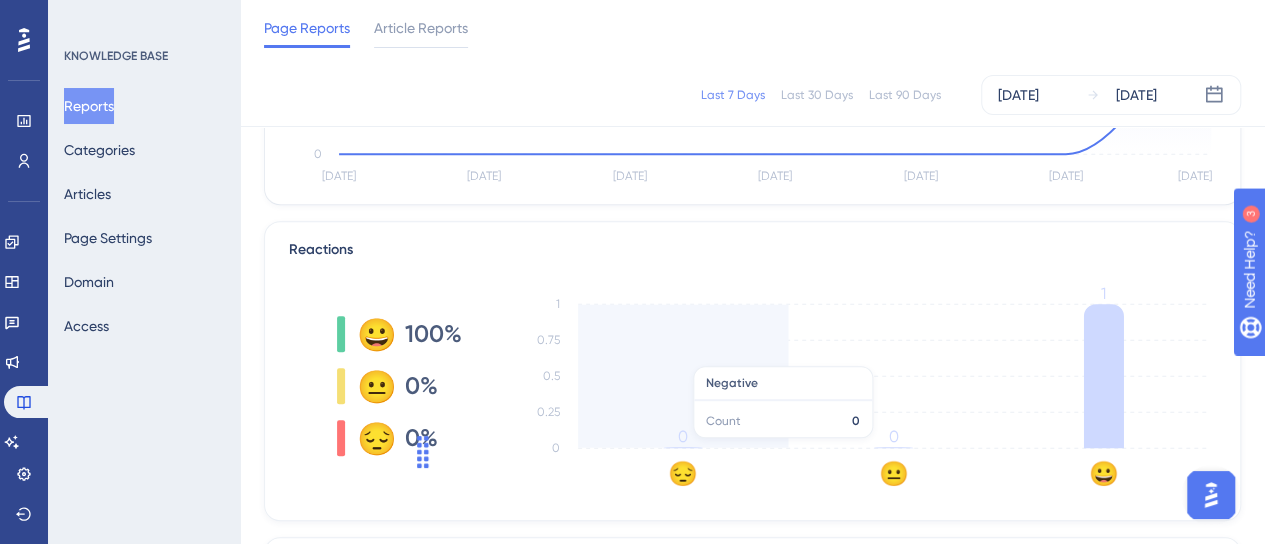 scroll, scrollTop: 100, scrollLeft: 0, axis: vertical 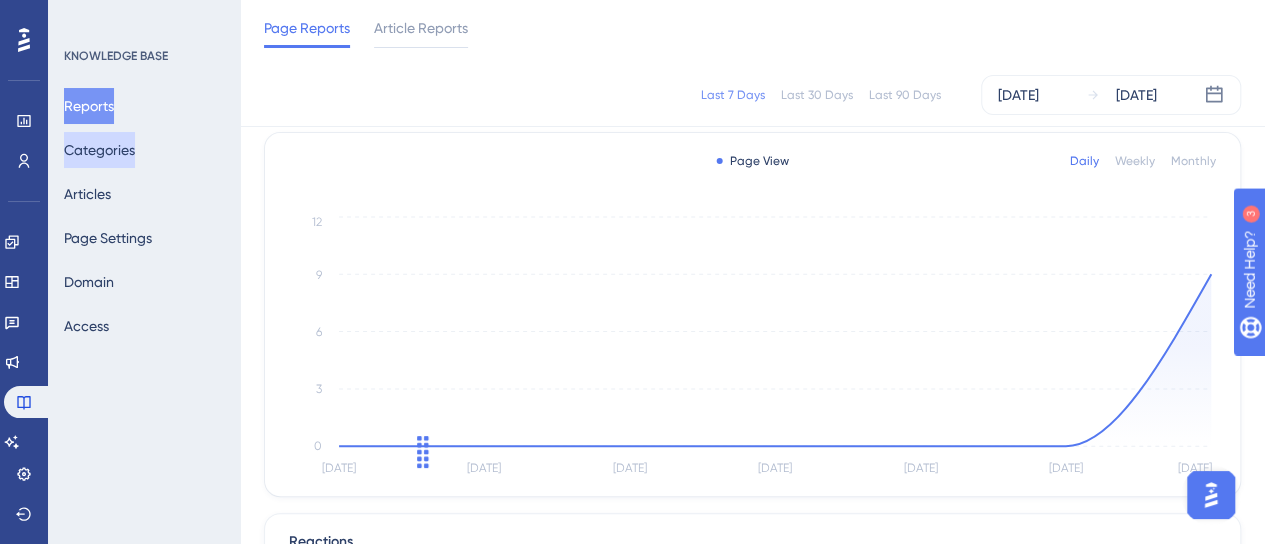 click on "Categories" at bounding box center [99, 150] 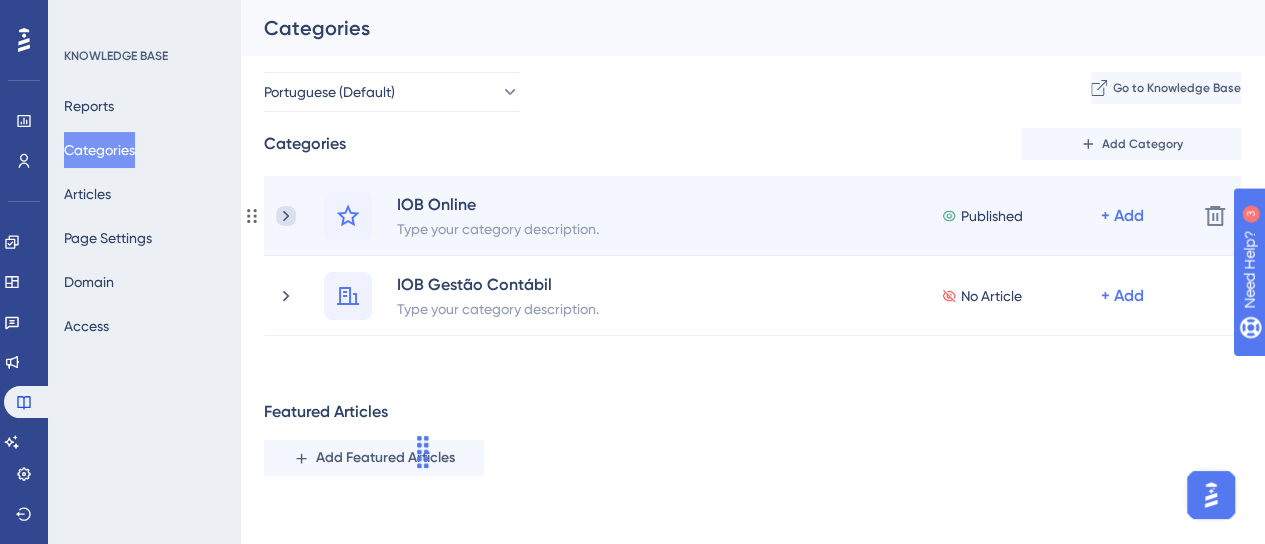 click 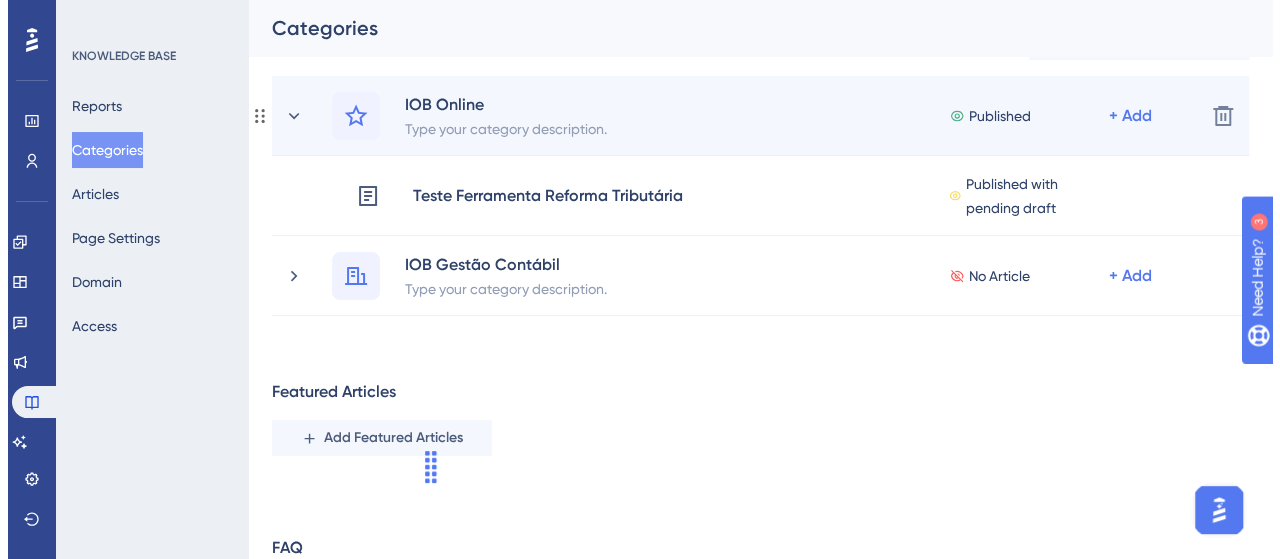 scroll, scrollTop: 0, scrollLeft: 0, axis: both 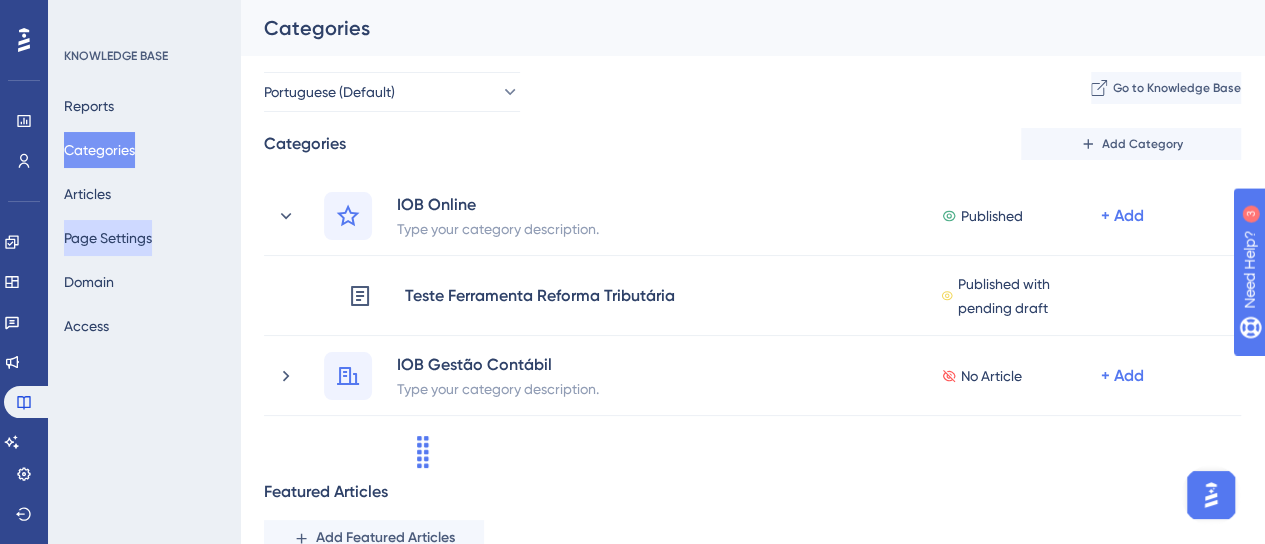 click on "Page Settings" at bounding box center [108, 238] 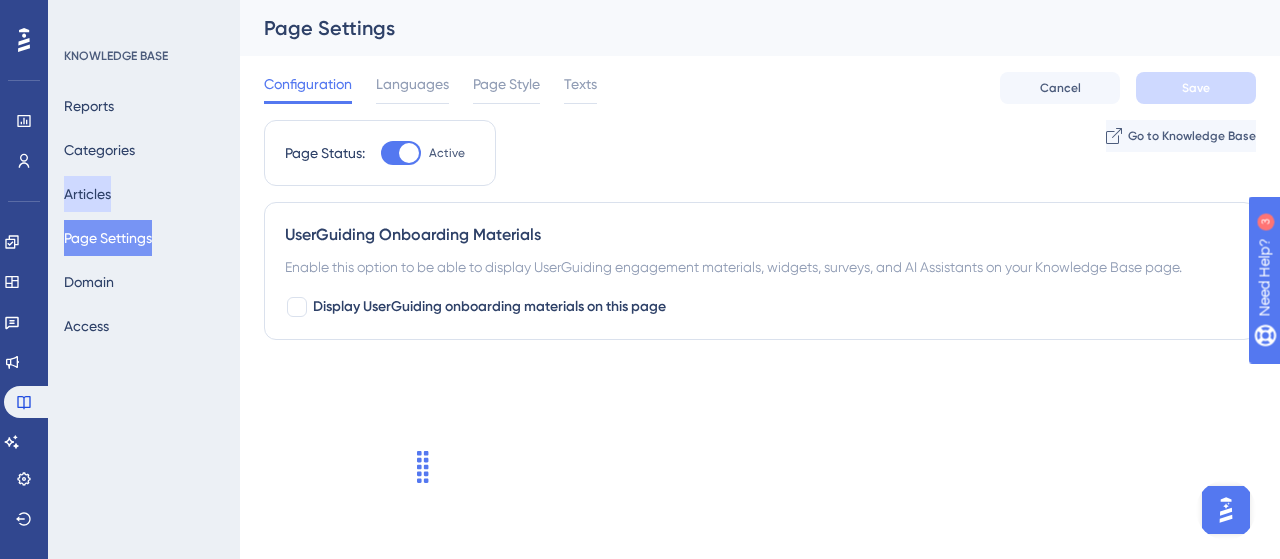 click on "Articles" at bounding box center (87, 194) 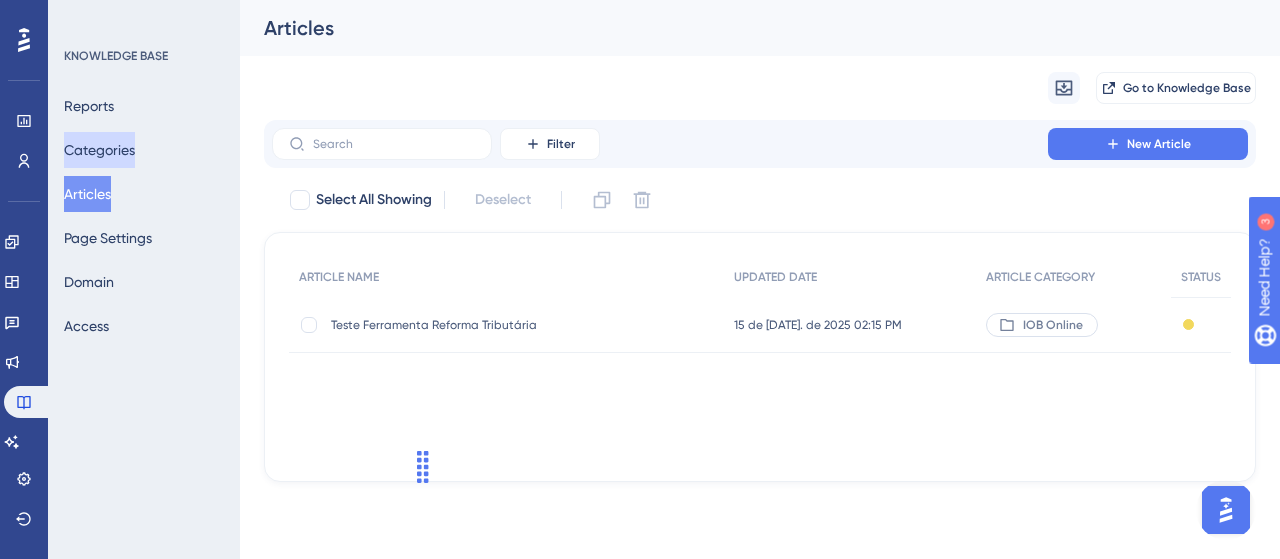 click on "Categories" at bounding box center [99, 150] 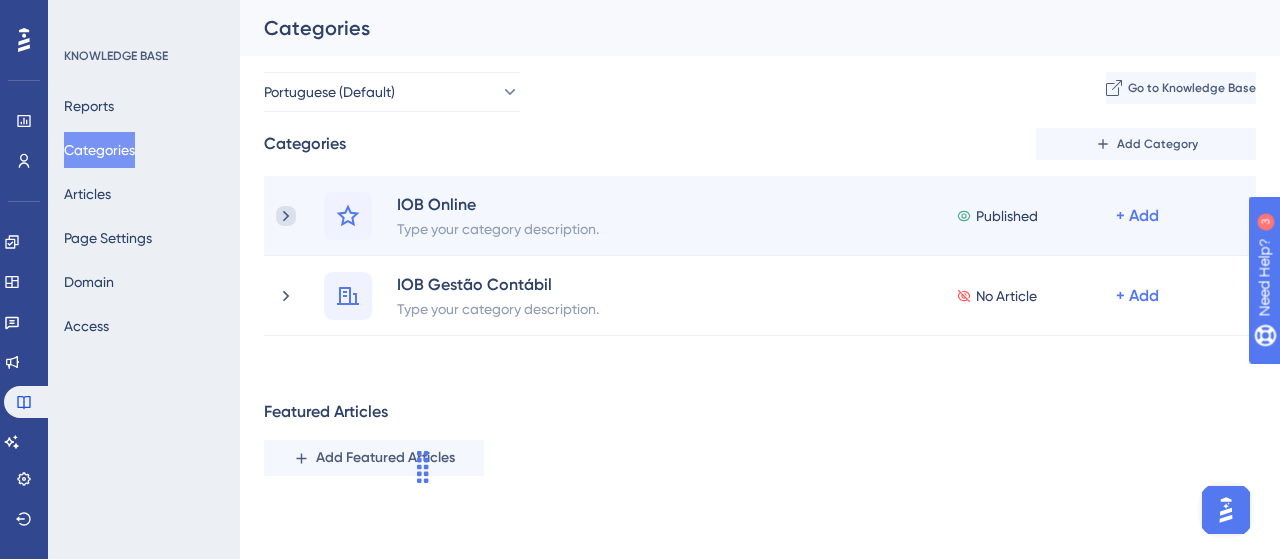 click 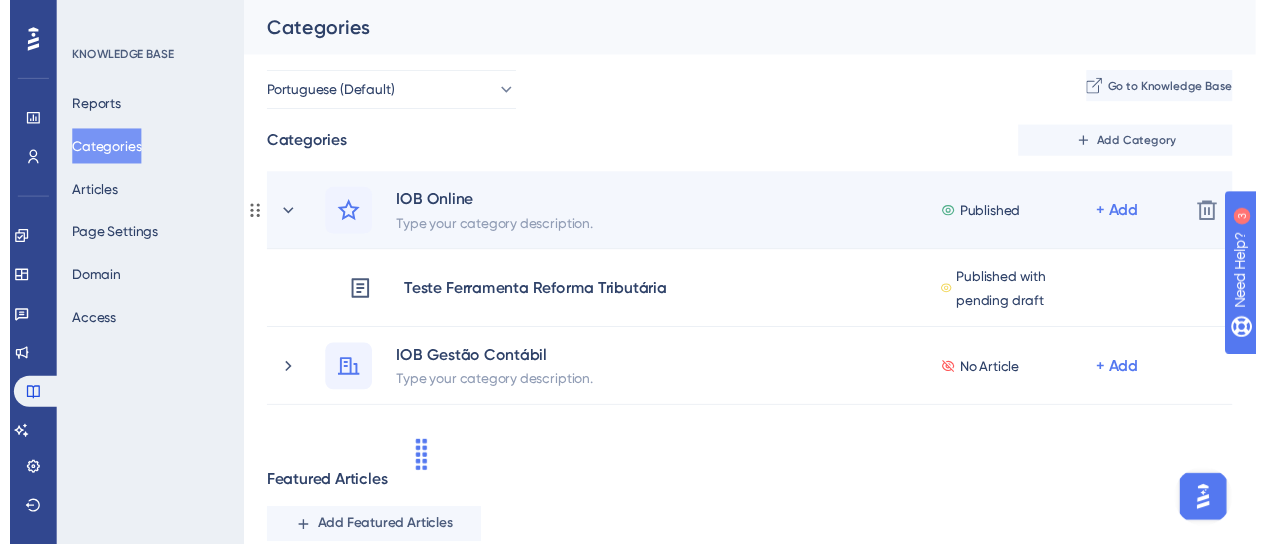 scroll, scrollTop: 48, scrollLeft: 0, axis: vertical 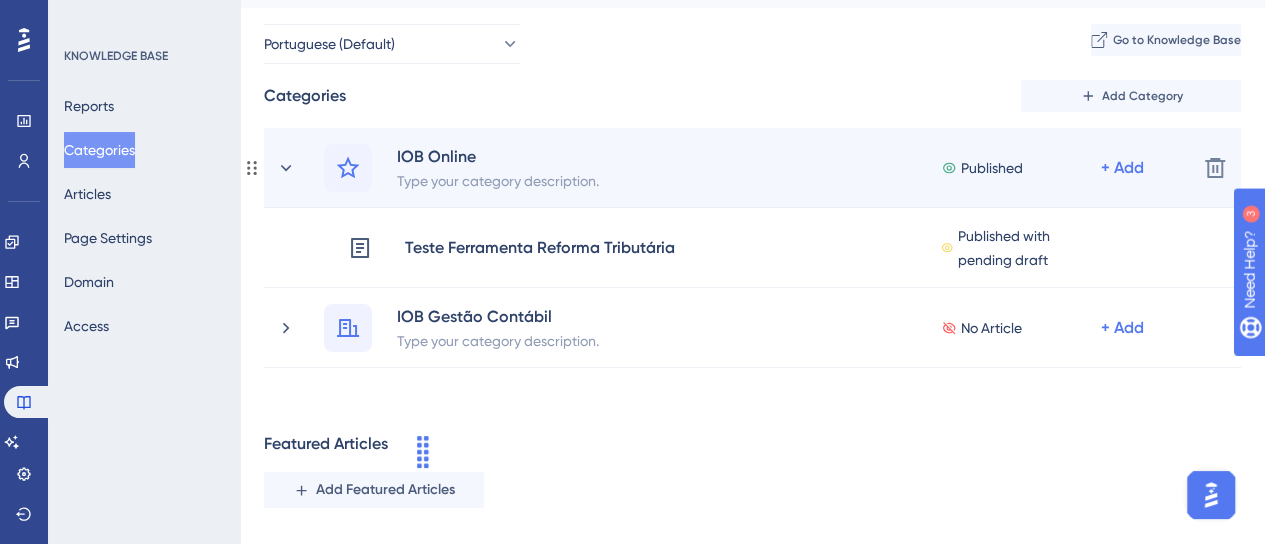 click on "IOB Online Type your category description.   Published + Add Delete" at bounding box center (752, 168) 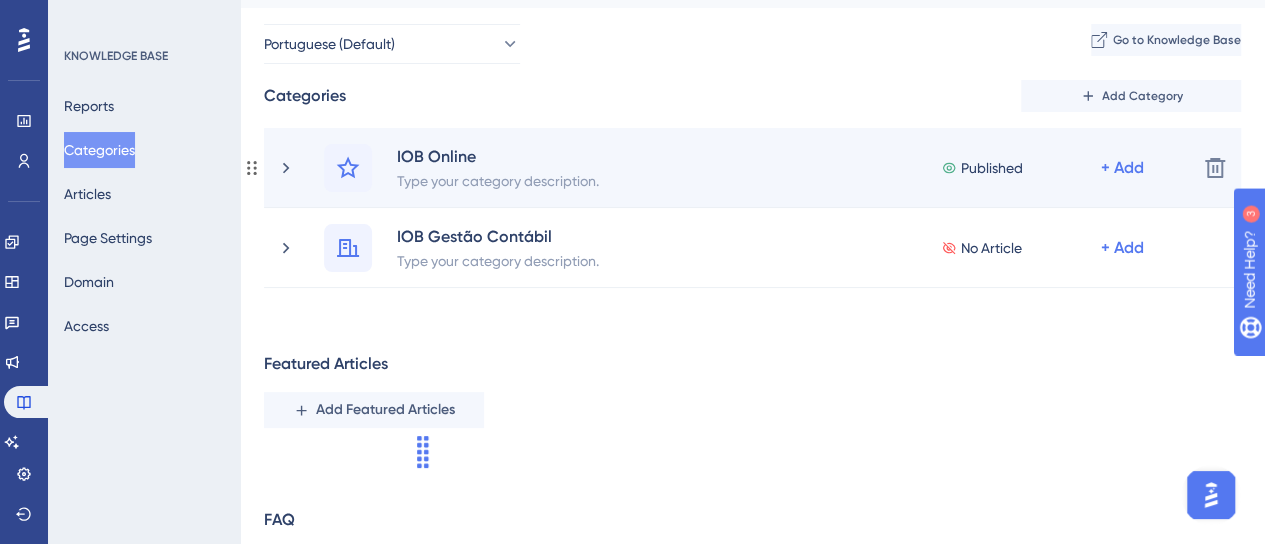 click on "IOB Online Type your category description.   Published + Add" at bounding box center (752, 168) 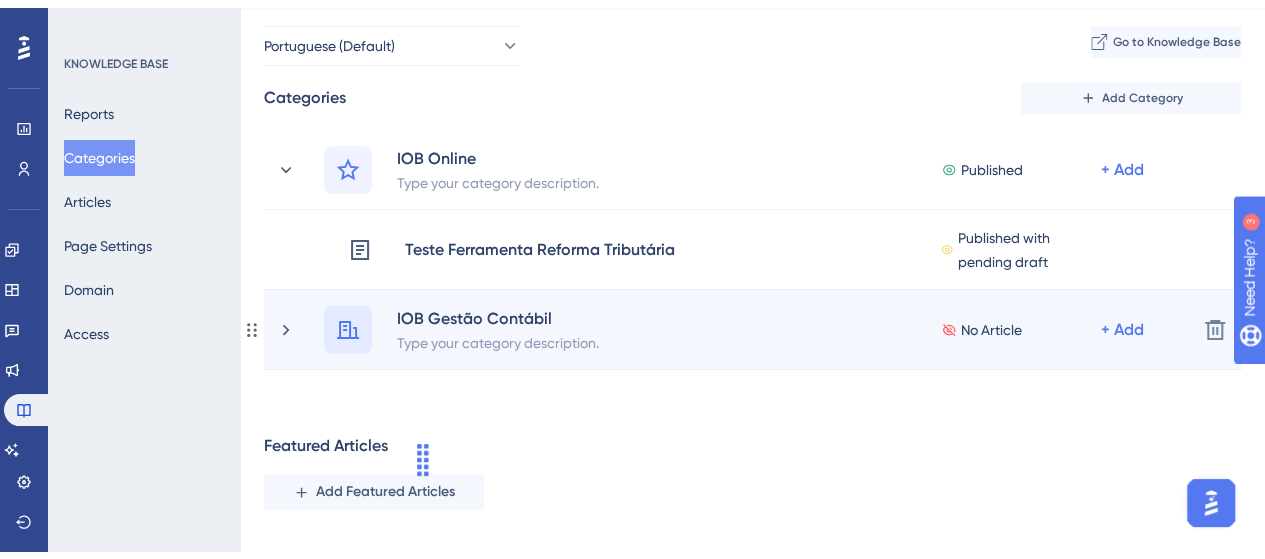 scroll, scrollTop: 148, scrollLeft: 0, axis: vertical 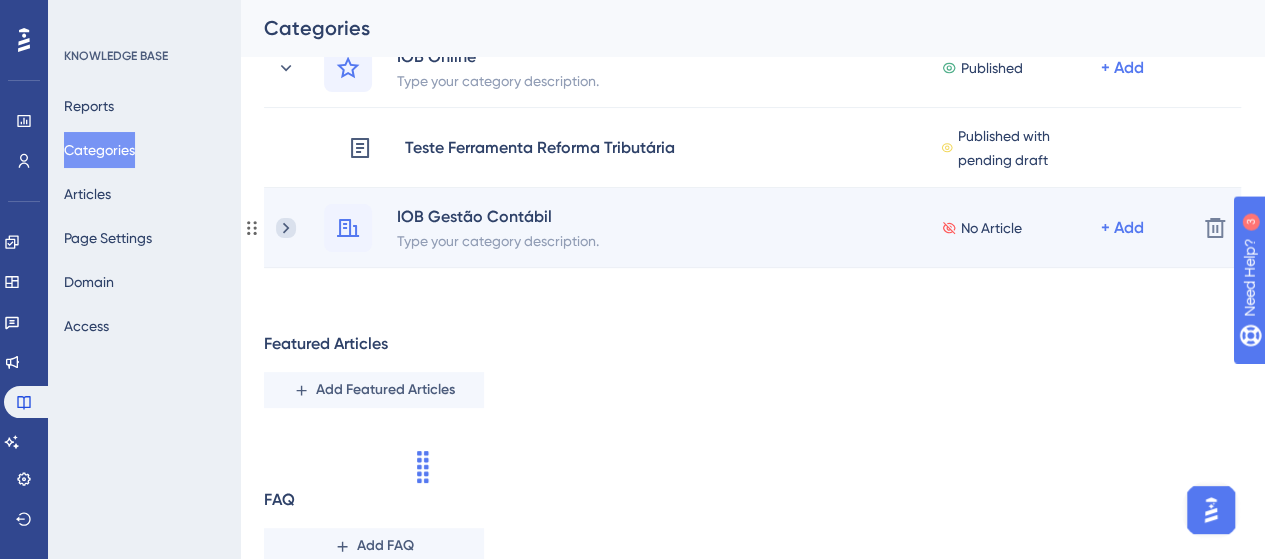 click 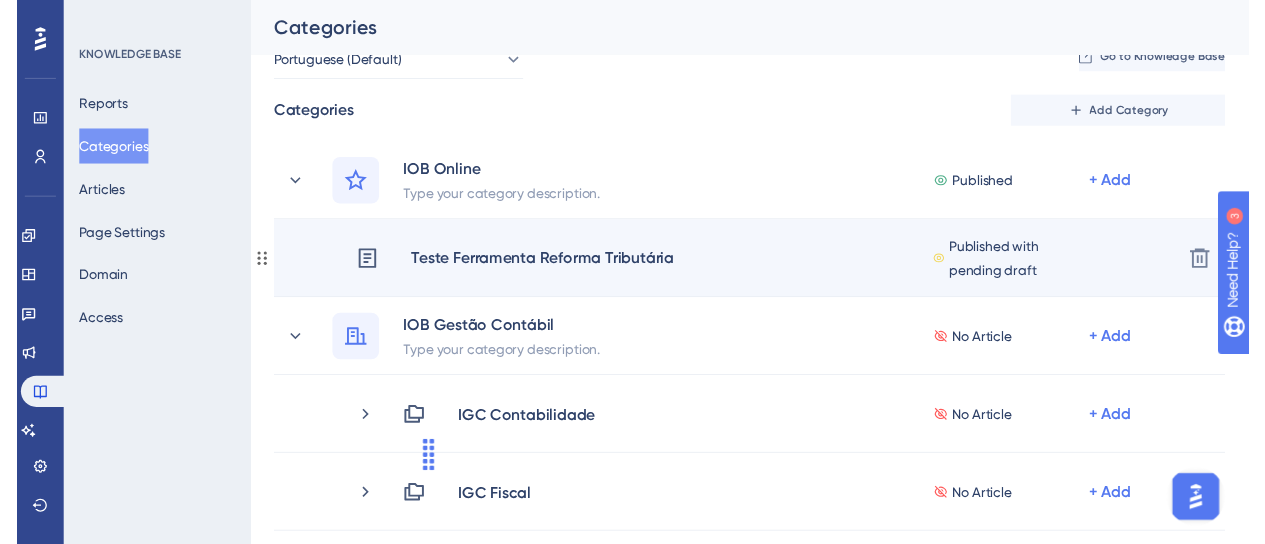 scroll, scrollTop: 0, scrollLeft: 0, axis: both 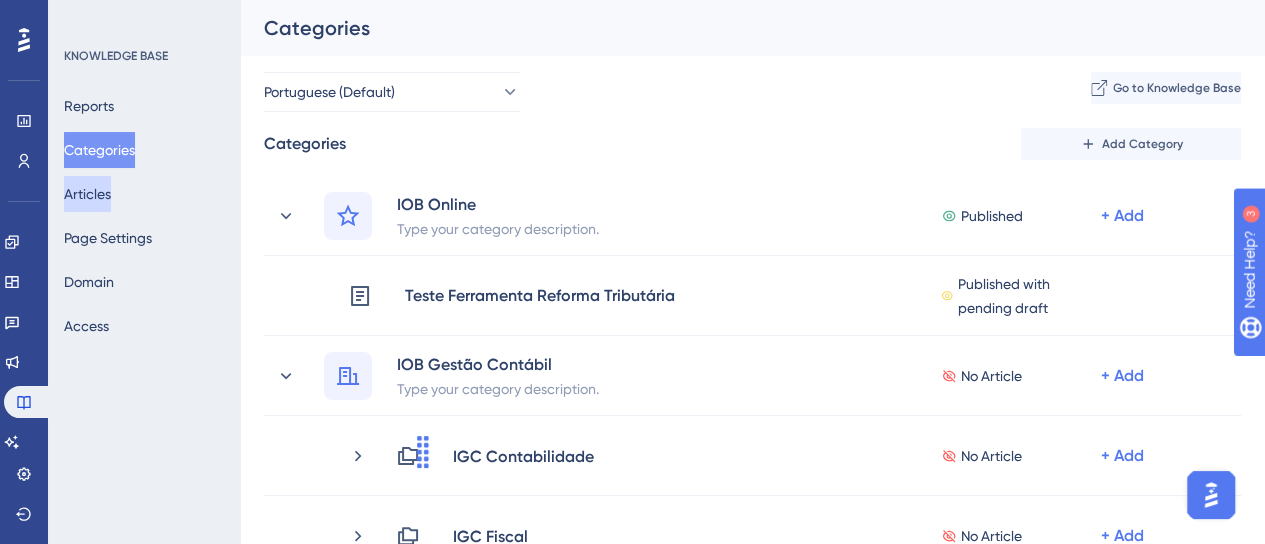click on "Articles" at bounding box center (87, 194) 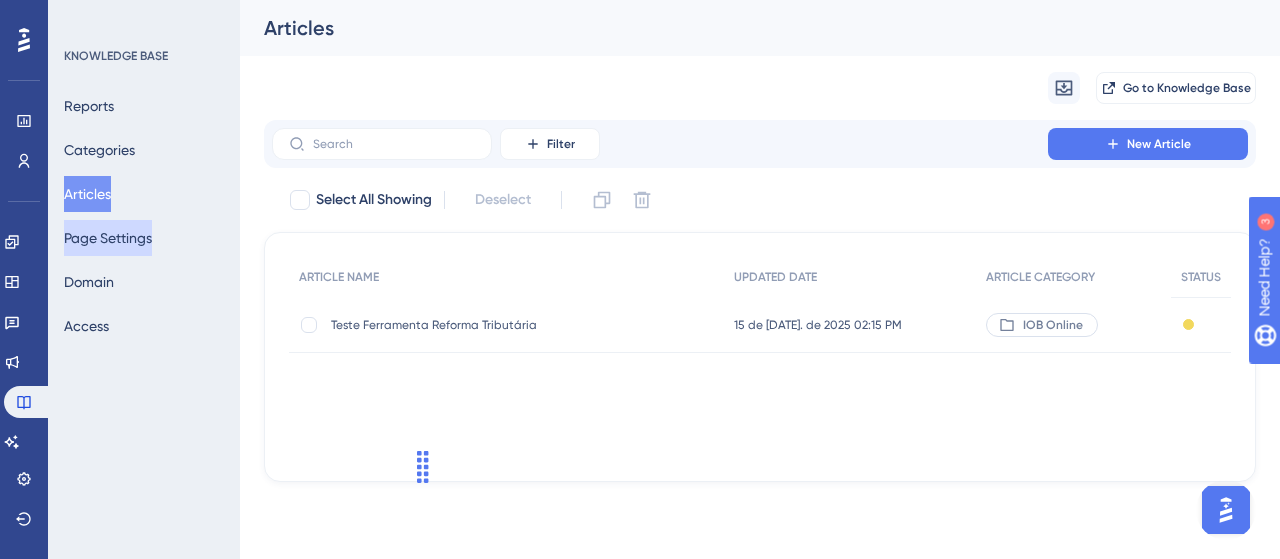 click on "Page Settings" at bounding box center (108, 238) 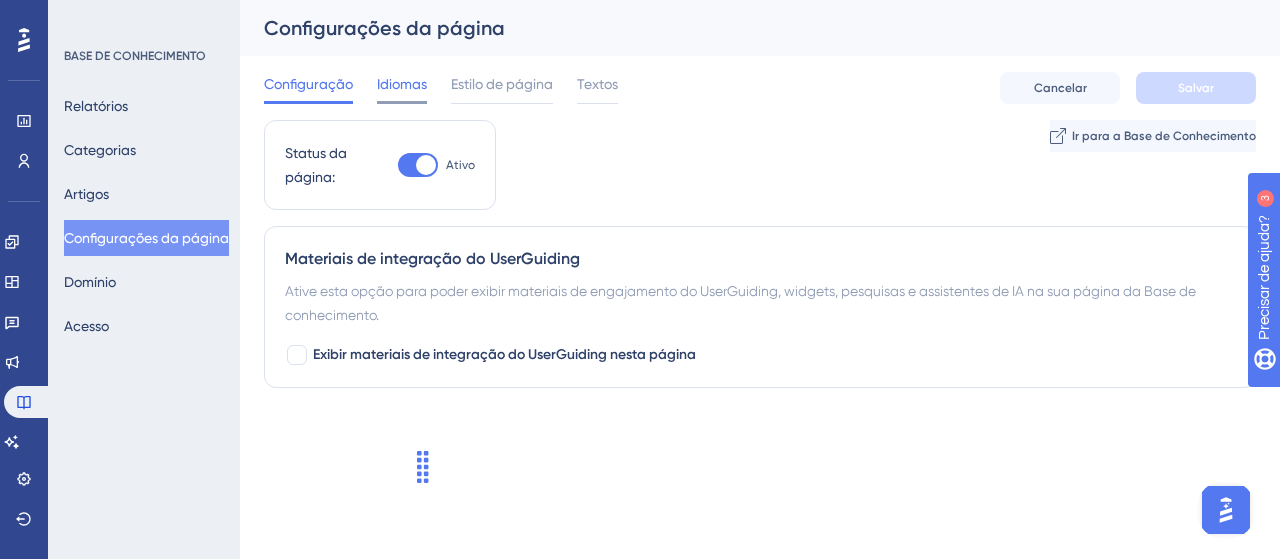 click on "Idiomas" at bounding box center [402, 84] 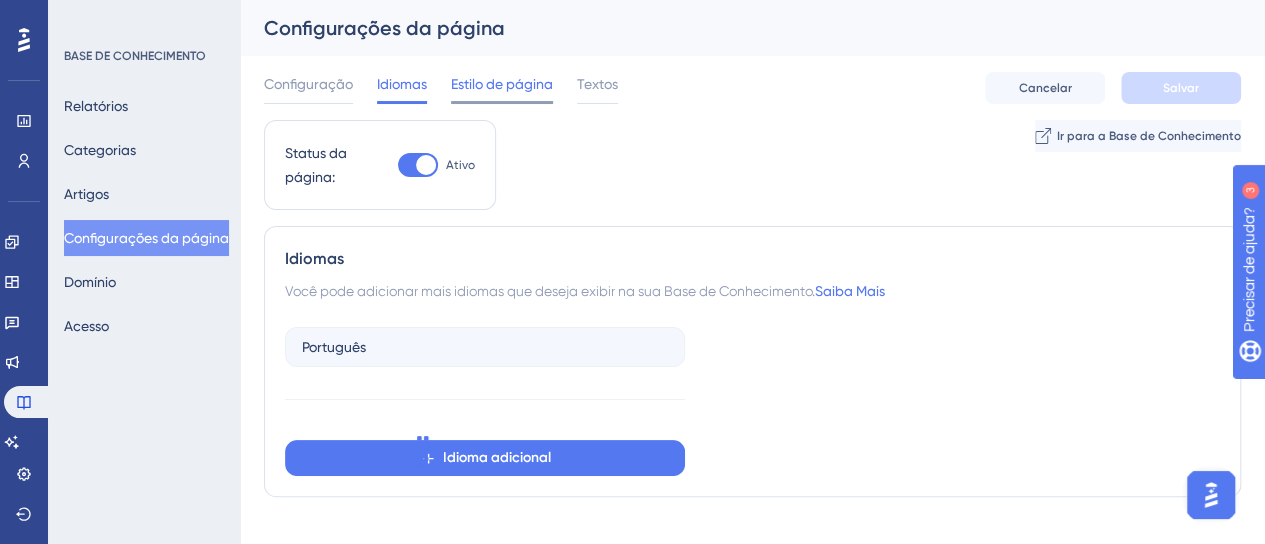 click on "Estilo de página" at bounding box center (502, 84) 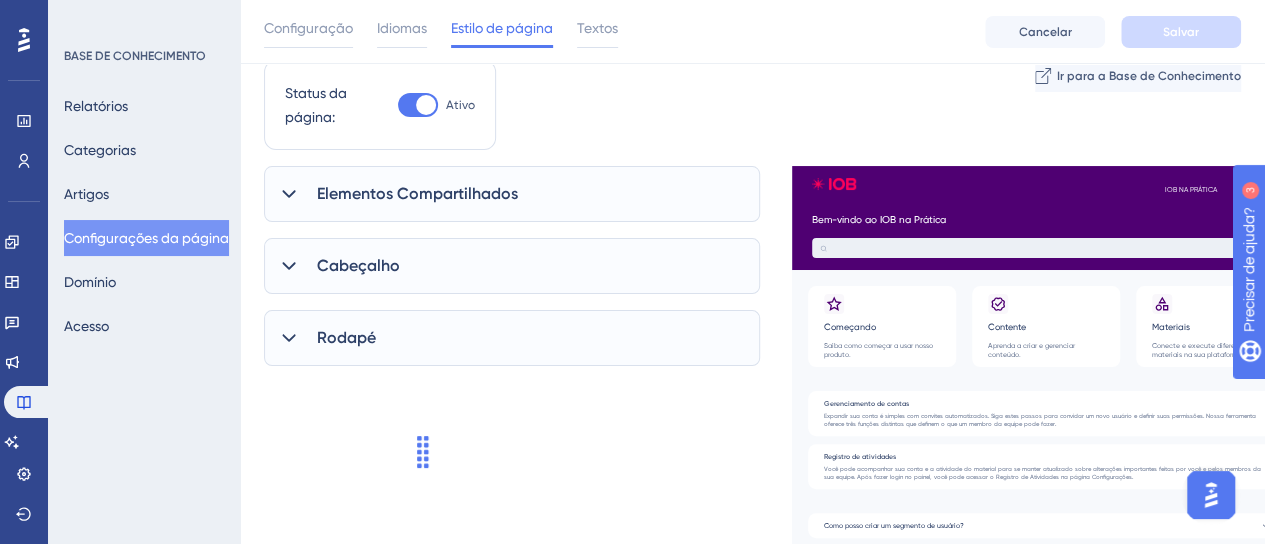 scroll, scrollTop: 100, scrollLeft: 0, axis: vertical 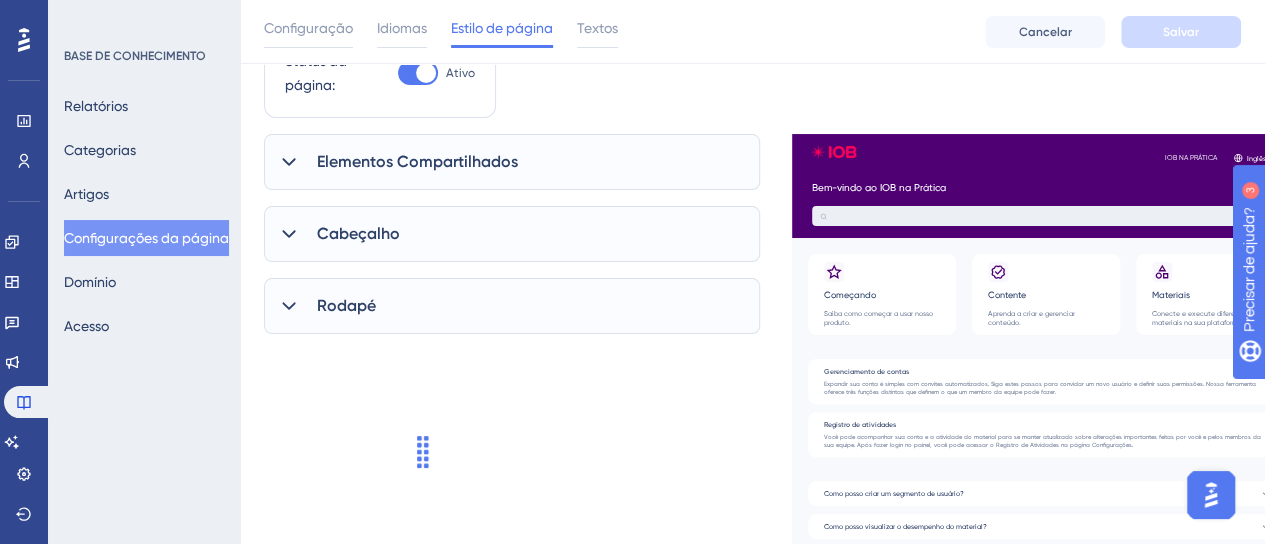 click on "Elementos Compartilhados" at bounding box center (417, 161) 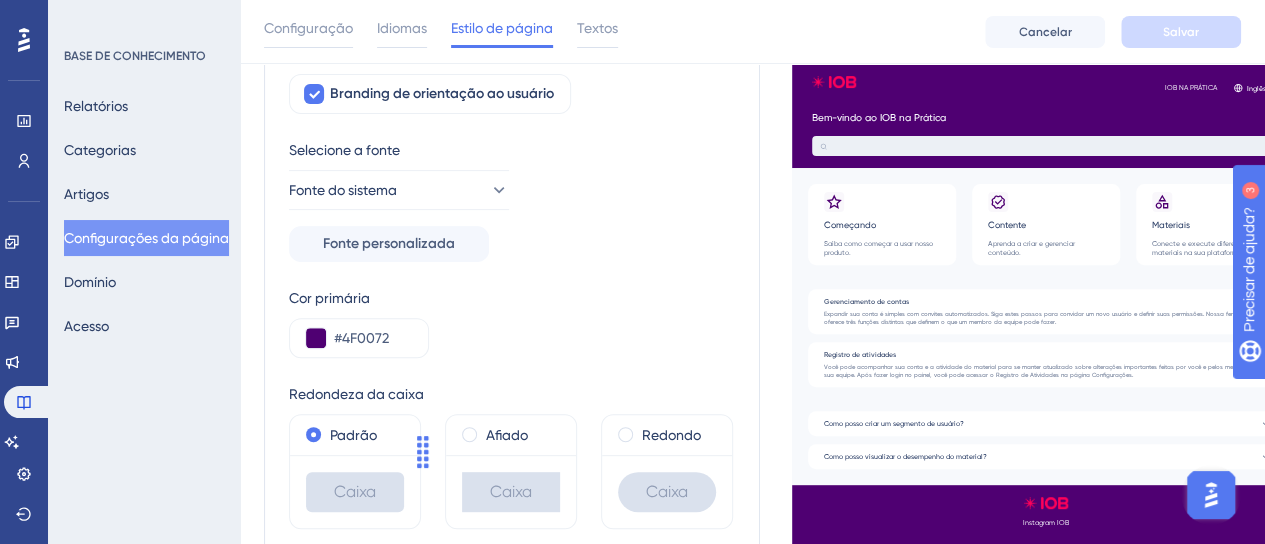 scroll, scrollTop: 0, scrollLeft: 0, axis: both 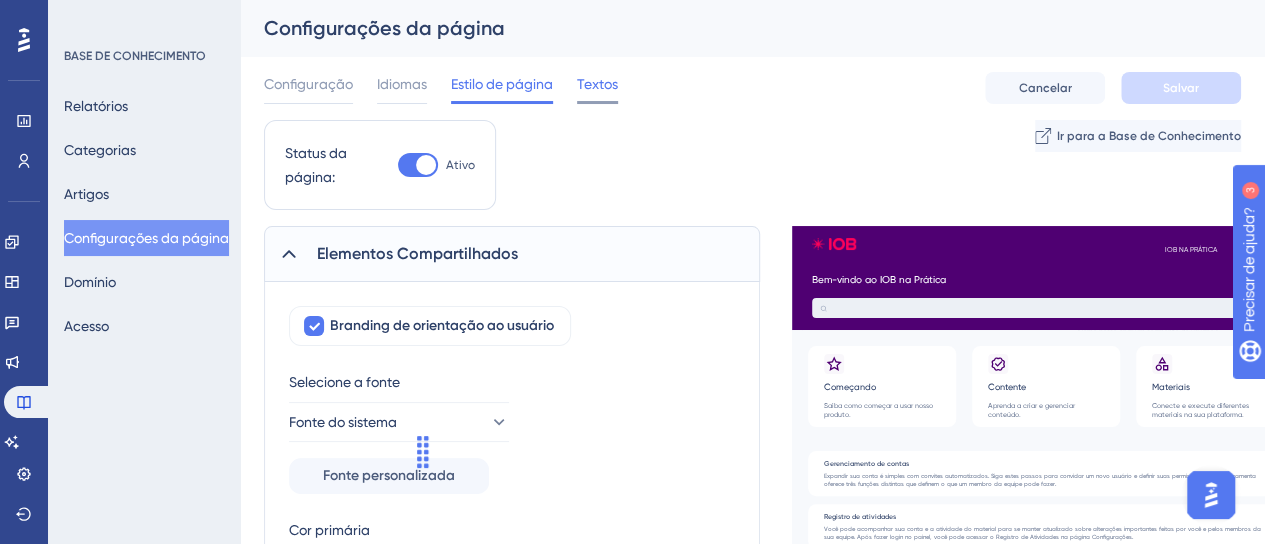 click on "Textos" at bounding box center (597, 84) 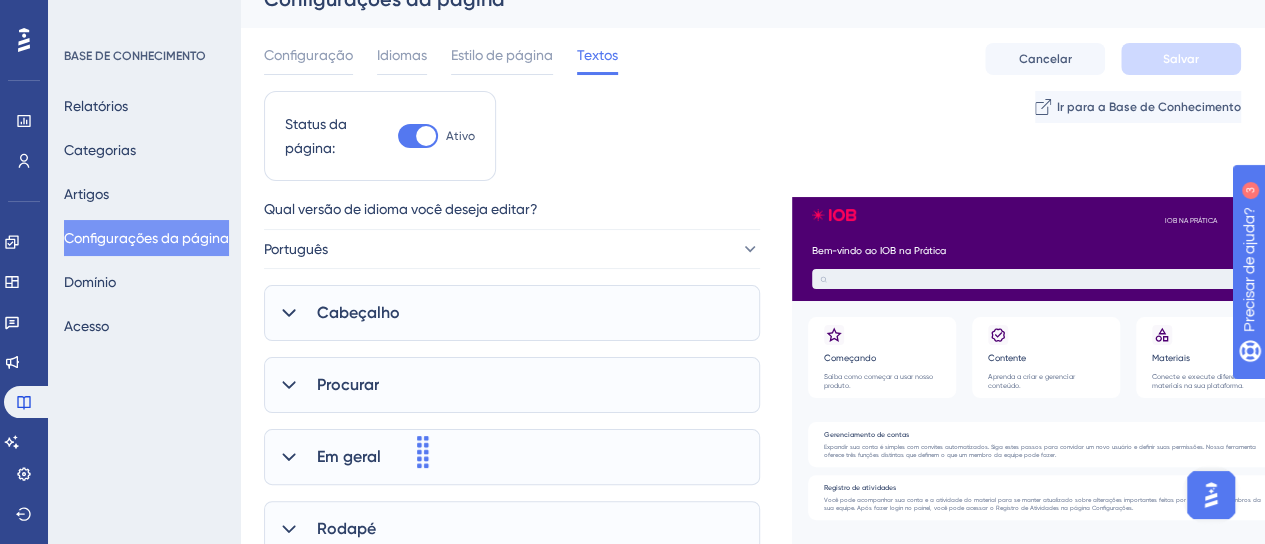 scroll, scrollTop: 0, scrollLeft: 0, axis: both 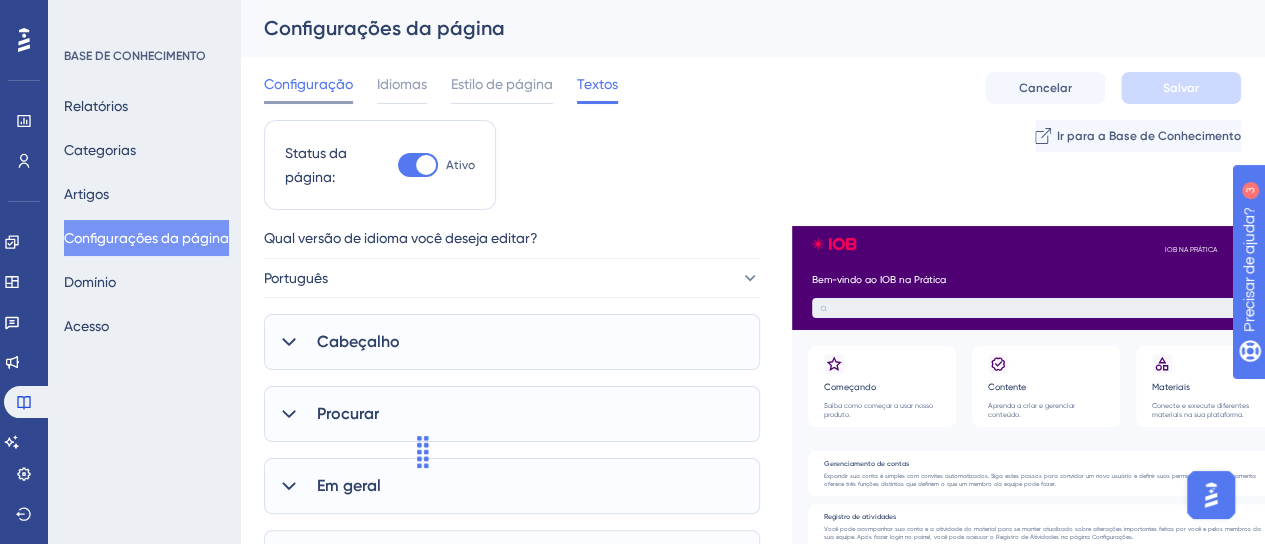 click on "Configuração" at bounding box center [308, 84] 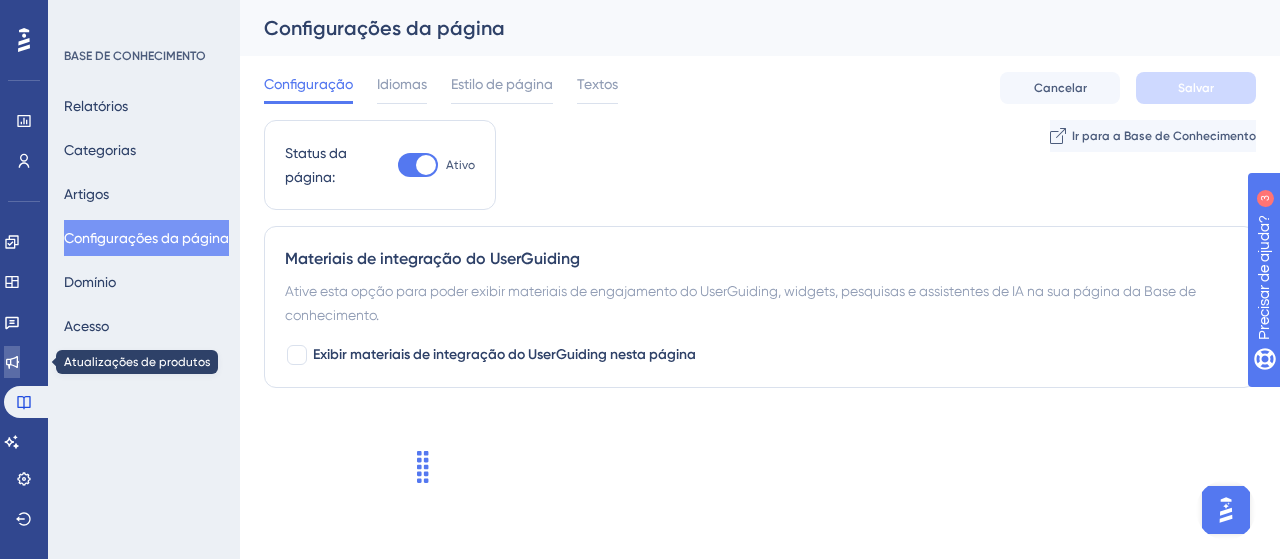 click 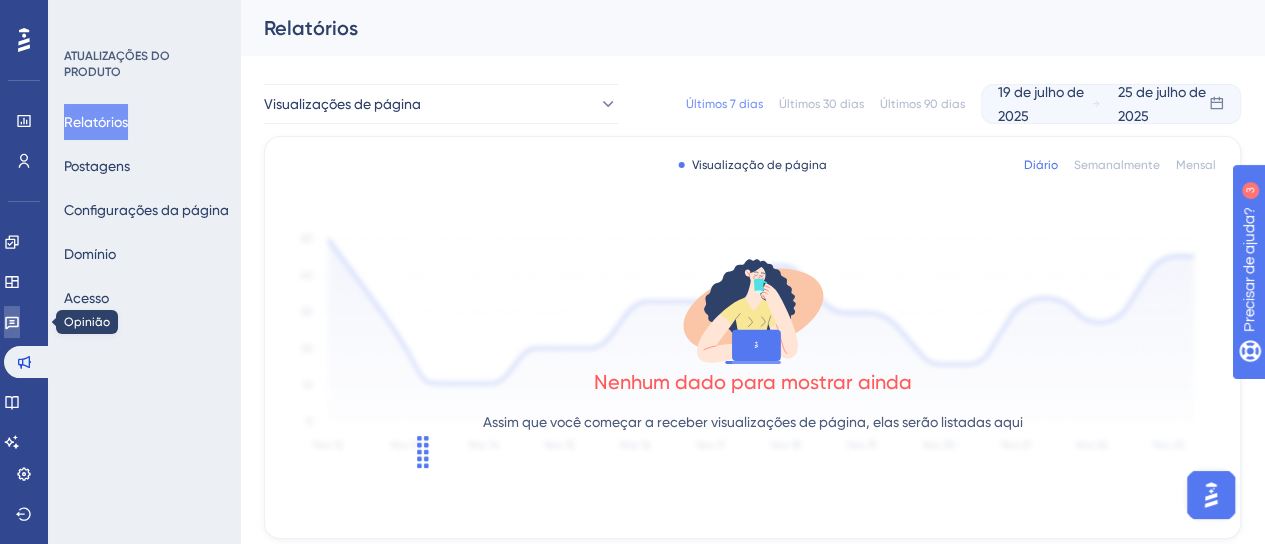 click 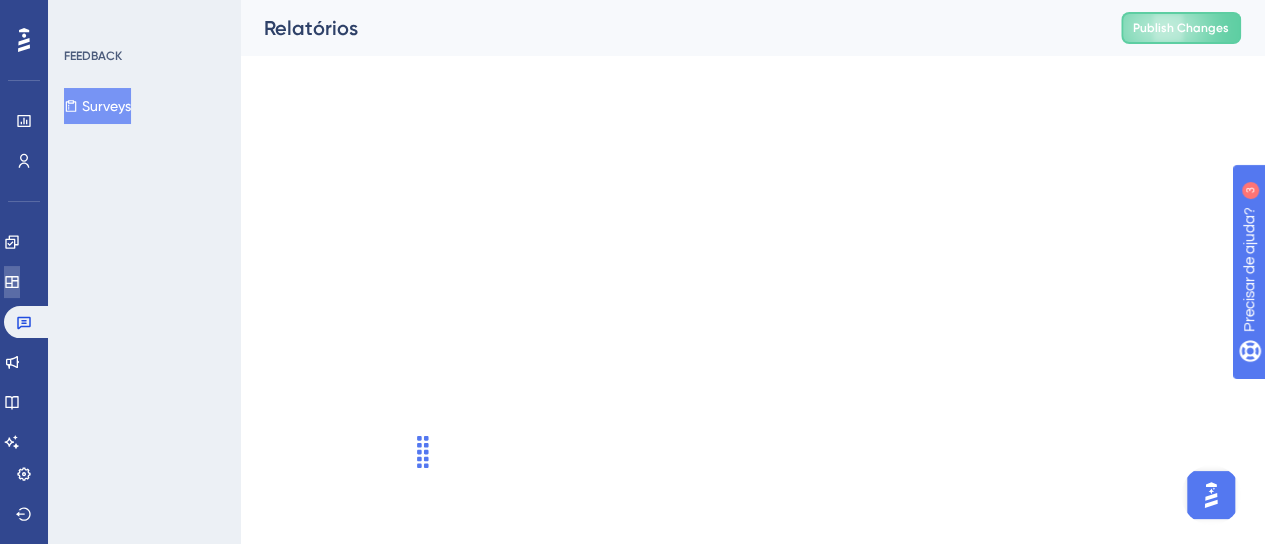 click 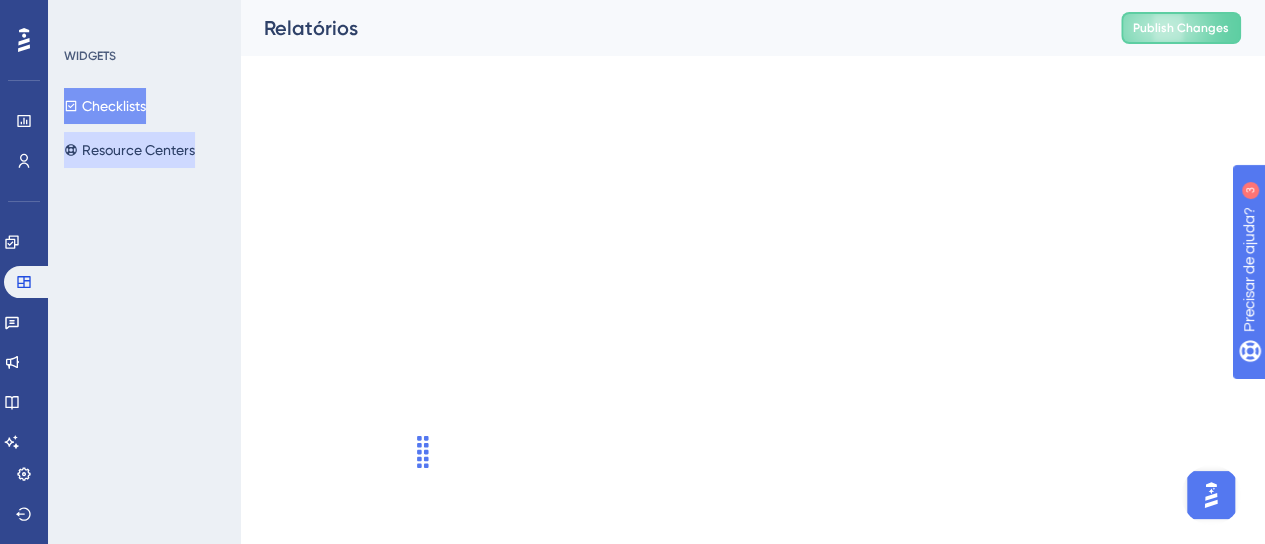 click on "Resource Centers" at bounding box center [129, 150] 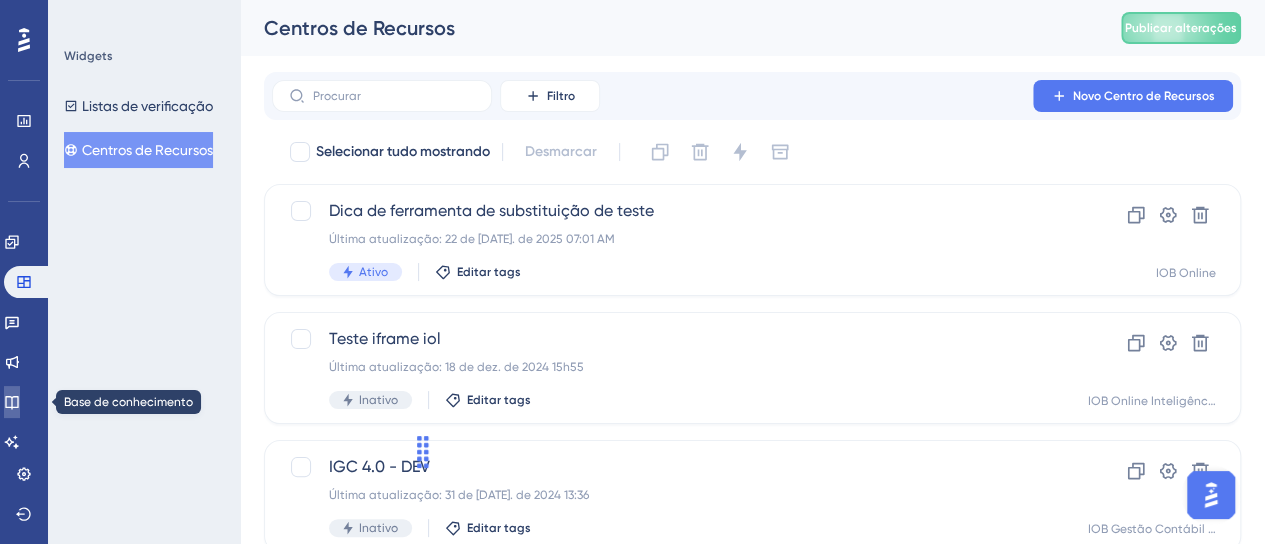 click 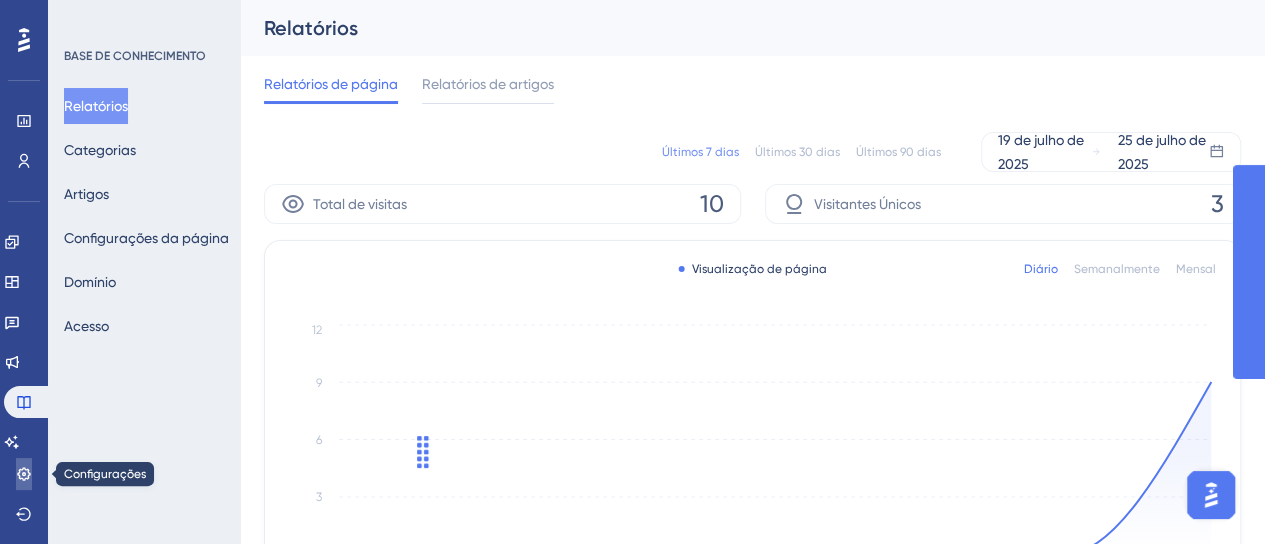 click at bounding box center [24, 474] 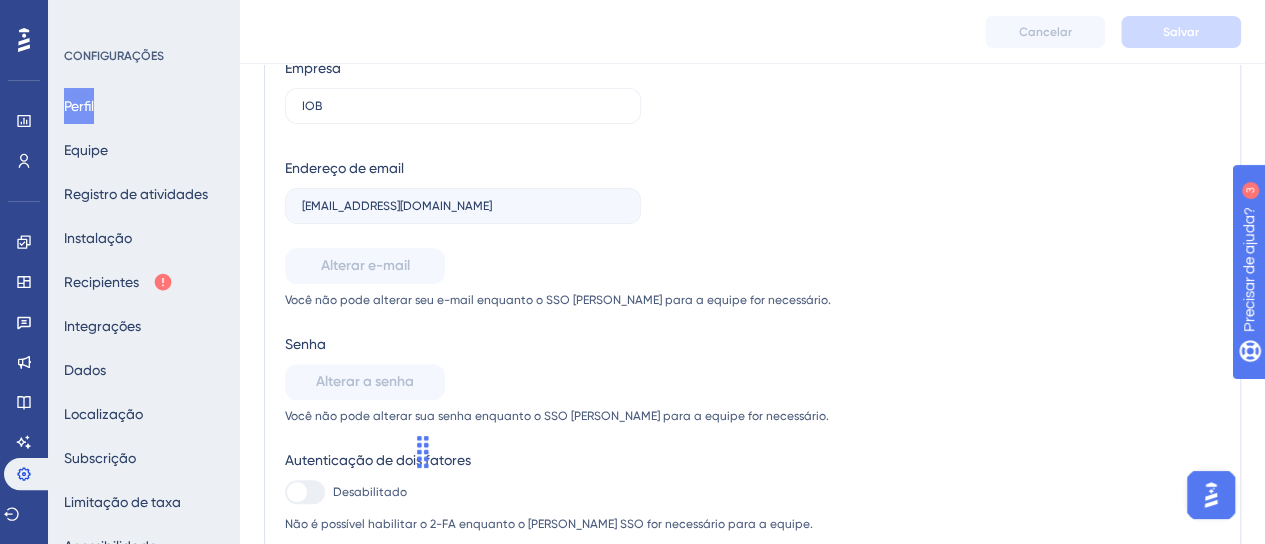 scroll, scrollTop: 281, scrollLeft: 0, axis: vertical 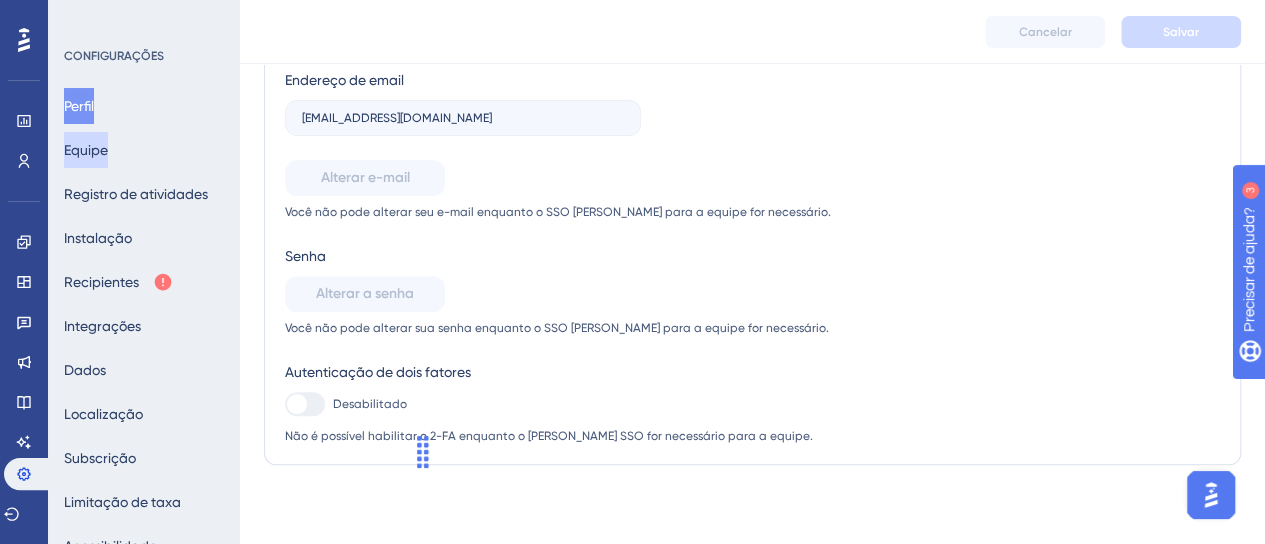 click on "Equipe" at bounding box center [86, 150] 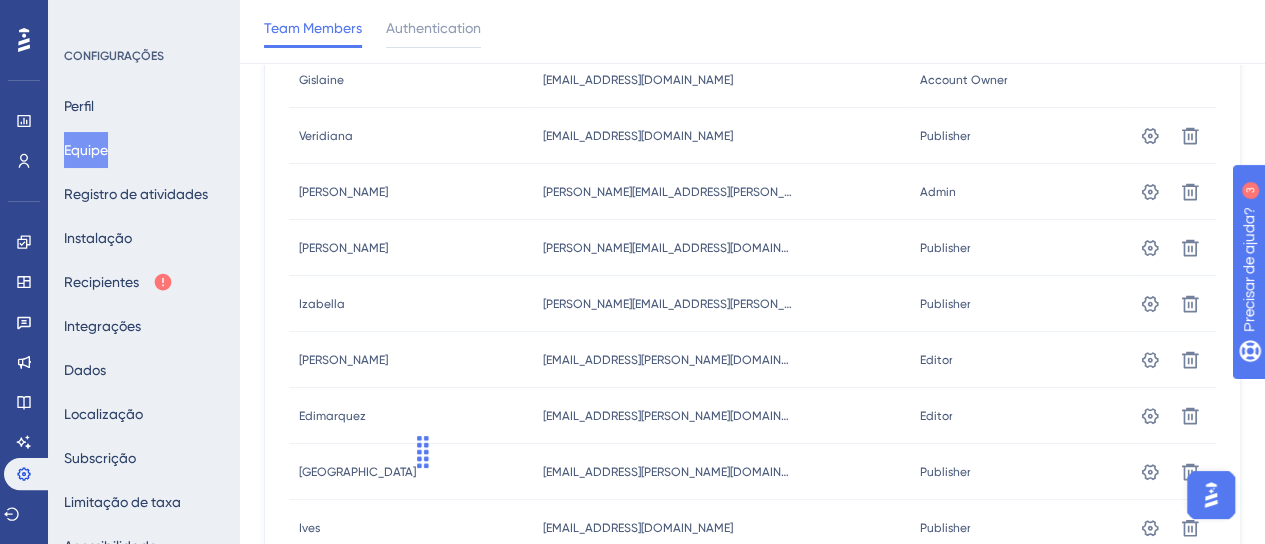 scroll, scrollTop: 0, scrollLeft: 0, axis: both 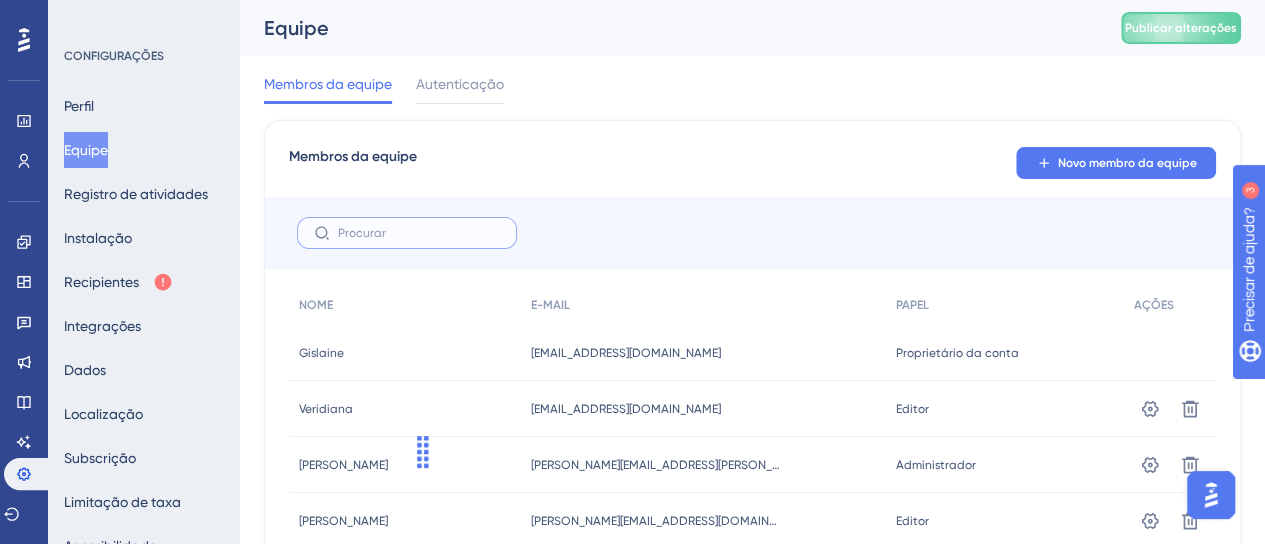 click at bounding box center [419, 233] 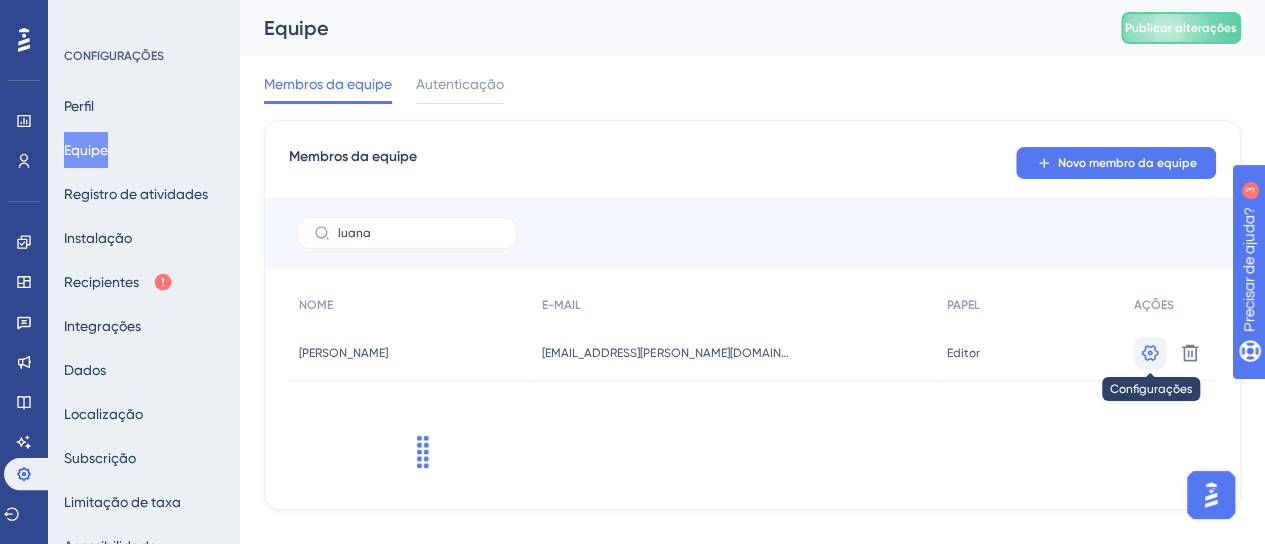 click 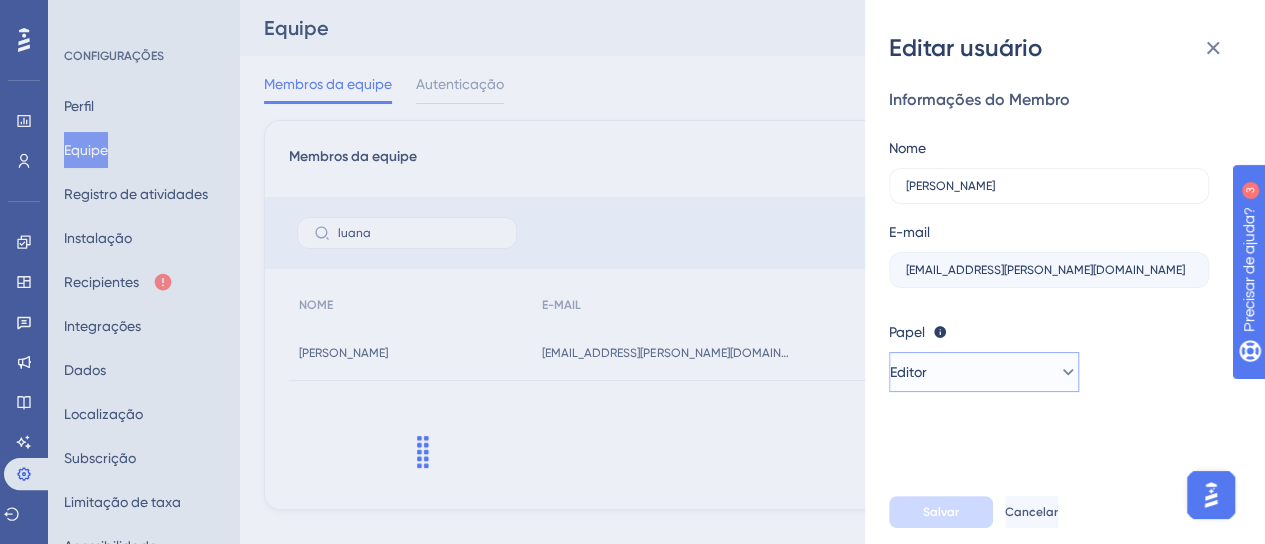 click on "Editor" at bounding box center (984, 372) 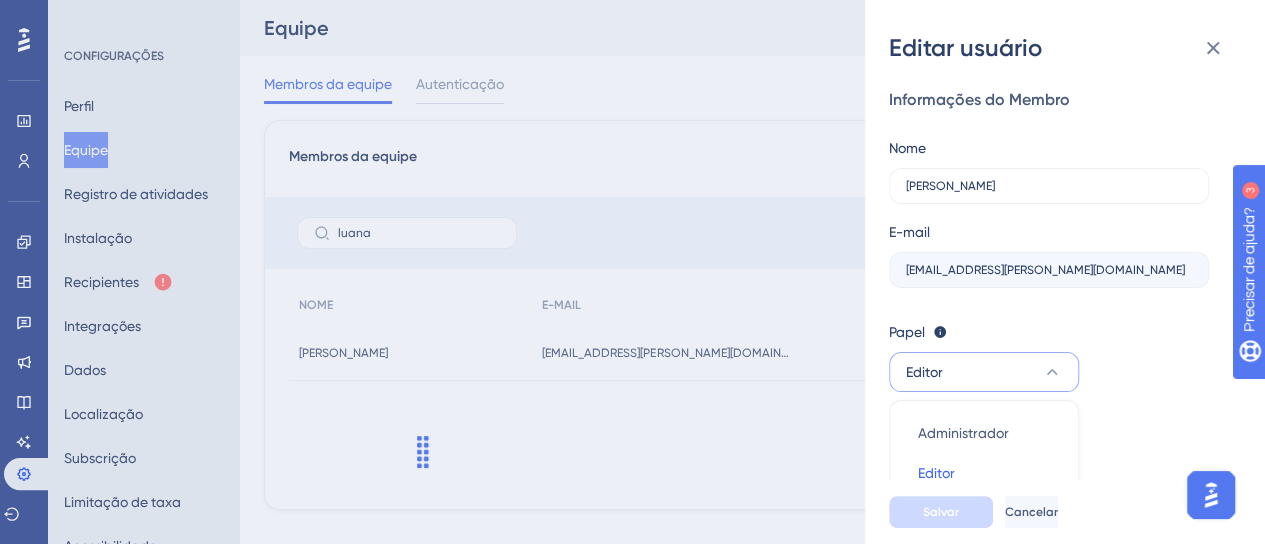 scroll, scrollTop: 66, scrollLeft: 0, axis: vertical 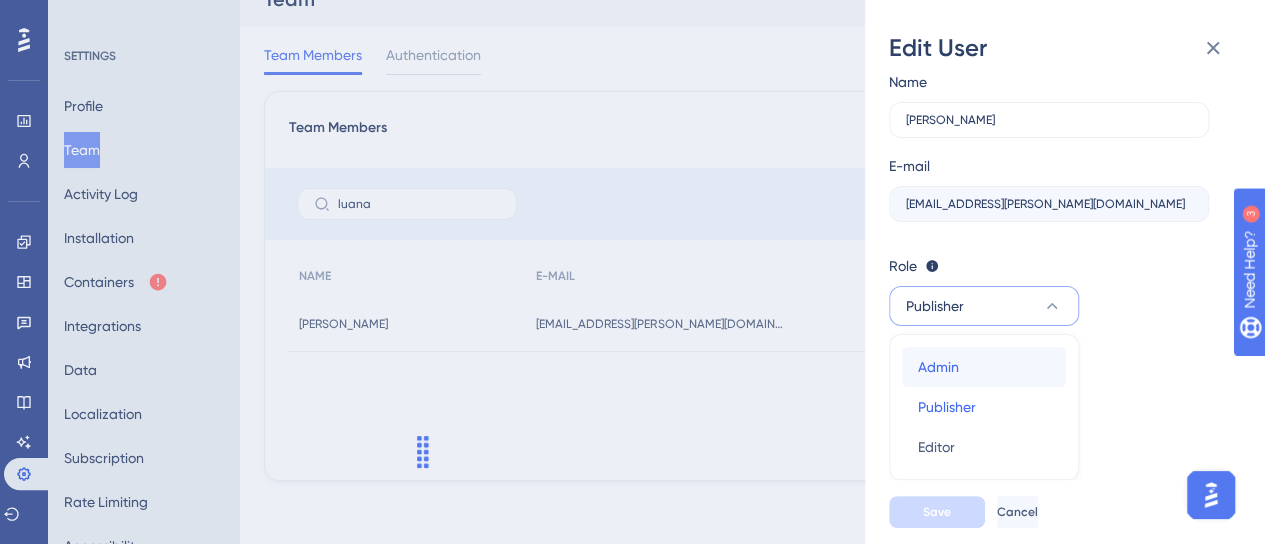 click on "Admin Admin" at bounding box center (984, 367) 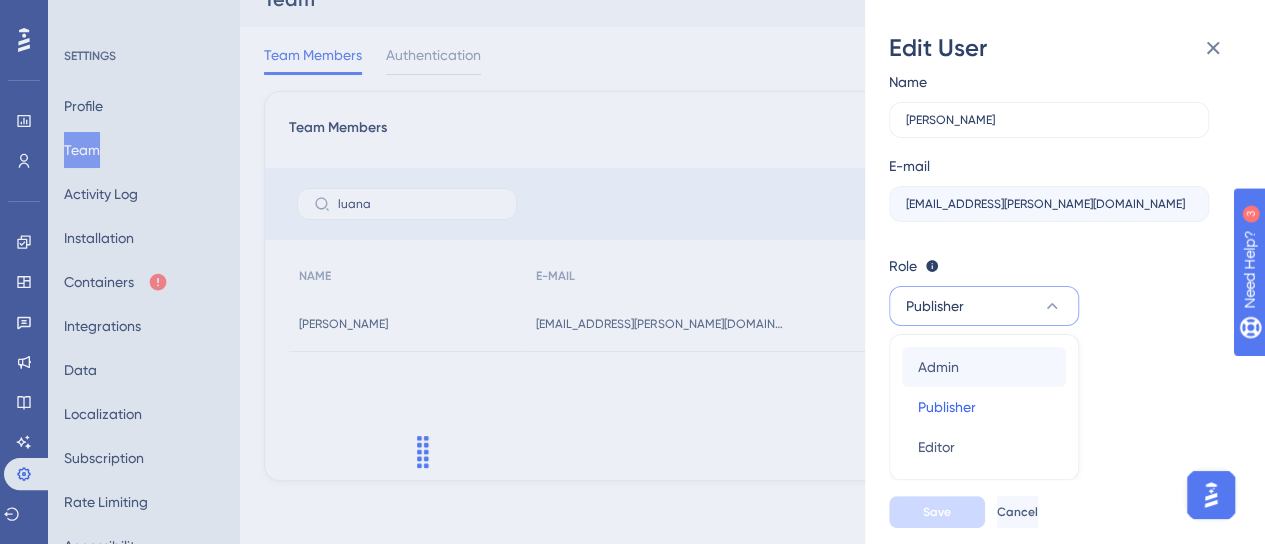 scroll, scrollTop: 0, scrollLeft: 0, axis: both 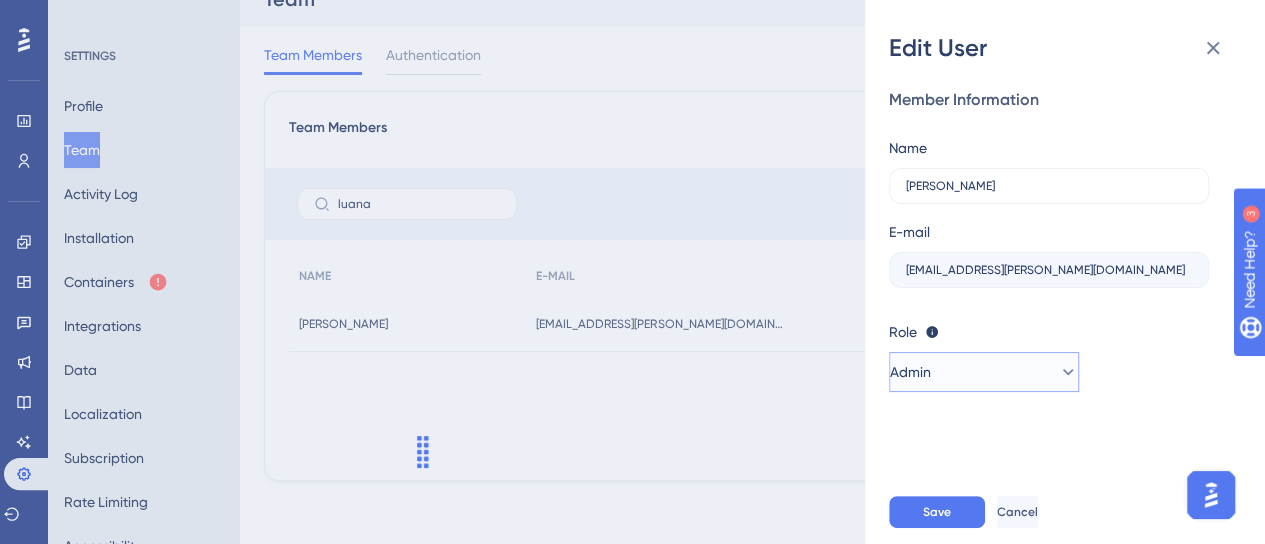 click on "Admin" at bounding box center [984, 372] 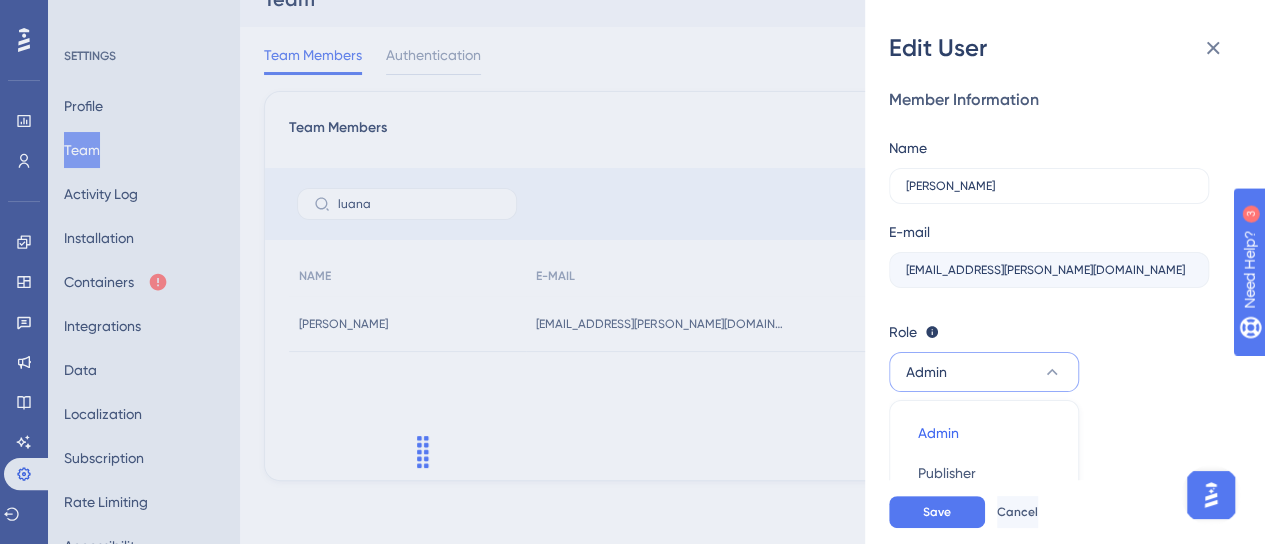 scroll, scrollTop: 66, scrollLeft: 0, axis: vertical 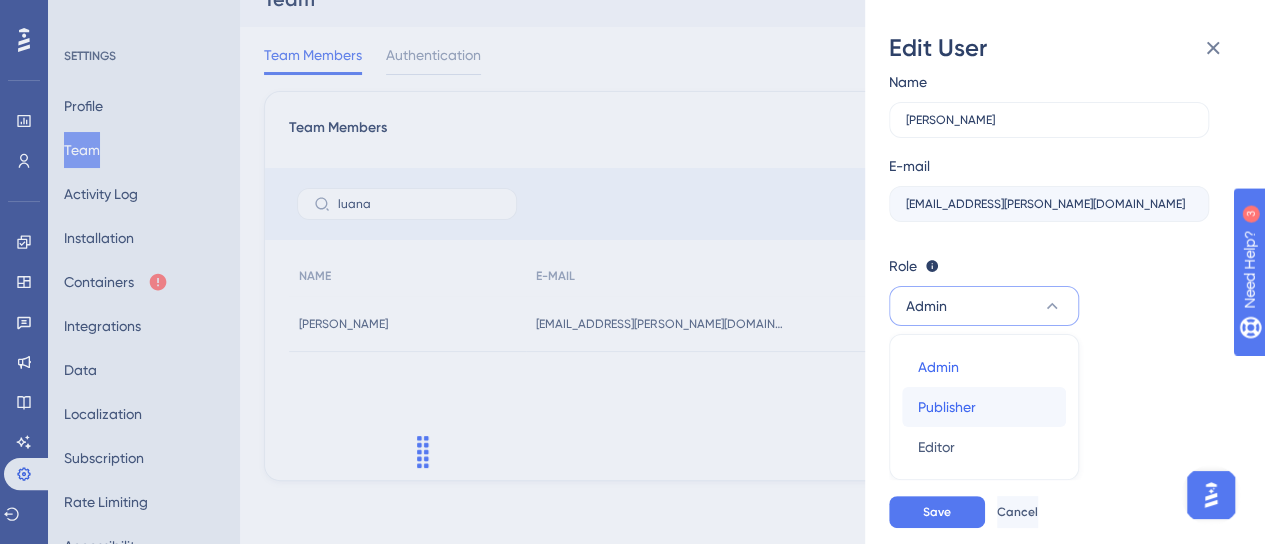 click on "Publisher" at bounding box center (947, 407) 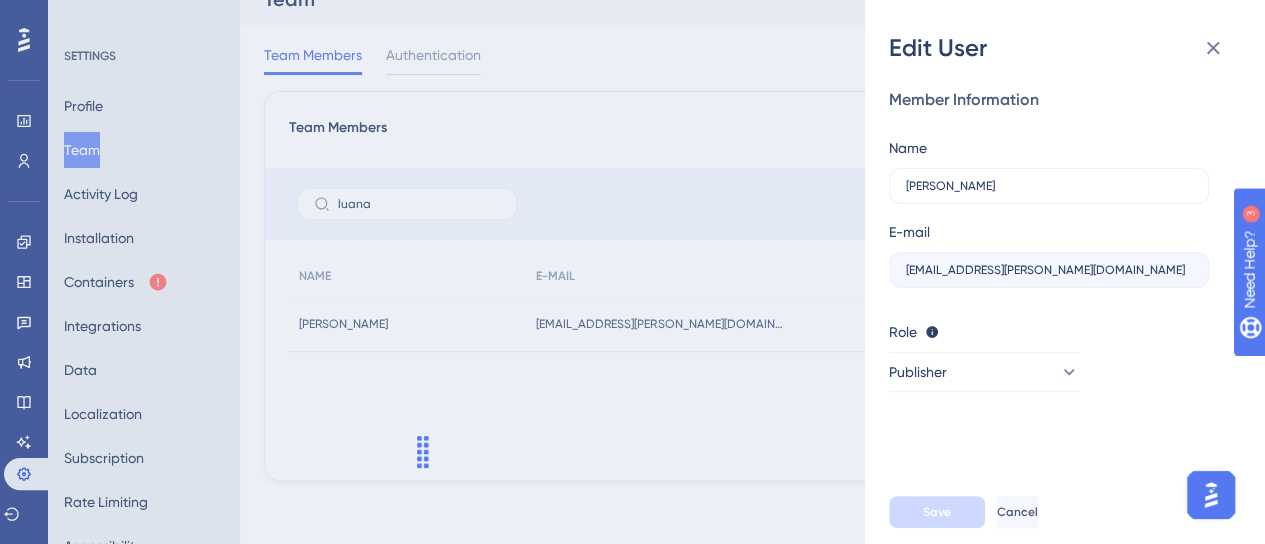scroll, scrollTop: 0, scrollLeft: 0, axis: both 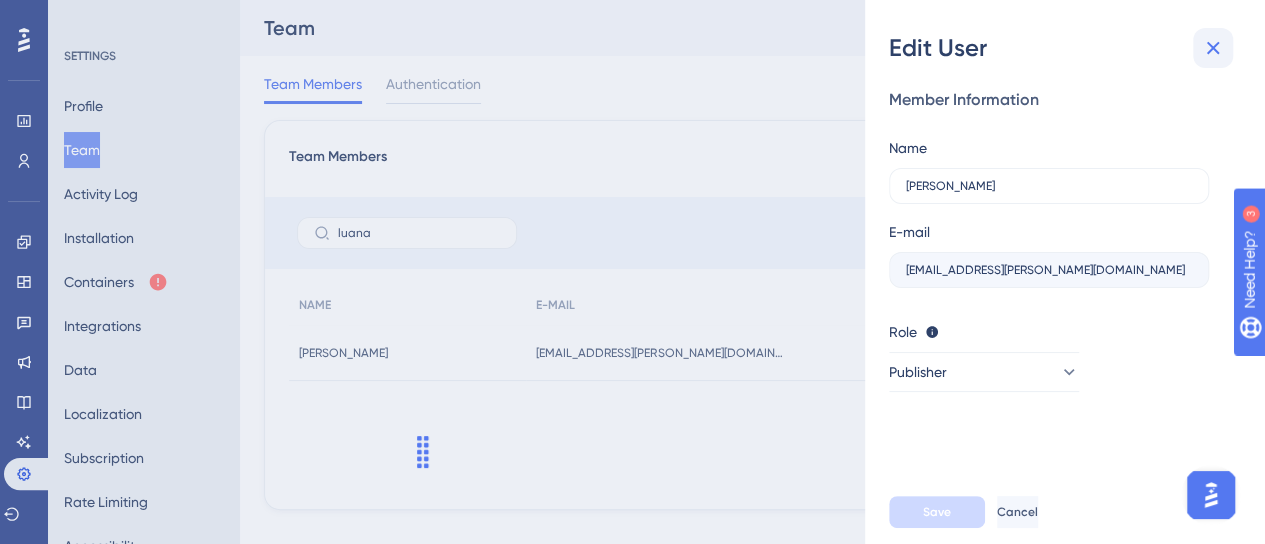 click 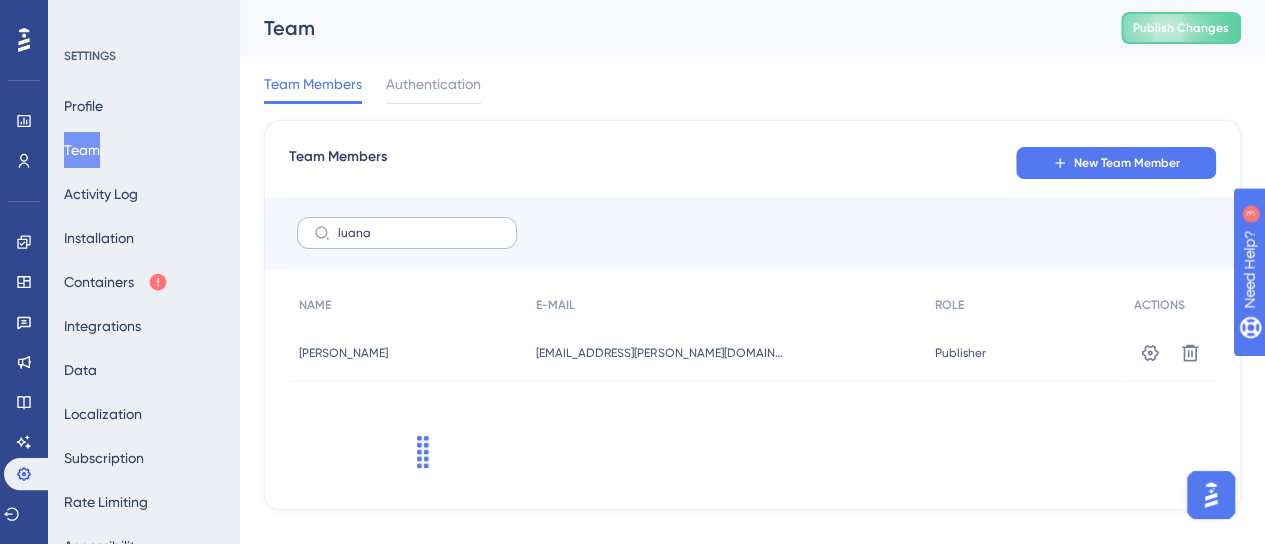 drag, startPoint x: 380, startPoint y: 244, endPoint x: 304, endPoint y: 235, distance: 76.53104 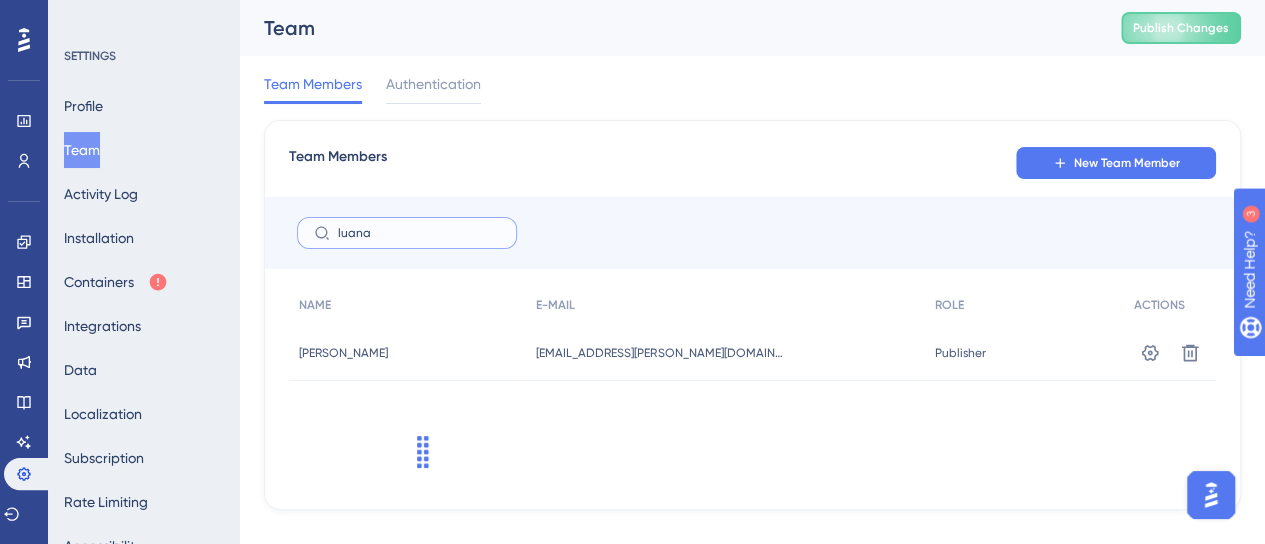 click on "luana" at bounding box center [419, 233] 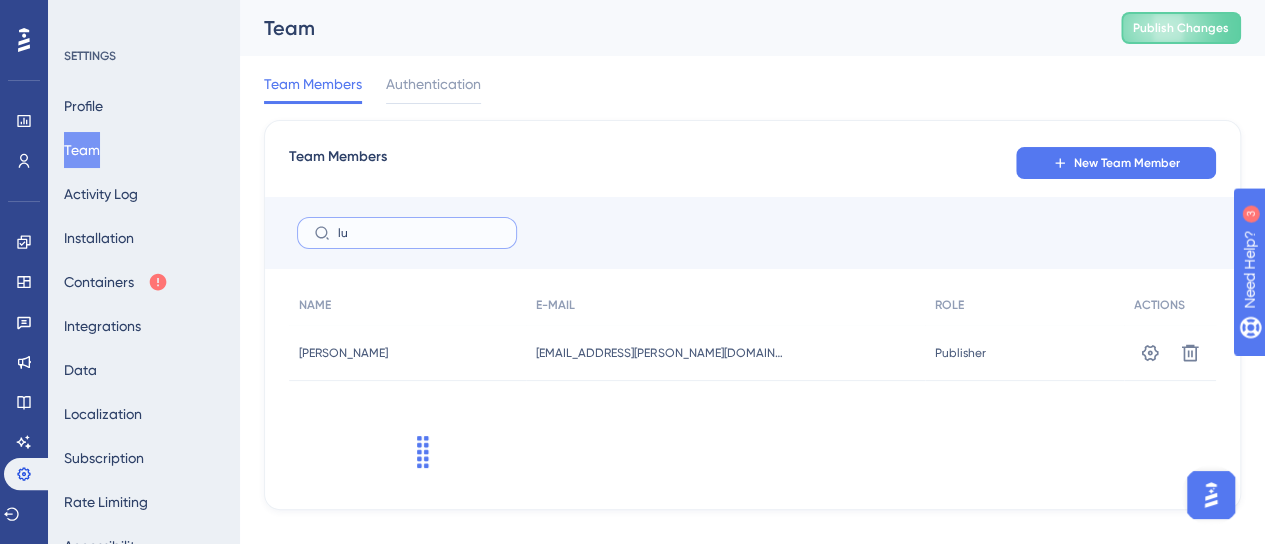 type on "l" 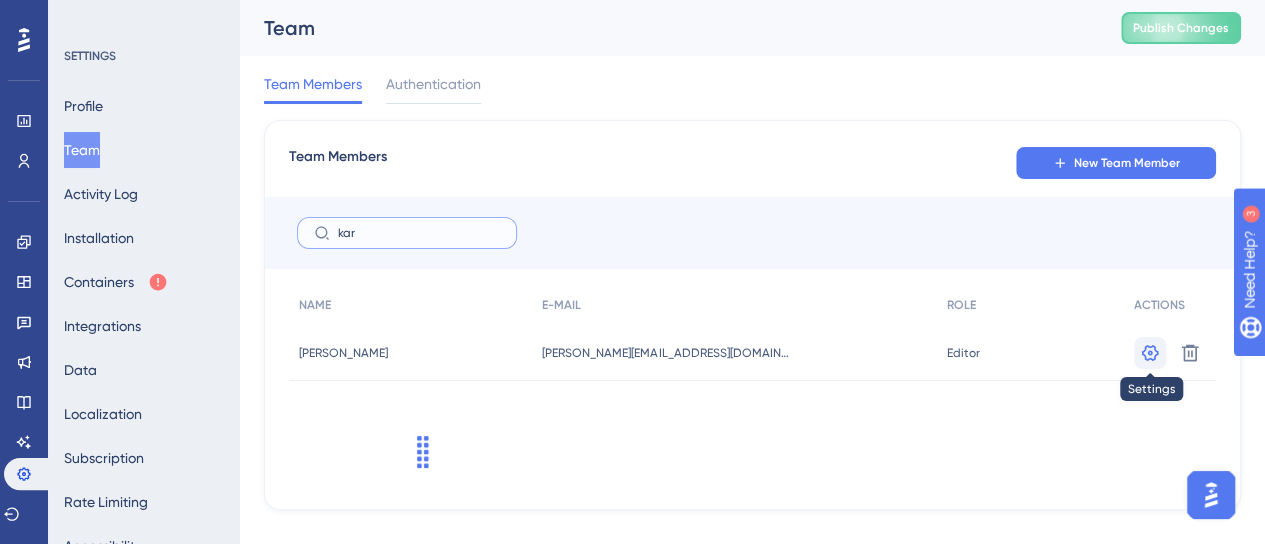 type on "kar" 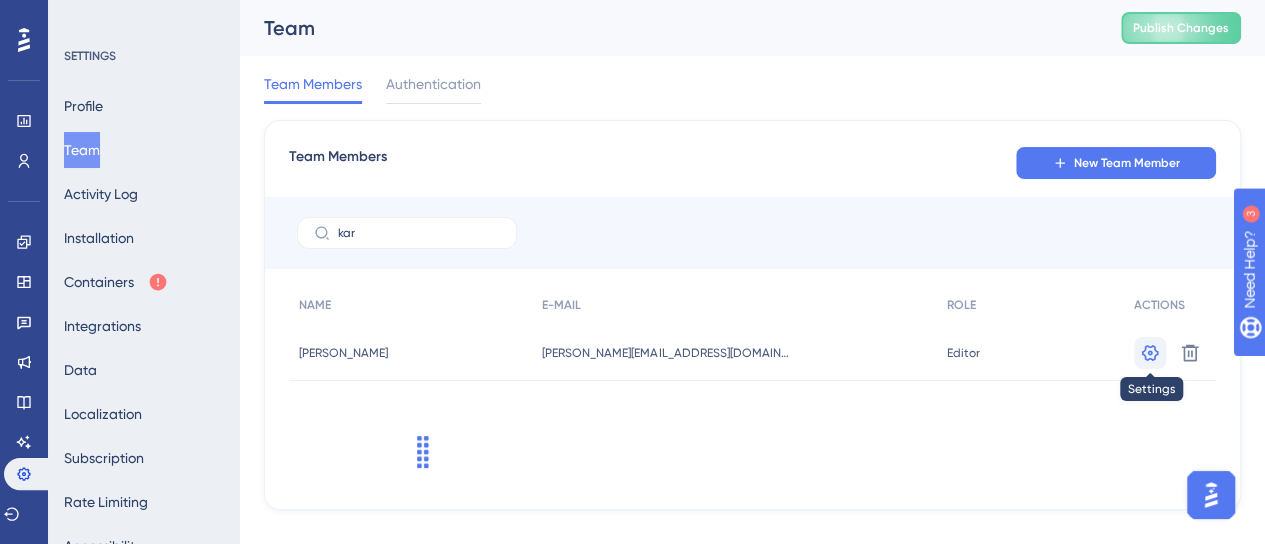 click 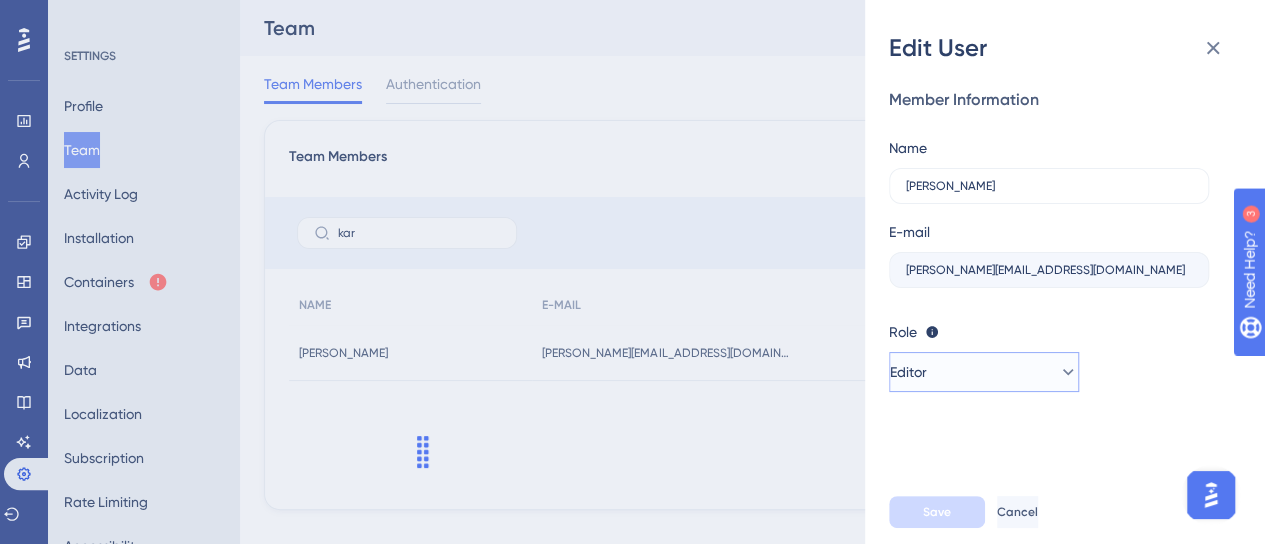 click on "Editor" at bounding box center [984, 372] 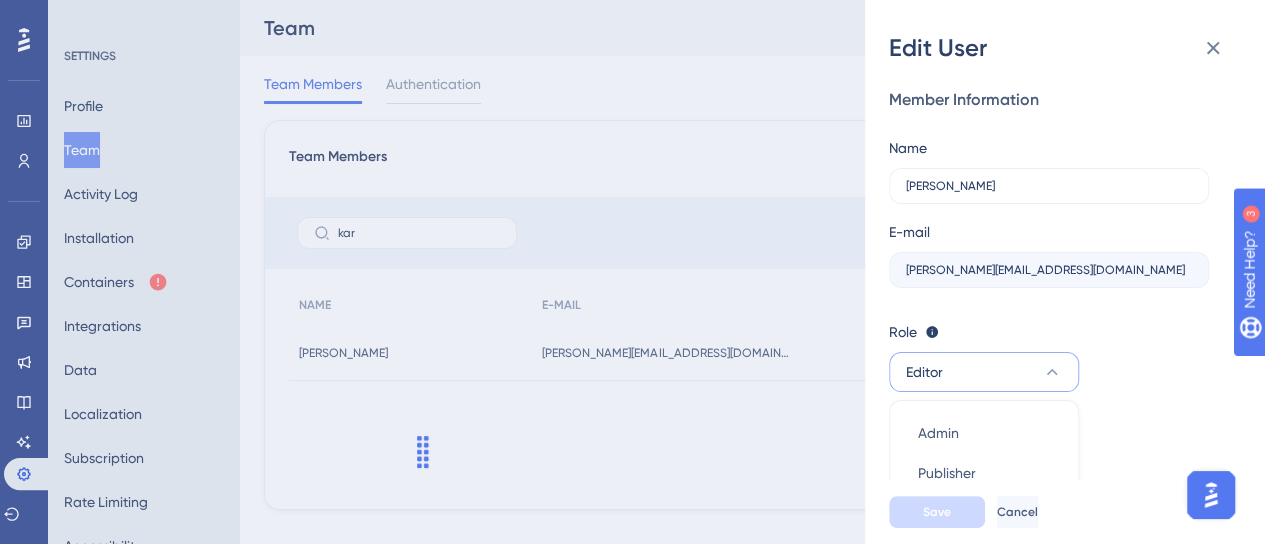 scroll, scrollTop: 66, scrollLeft: 0, axis: vertical 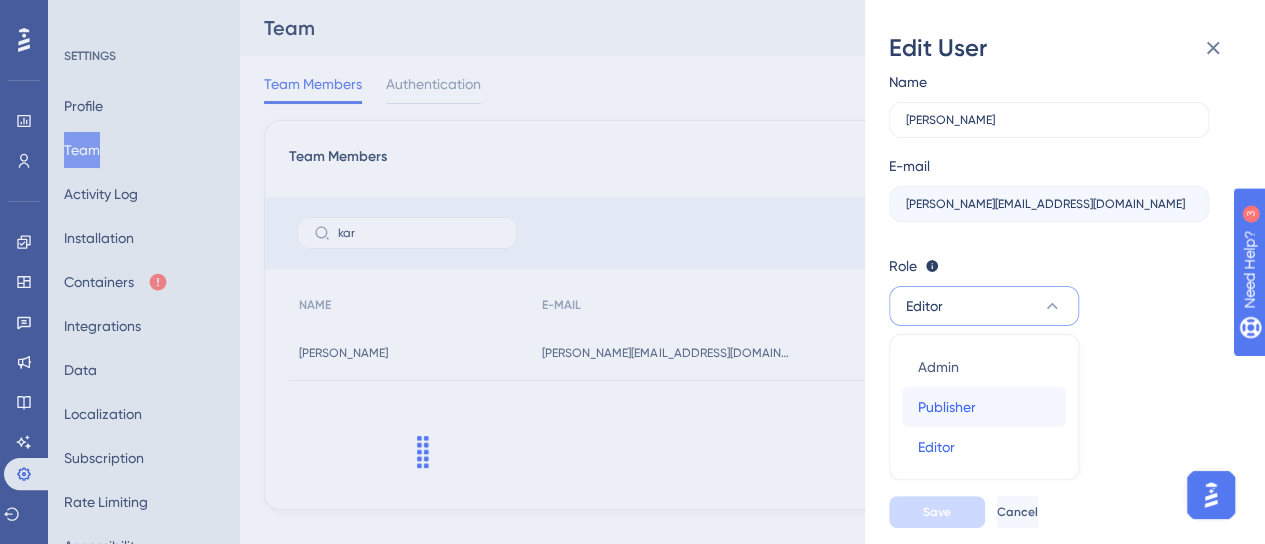 click on "Publisher Publisher" at bounding box center (984, 407) 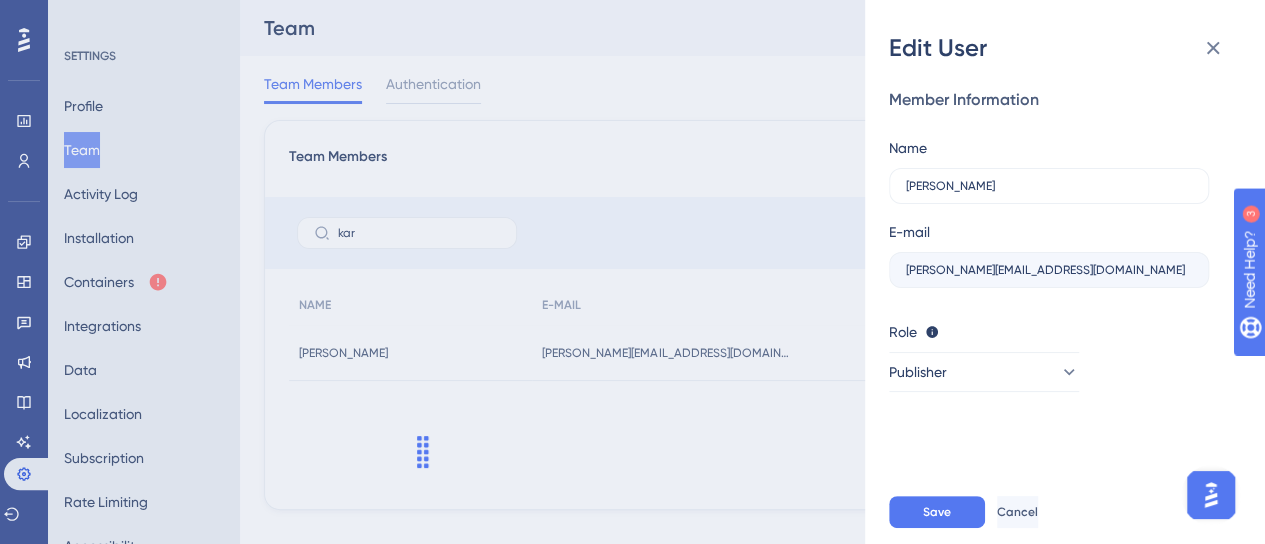 scroll, scrollTop: 0, scrollLeft: 0, axis: both 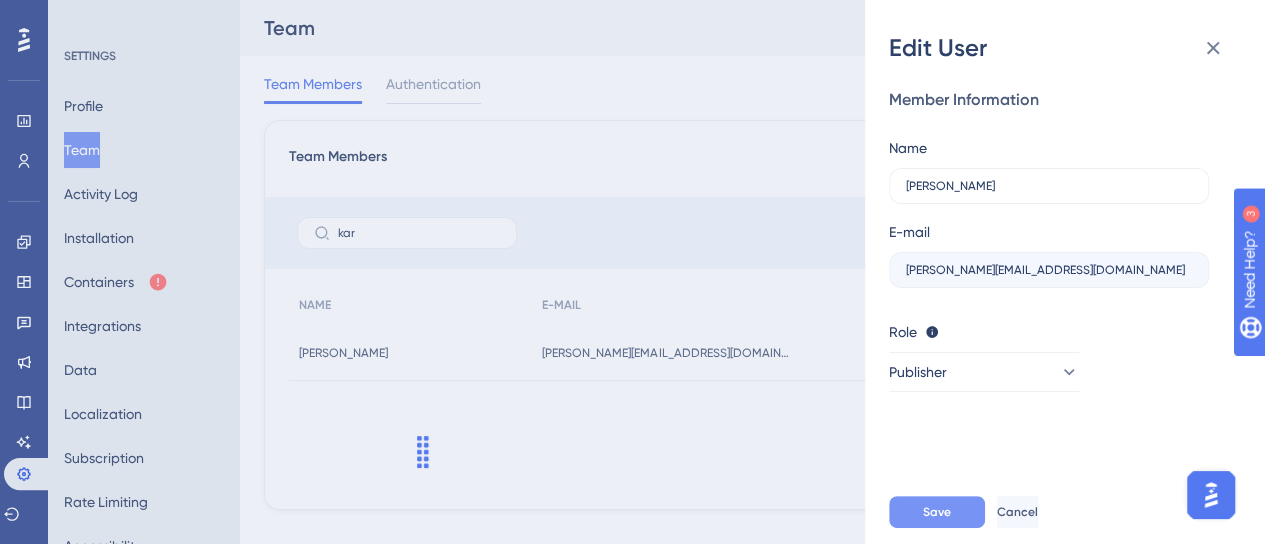 click on "Save" at bounding box center [937, 512] 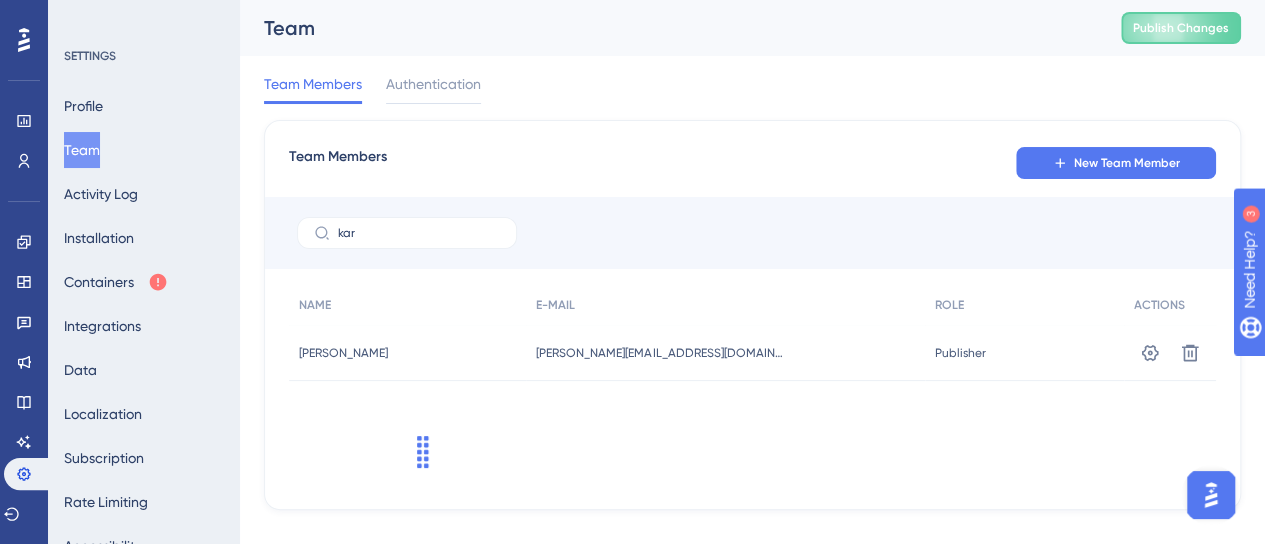 scroll, scrollTop: 29, scrollLeft: 0, axis: vertical 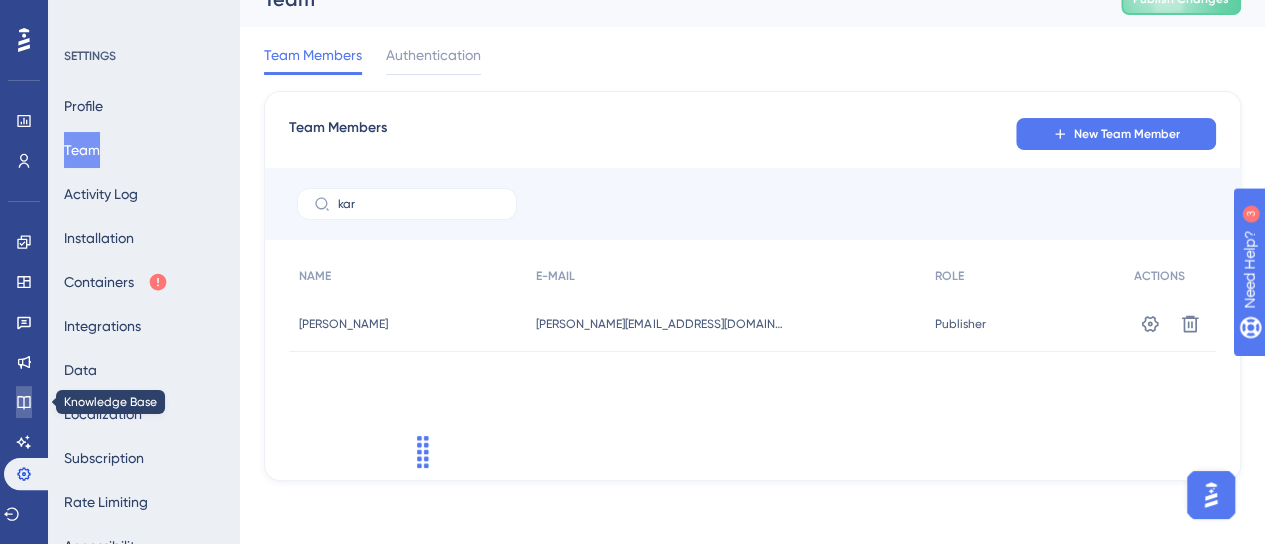 click 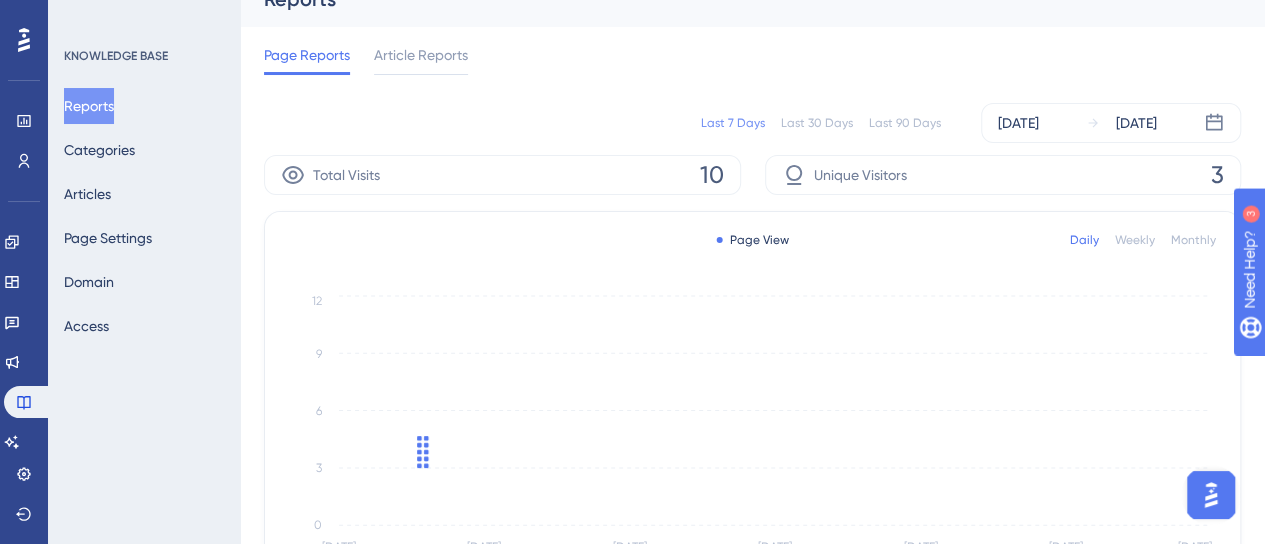 scroll, scrollTop: 0, scrollLeft: 0, axis: both 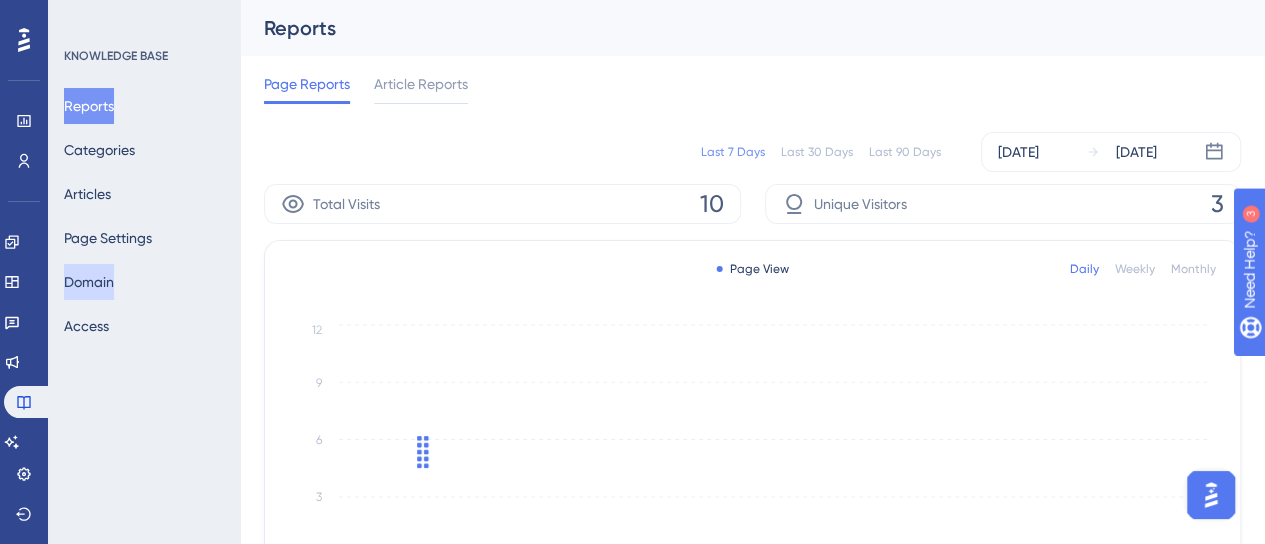 click on "Domain" at bounding box center (89, 282) 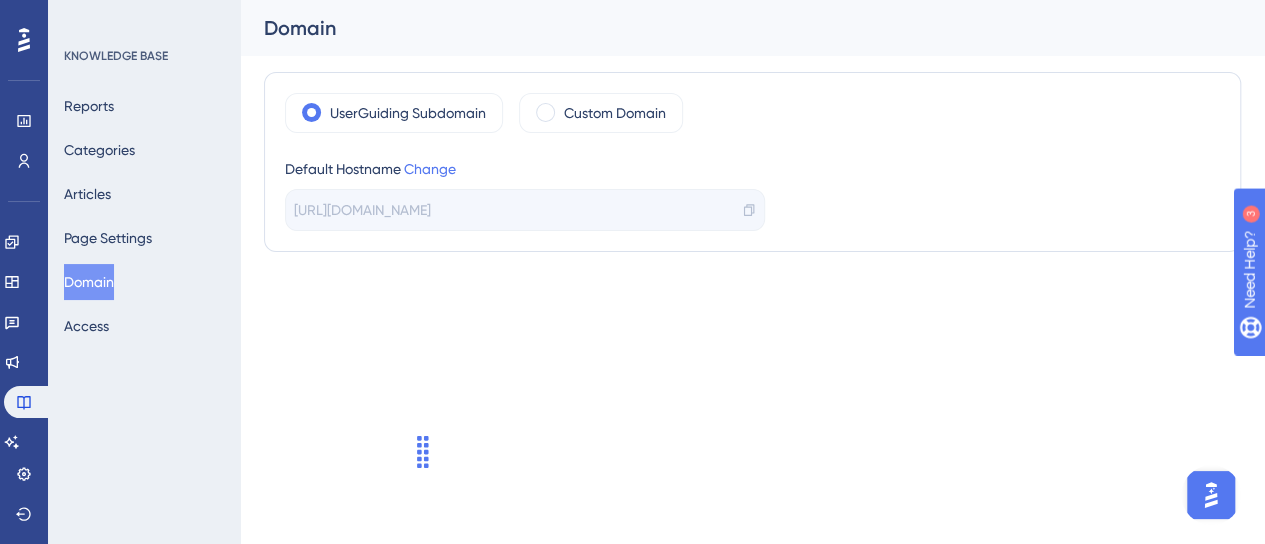 drag, startPoint x: 118, startPoint y: 275, endPoint x: 90, endPoint y: 375, distance: 103.84604 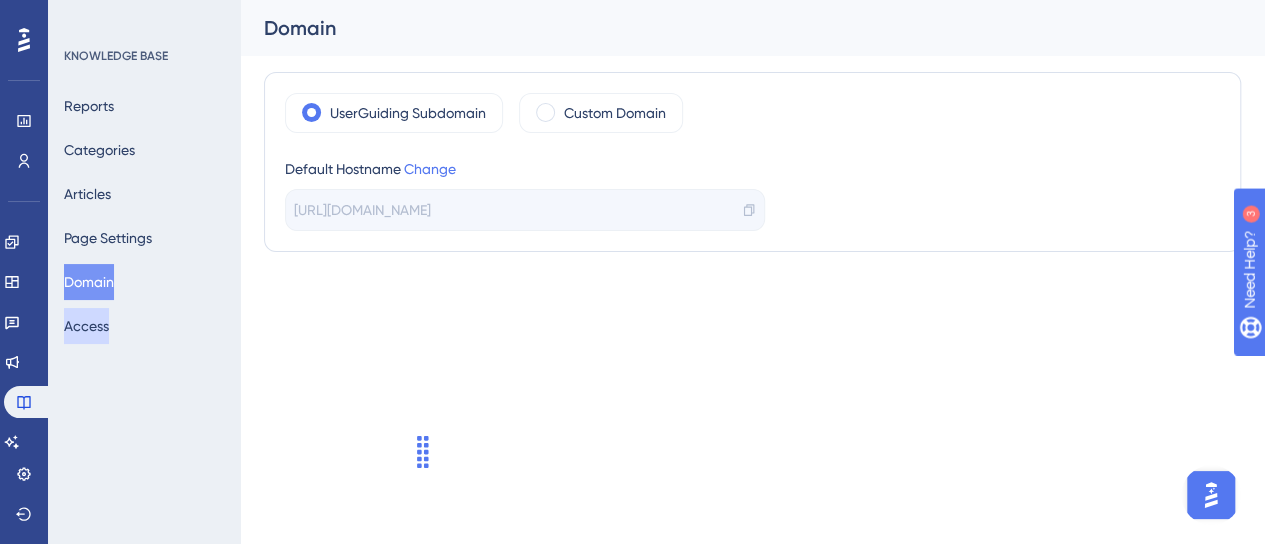 click on "Access" at bounding box center [86, 326] 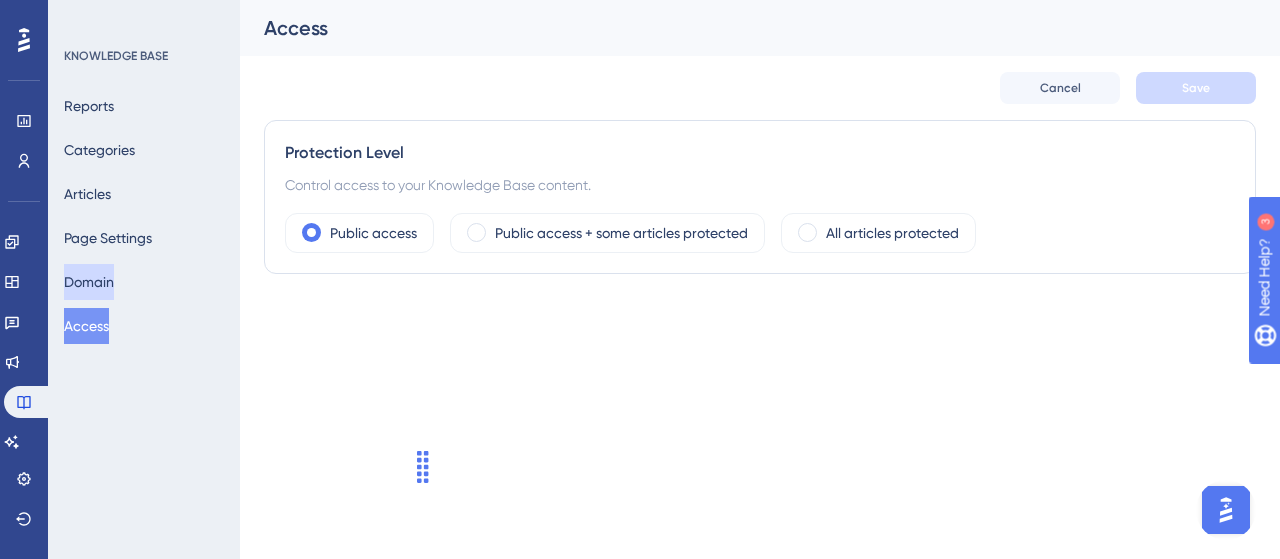 click on "Domain" at bounding box center (89, 282) 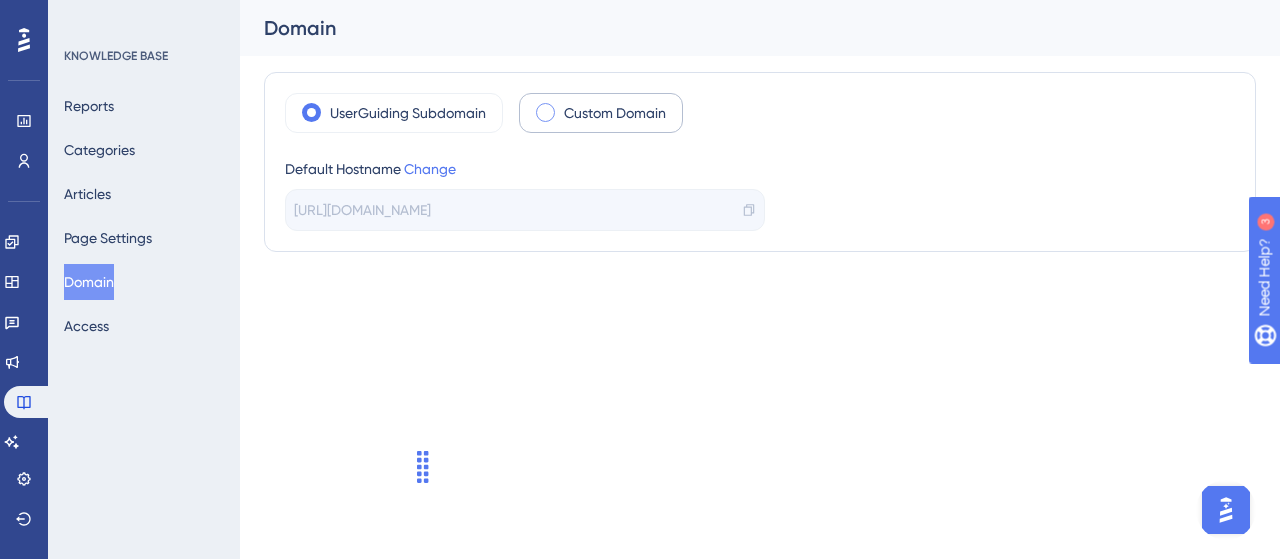 click on "Custom Domain" at bounding box center (601, 113) 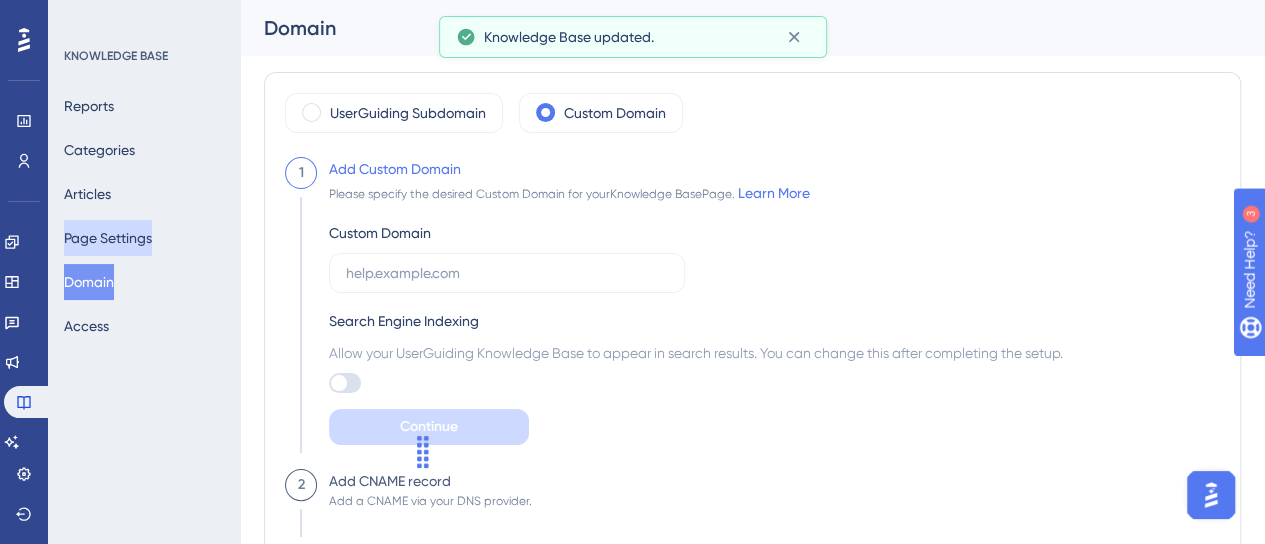 scroll, scrollTop: 0, scrollLeft: 0, axis: both 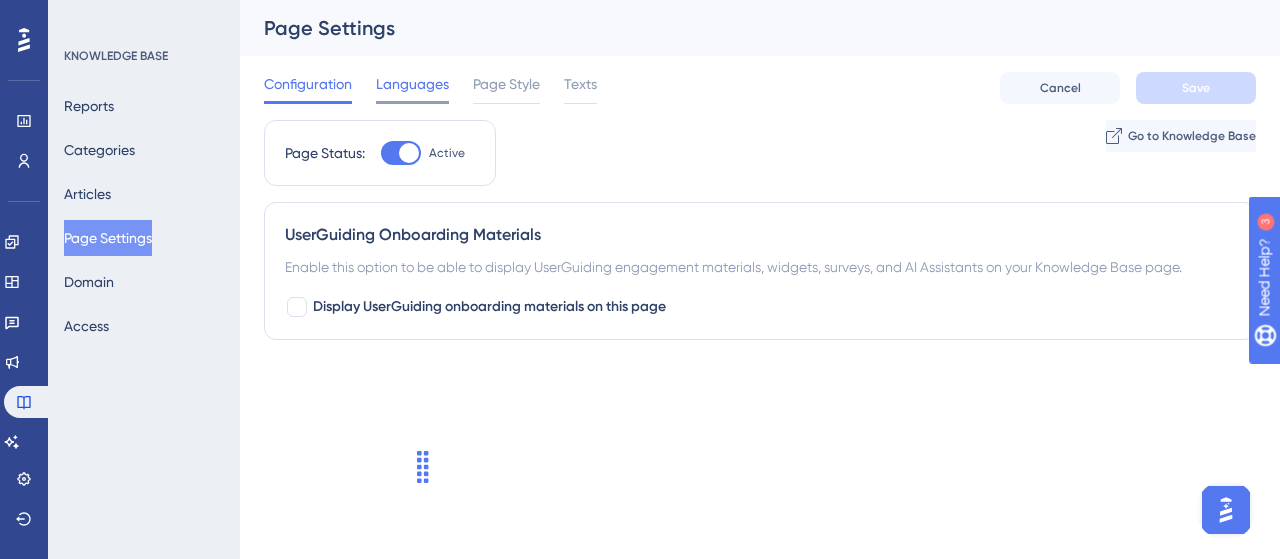 click on "Languages" at bounding box center [412, 84] 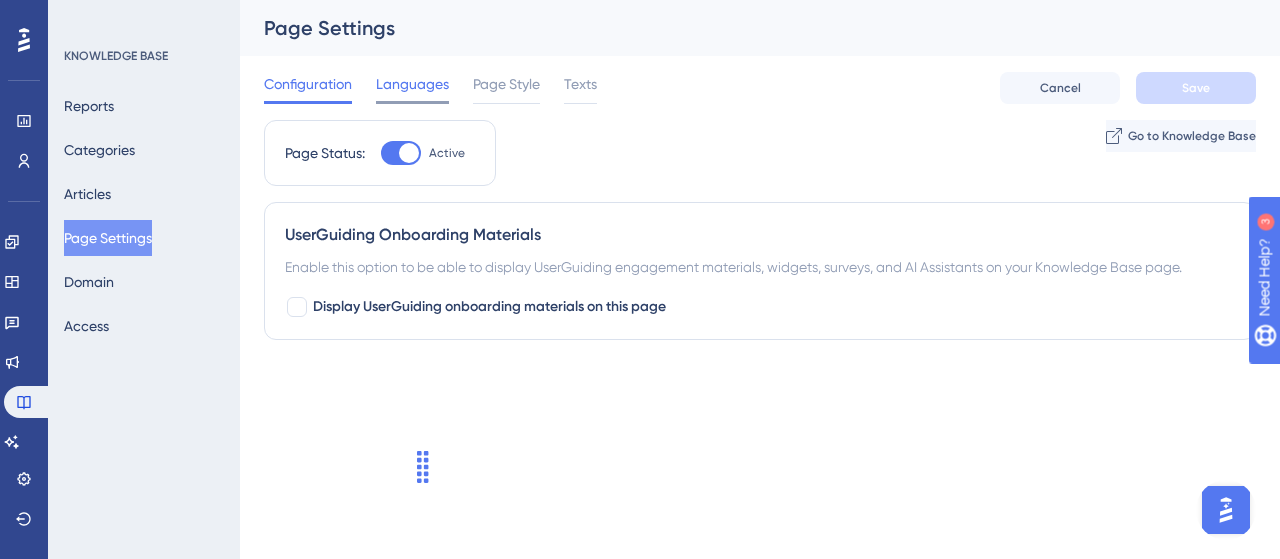 click on "Languages" at bounding box center [412, 84] 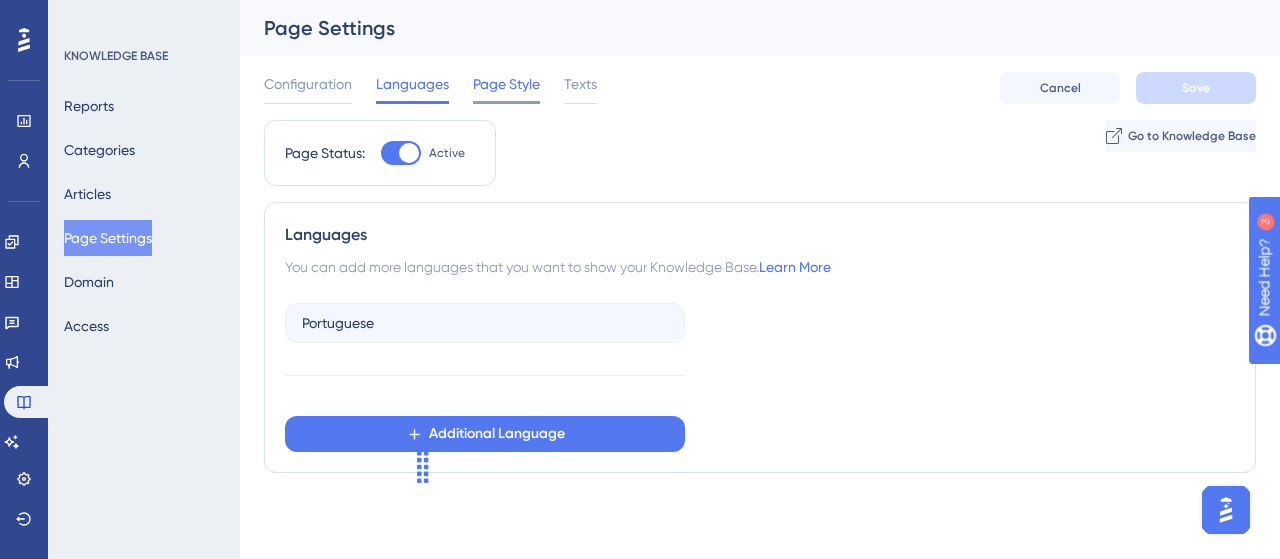 click on "Page Style" at bounding box center [506, 88] 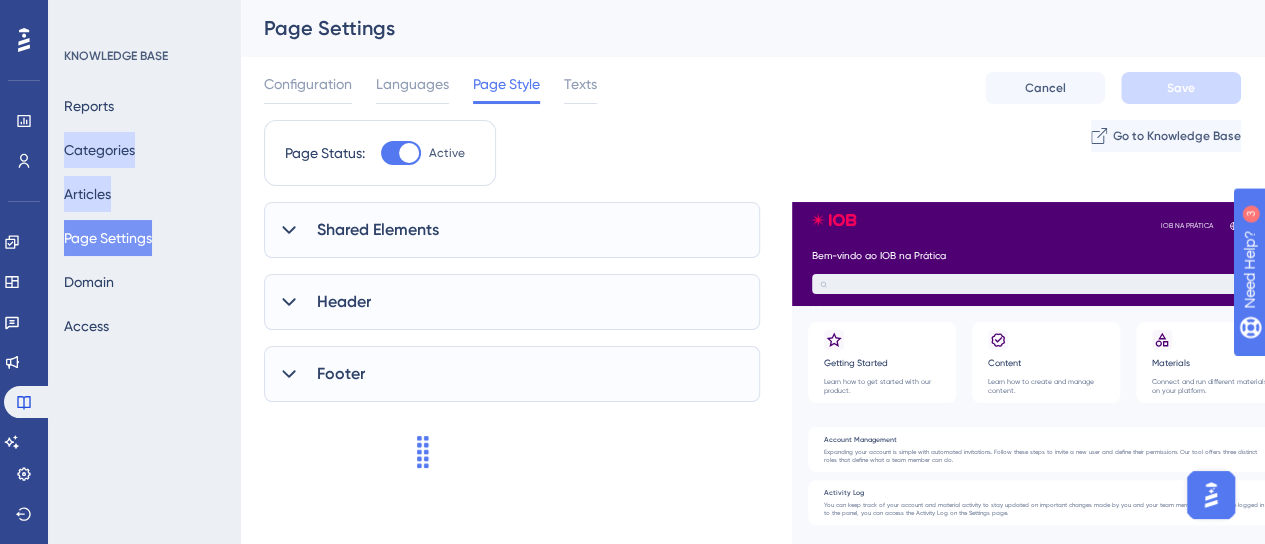 click on "Articles" at bounding box center (87, 194) 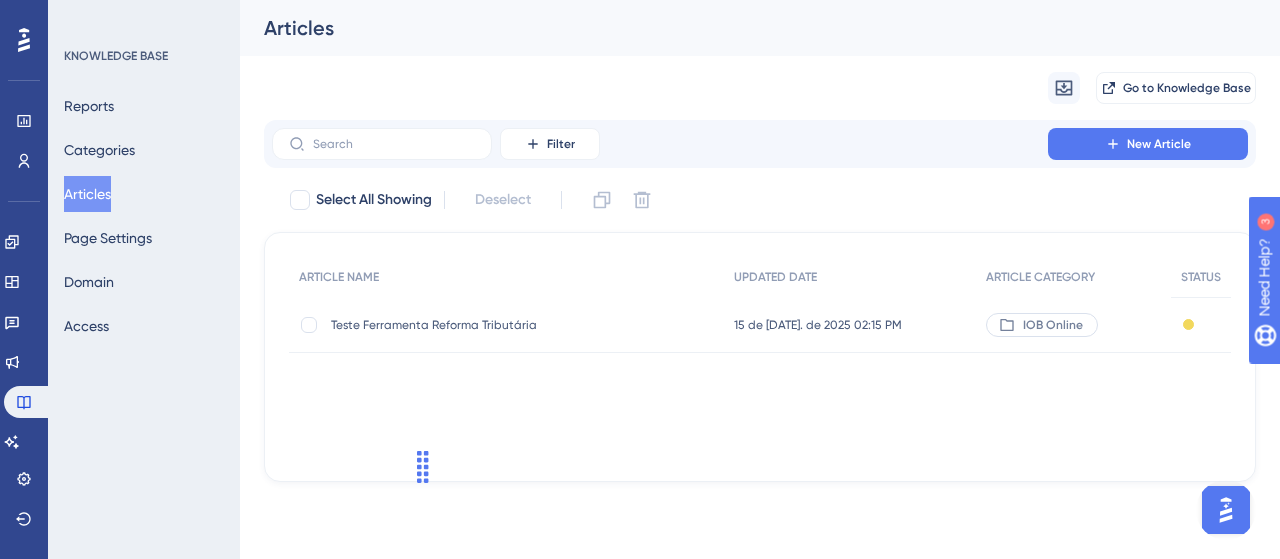 click on "Articles" at bounding box center [87, 194] 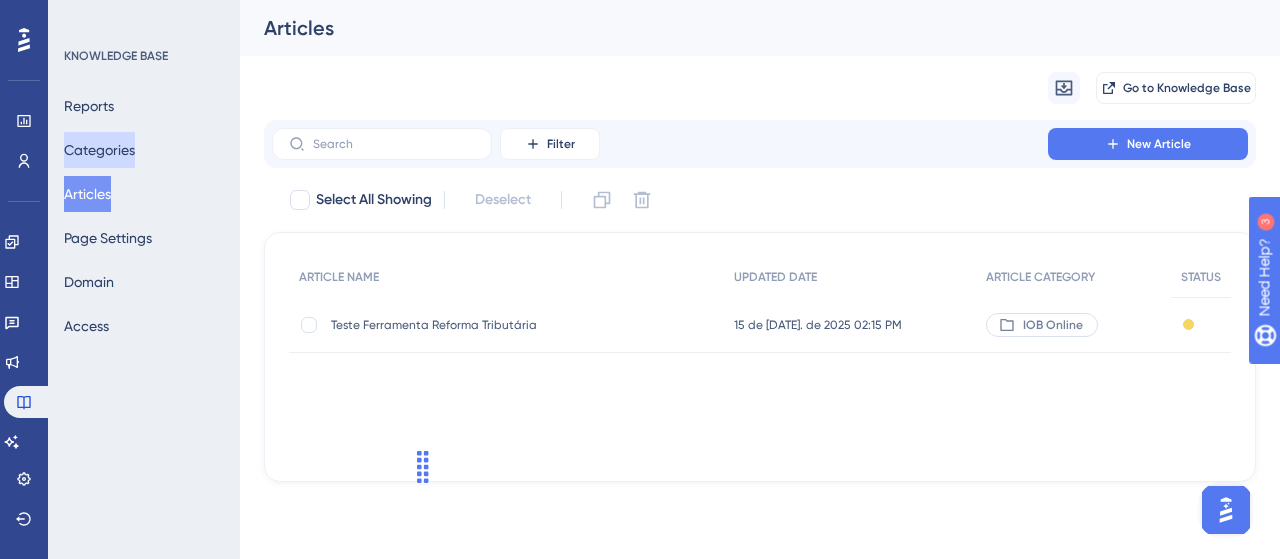 click on "Categories" at bounding box center (99, 150) 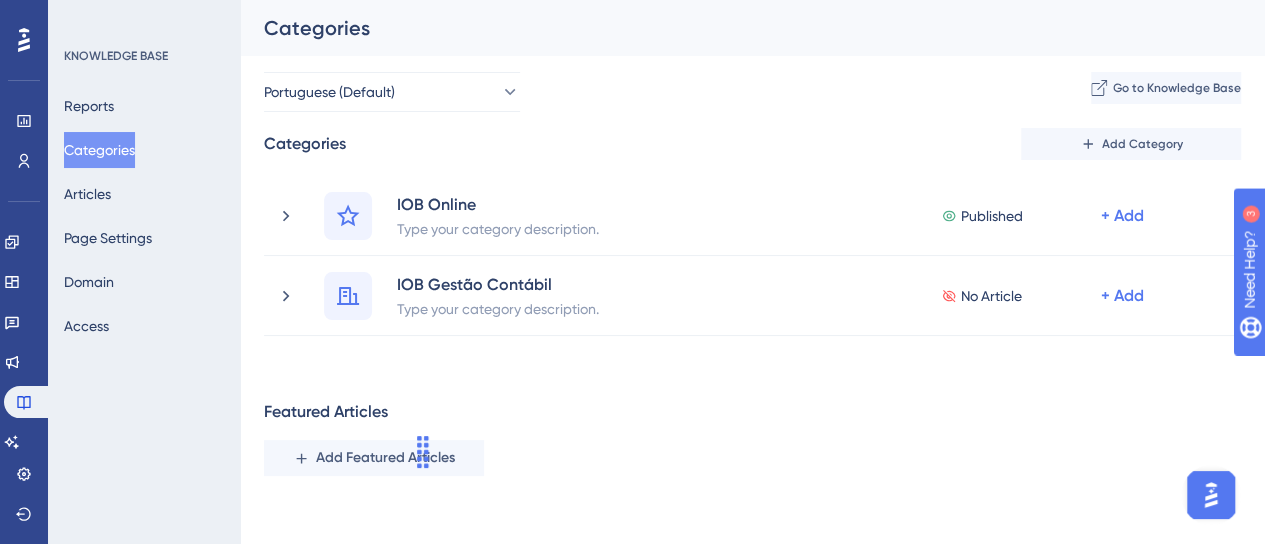 click on "Categories" at bounding box center (99, 150) 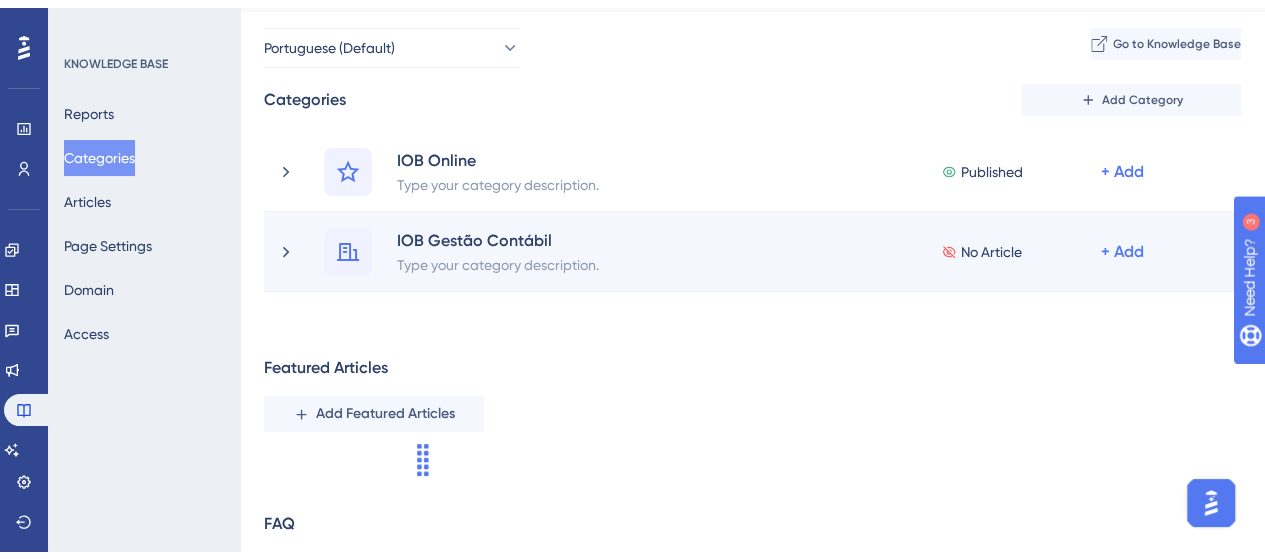 scroll, scrollTop: 152, scrollLeft: 0, axis: vertical 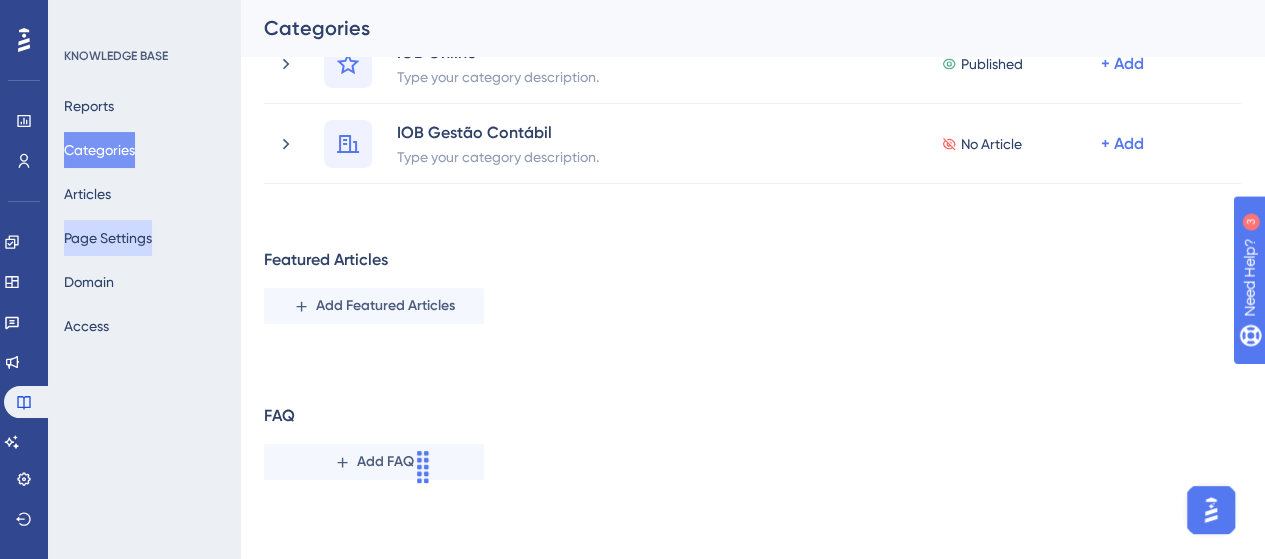 click on "Page Settings" at bounding box center (108, 238) 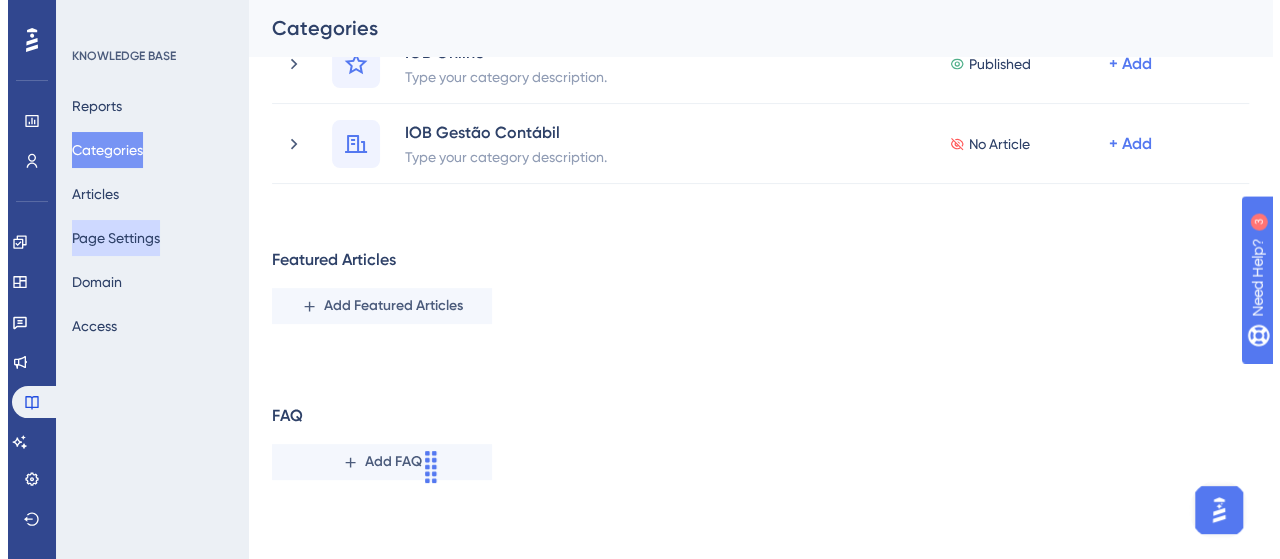scroll, scrollTop: 0, scrollLeft: 0, axis: both 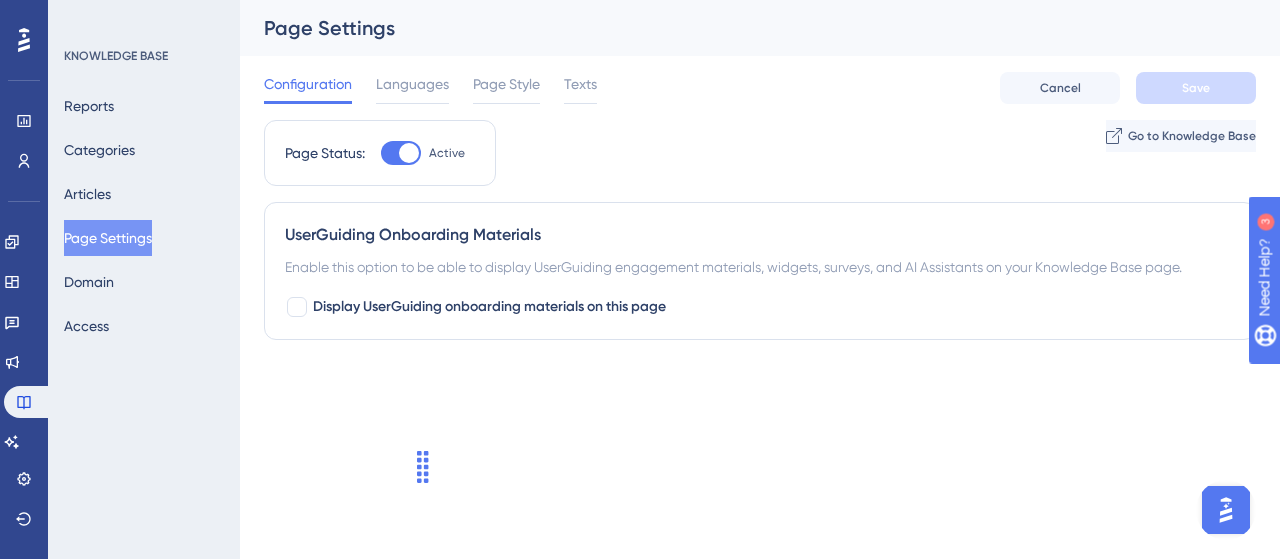 click on "Page Style" at bounding box center (506, 84) 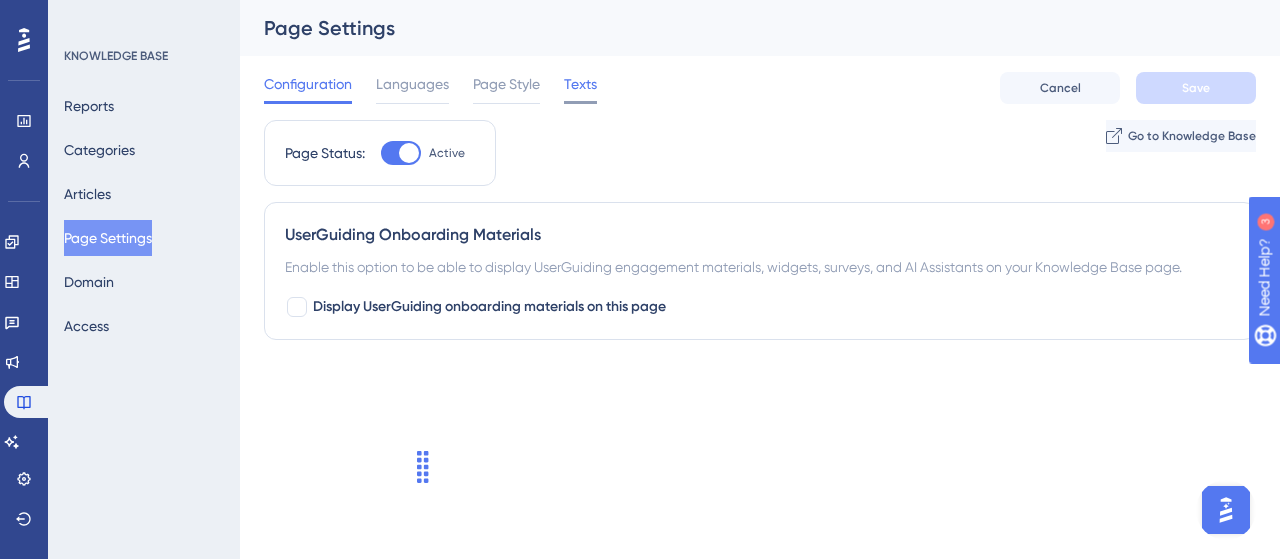 click on "Texts" at bounding box center [580, 84] 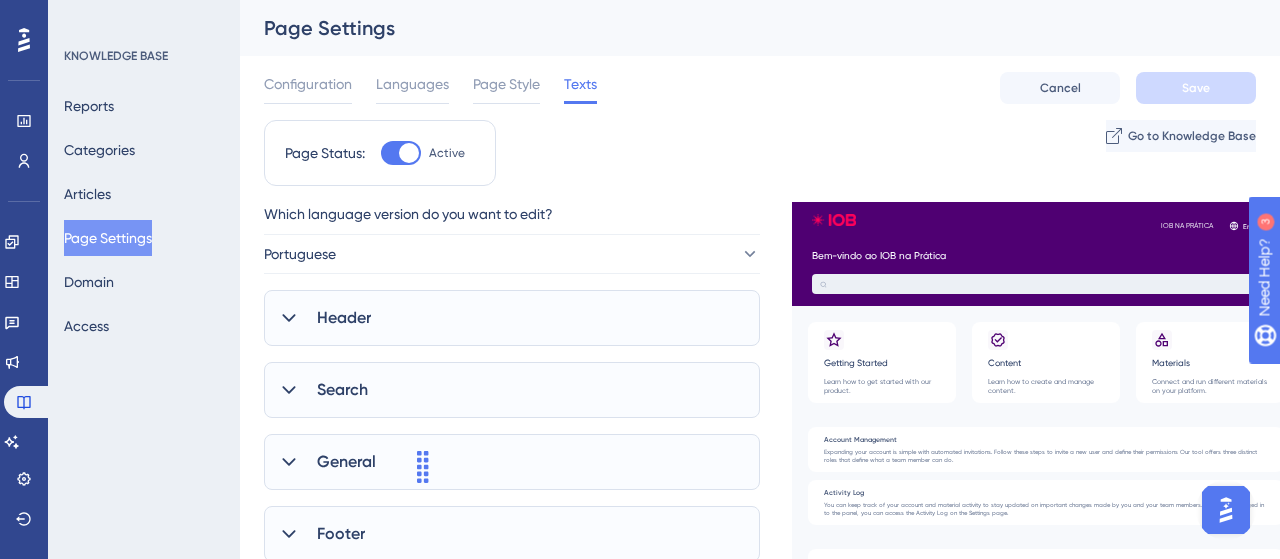 click on "Header" at bounding box center [512, 318] 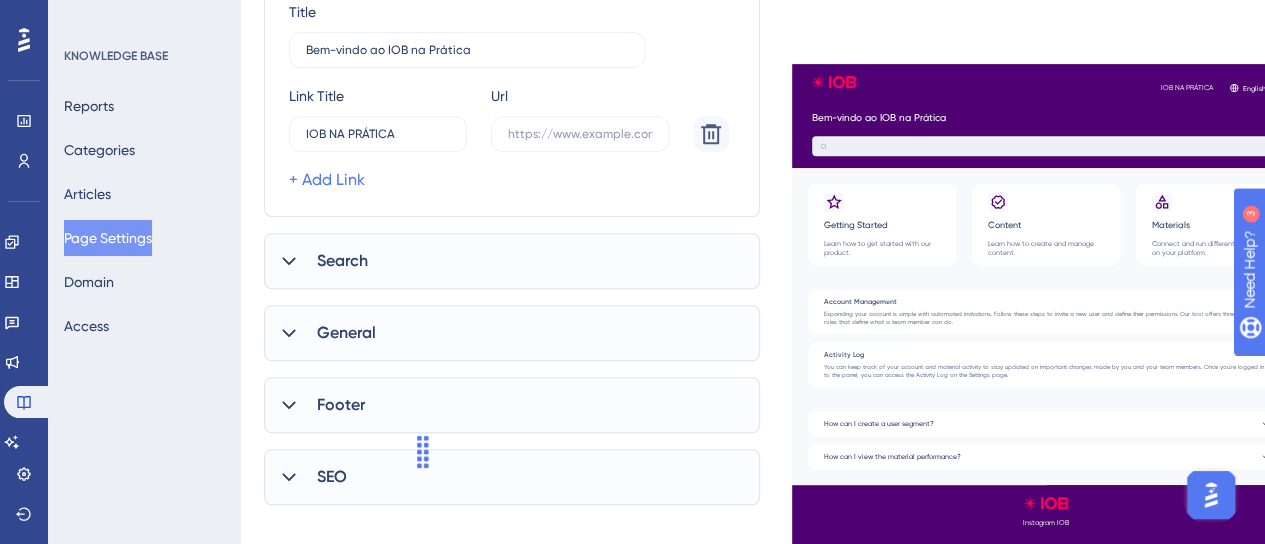 click on "Search" at bounding box center (512, 261) 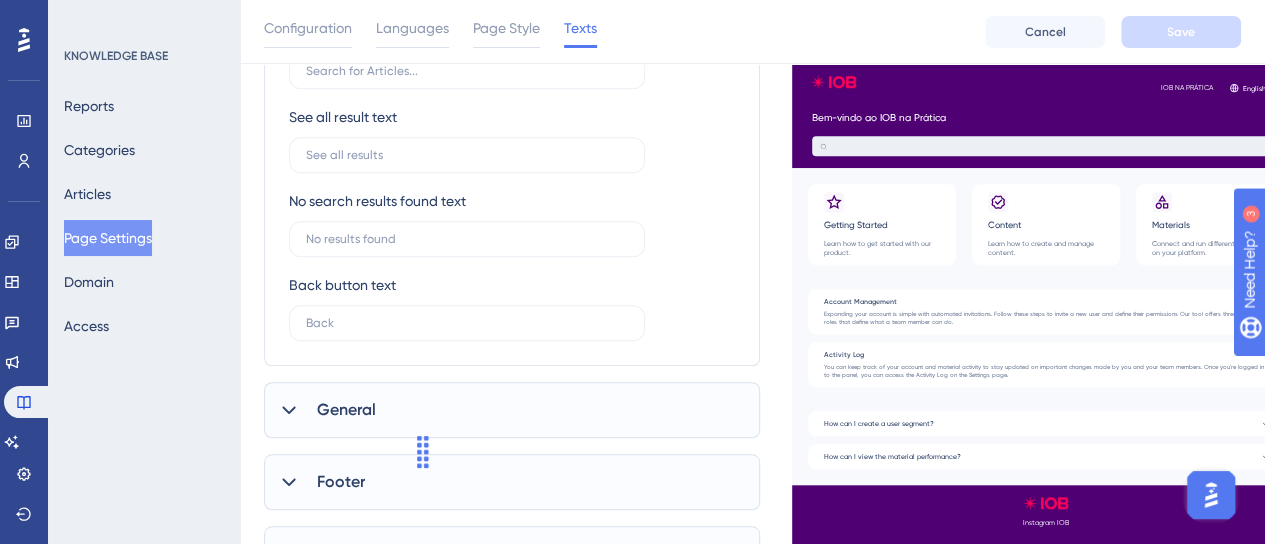 scroll, scrollTop: 770, scrollLeft: 0, axis: vertical 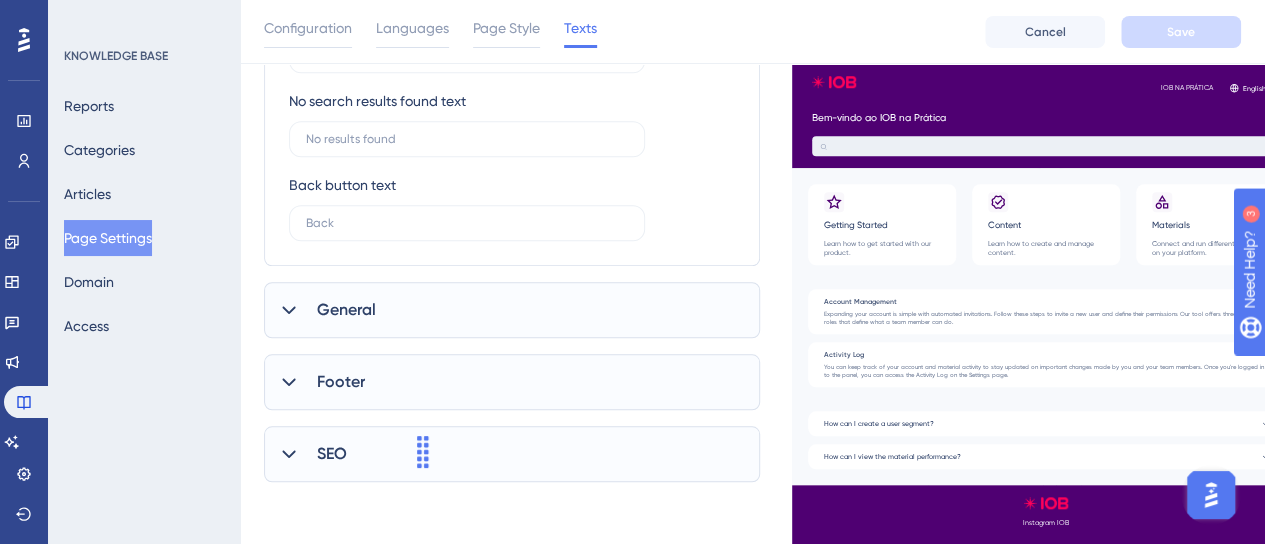 click on "General" at bounding box center [512, 310] 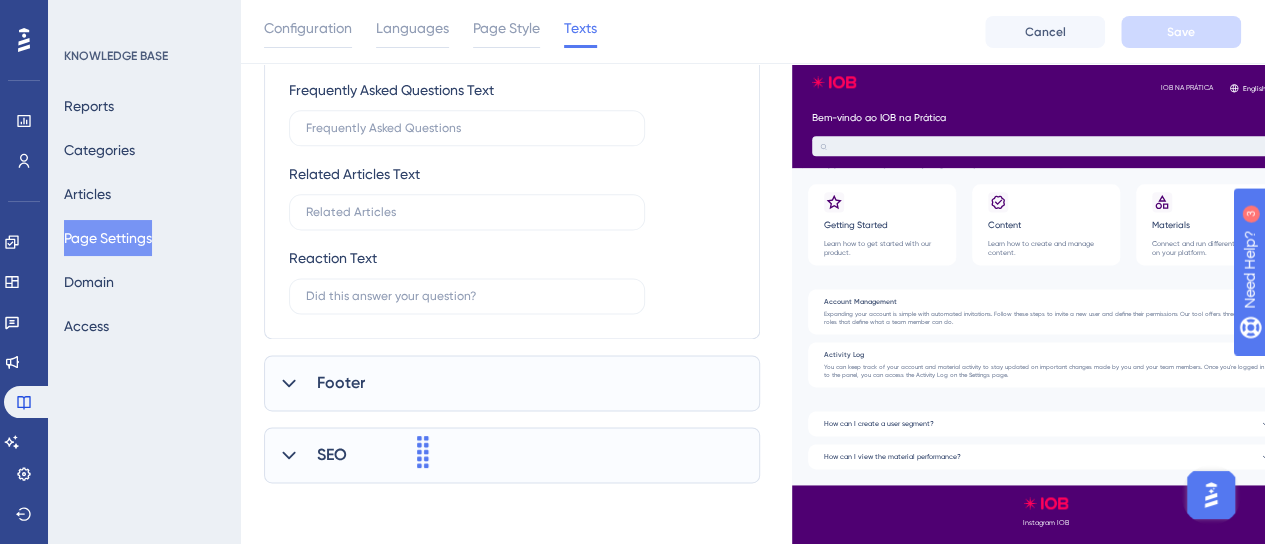 scroll, scrollTop: 1223, scrollLeft: 0, axis: vertical 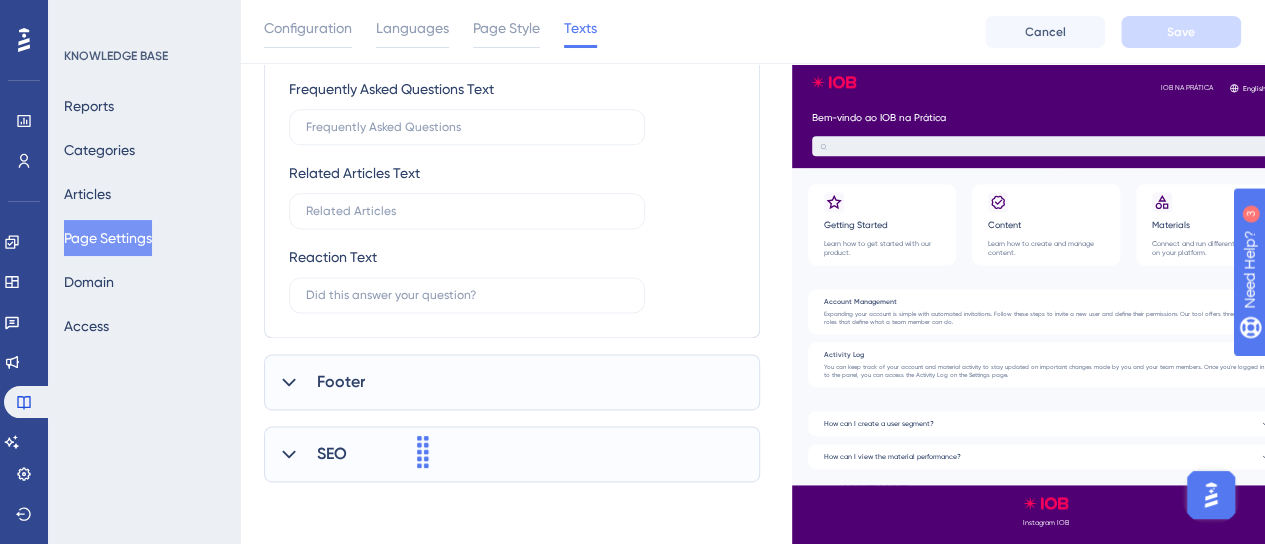 click on "Footer" at bounding box center [512, 382] 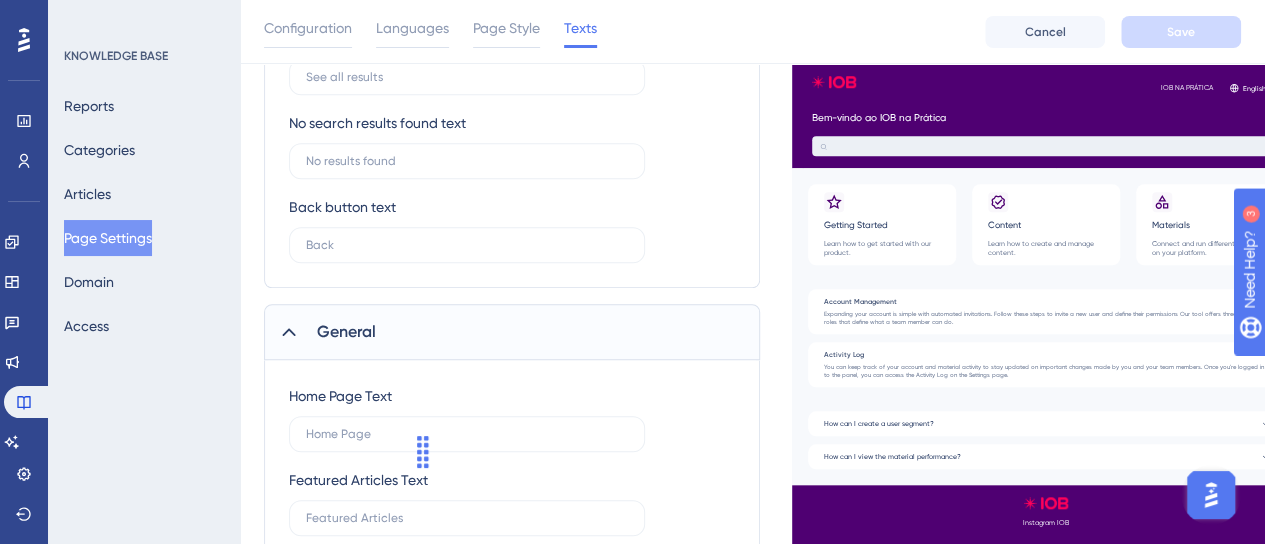 scroll, scrollTop: 580, scrollLeft: 0, axis: vertical 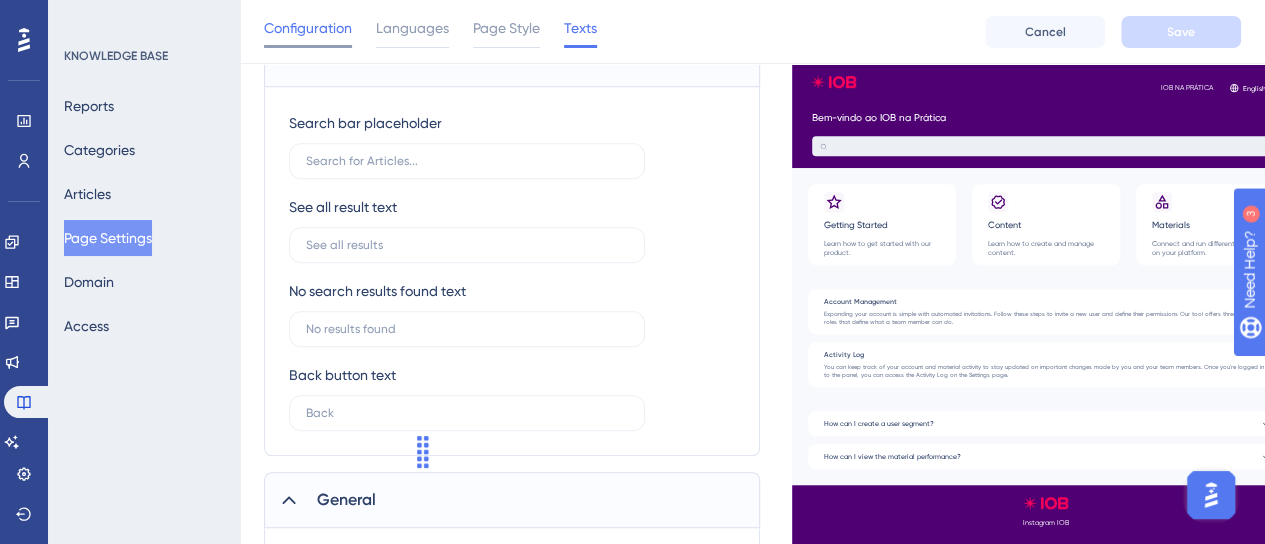 click on "Configuration" at bounding box center [308, 28] 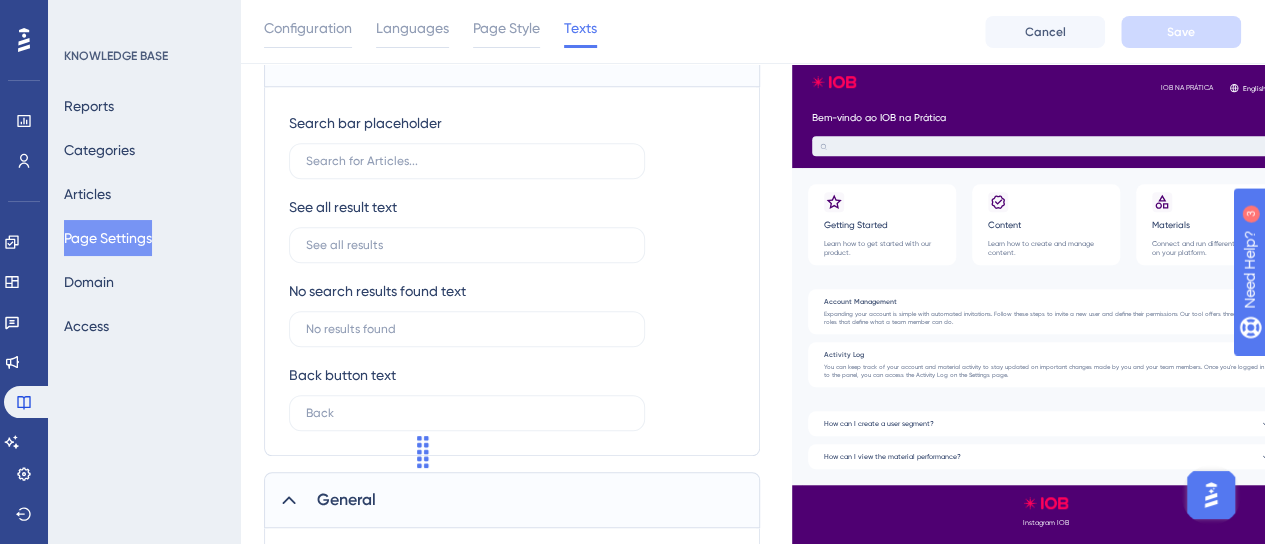 scroll, scrollTop: 0, scrollLeft: 0, axis: both 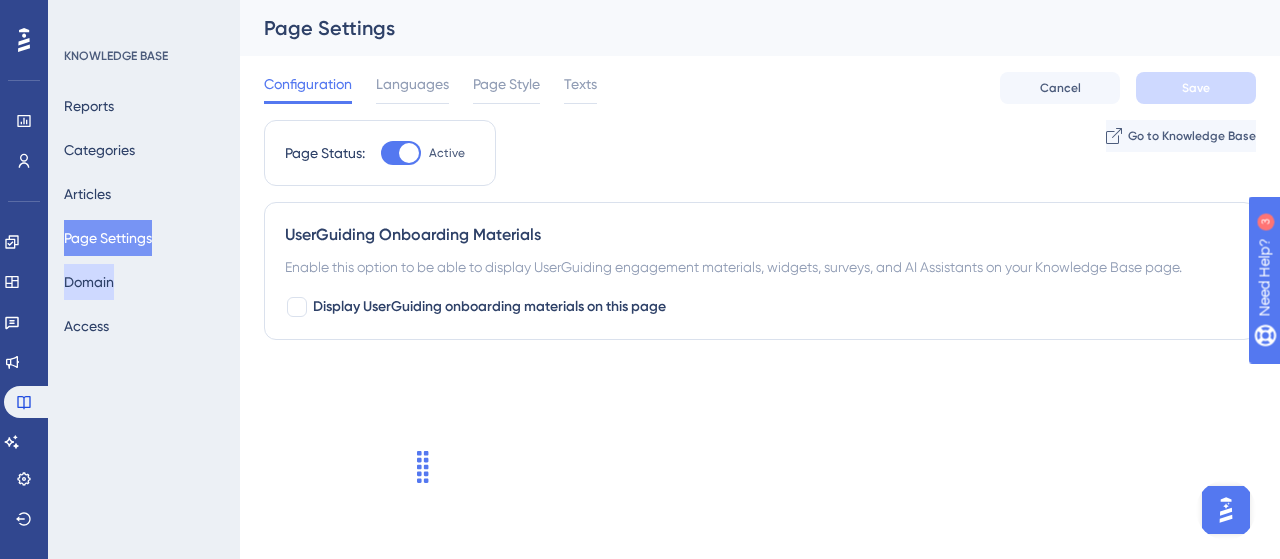 click on "Domain" at bounding box center (89, 282) 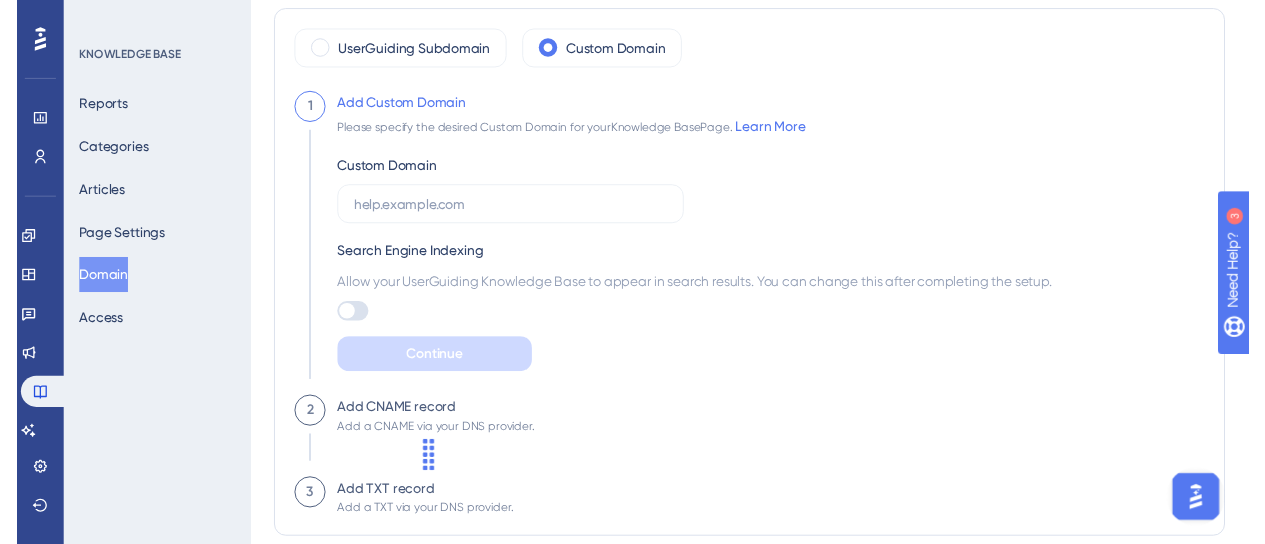 scroll, scrollTop: 33, scrollLeft: 0, axis: vertical 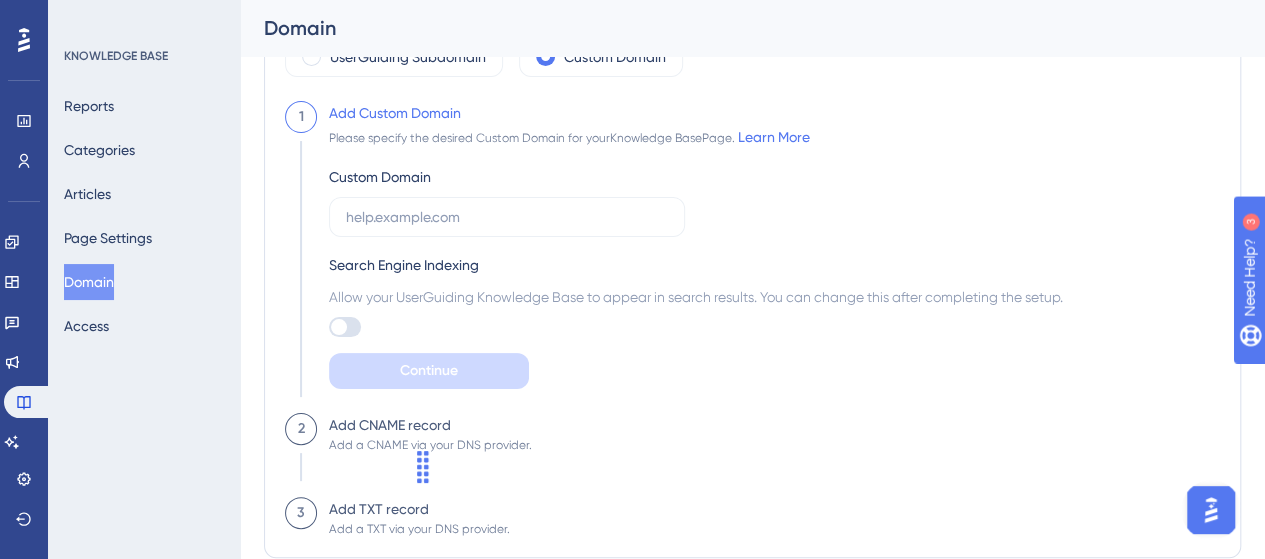 type 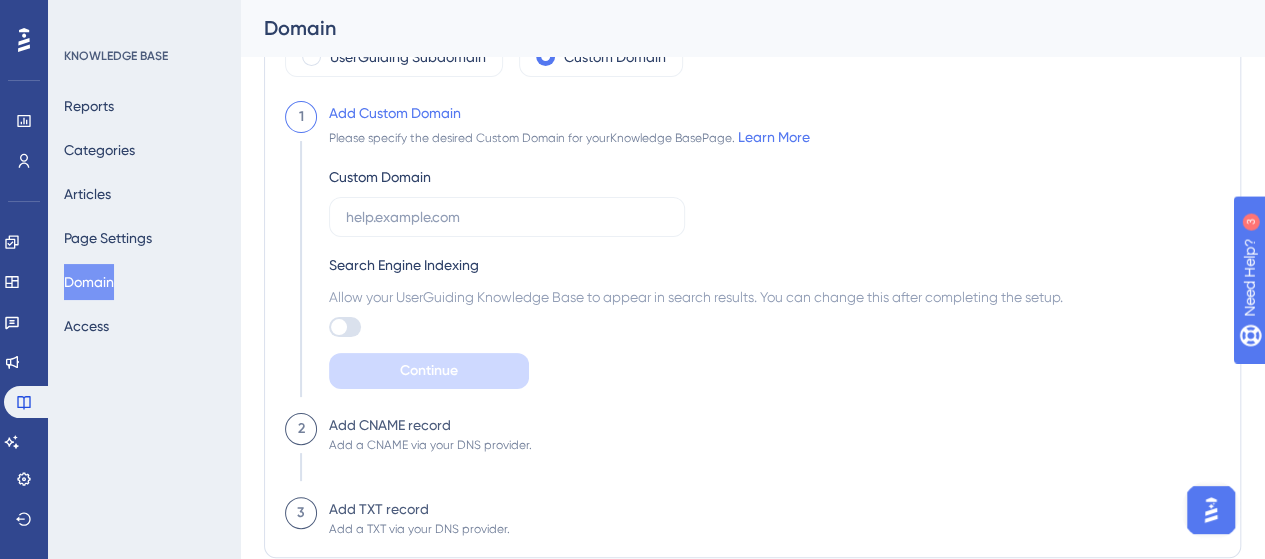 drag, startPoint x: 420, startPoint y: 469, endPoint x: 1268, endPoint y: 482, distance: 848.0997 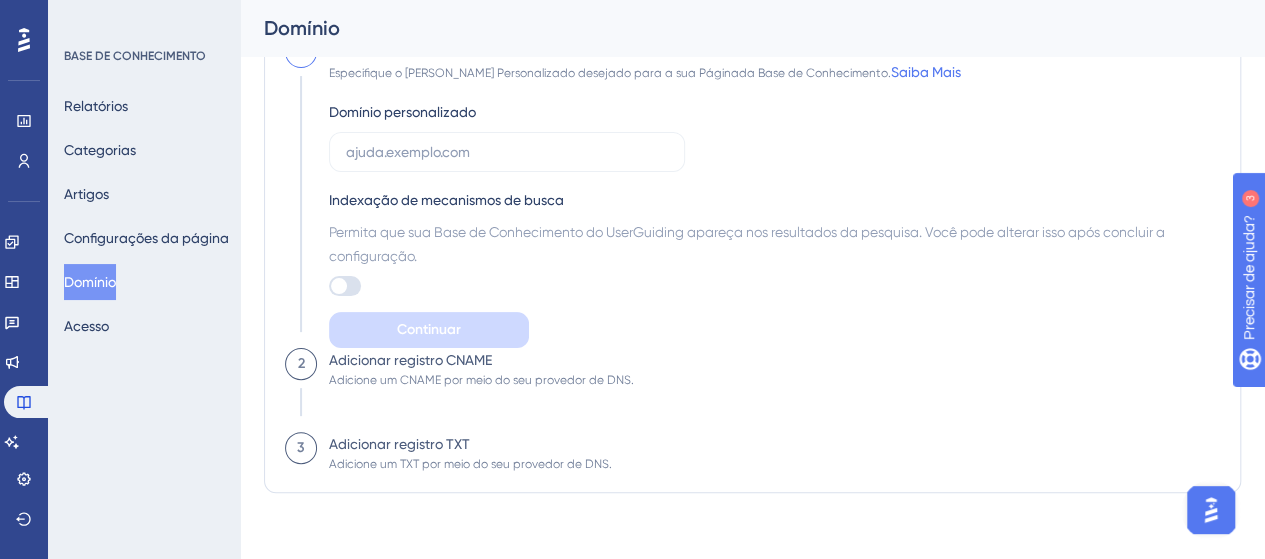 scroll, scrollTop: 133, scrollLeft: 0, axis: vertical 